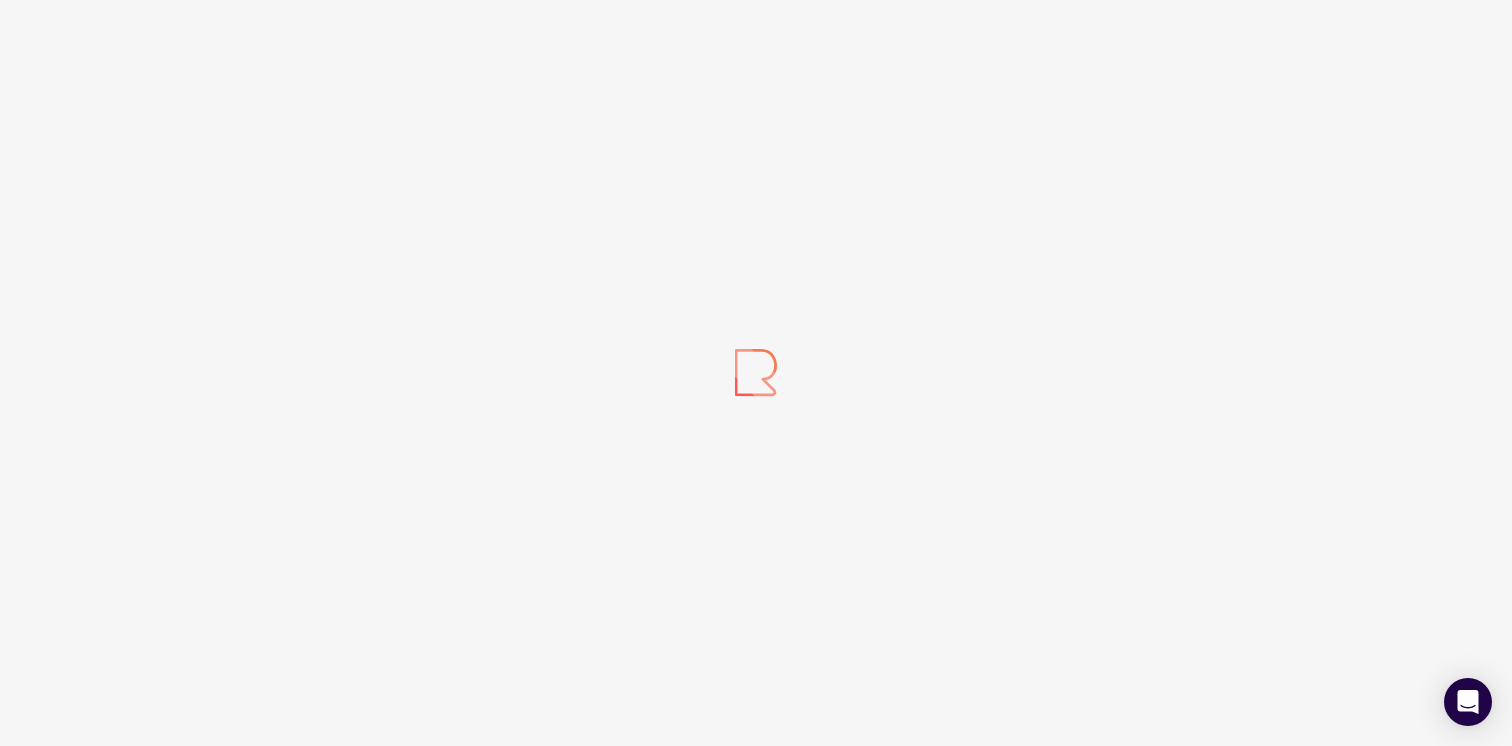 scroll, scrollTop: 0, scrollLeft: 0, axis: both 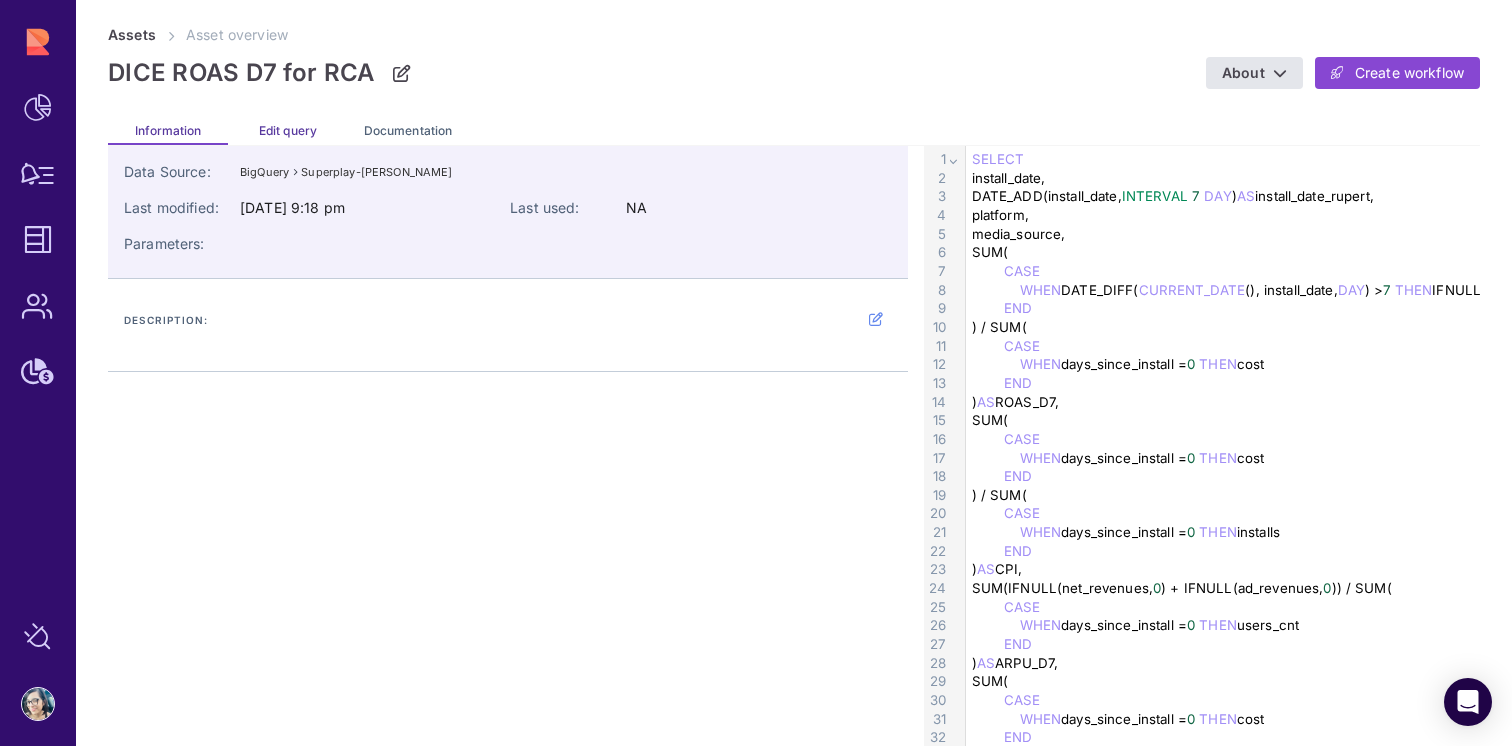 click on "Edit query" at bounding box center [288, 130] 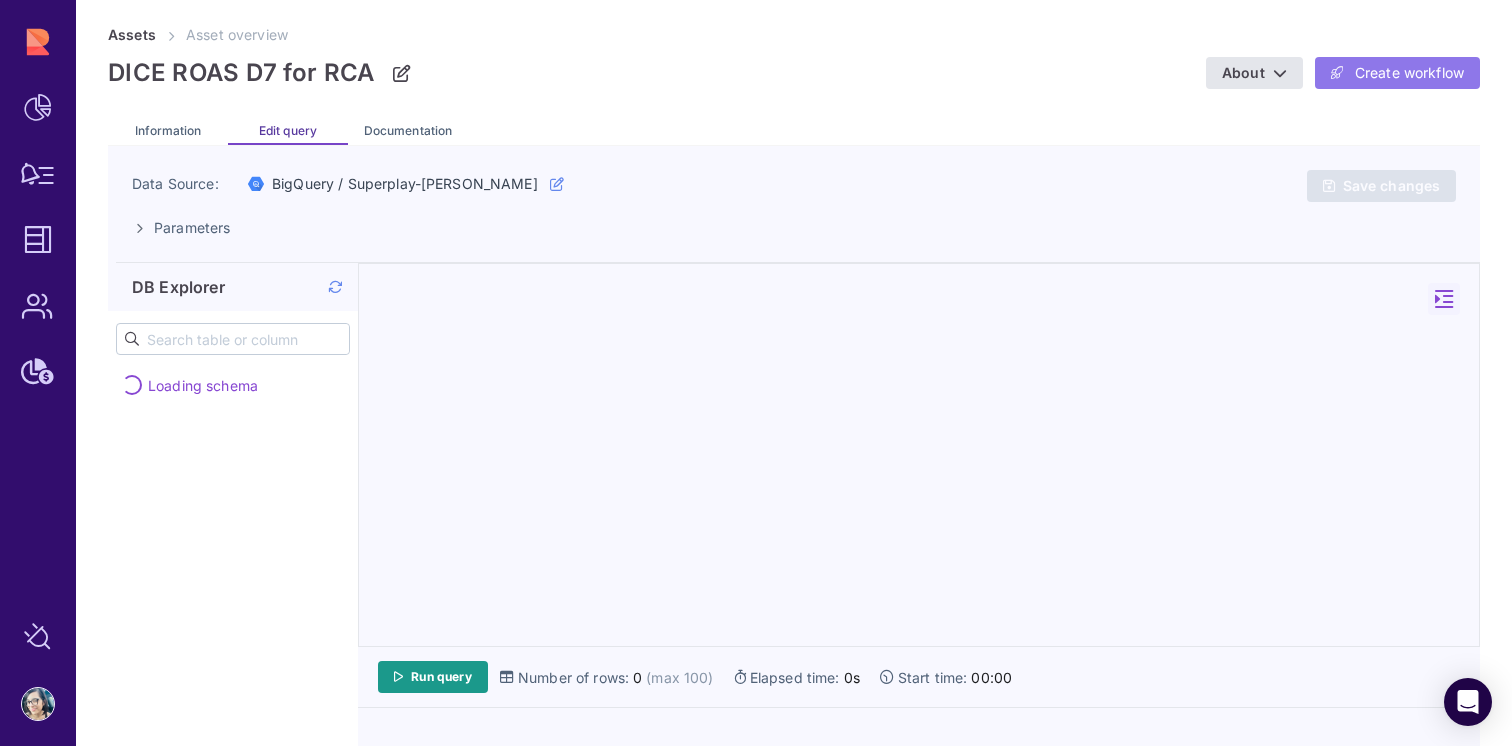 click on "Create workflow" 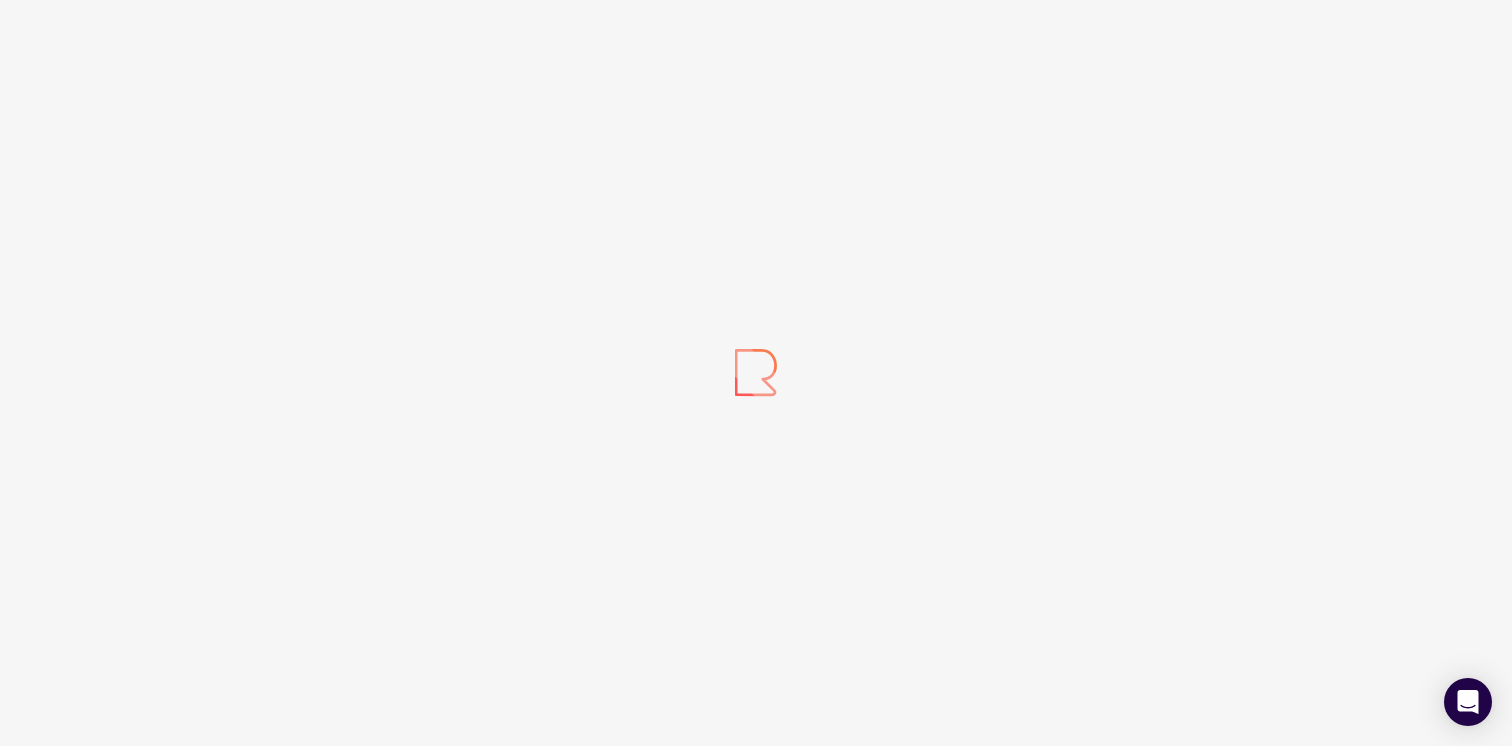 scroll, scrollTop: 0, scrollLeft: 0, axis: both 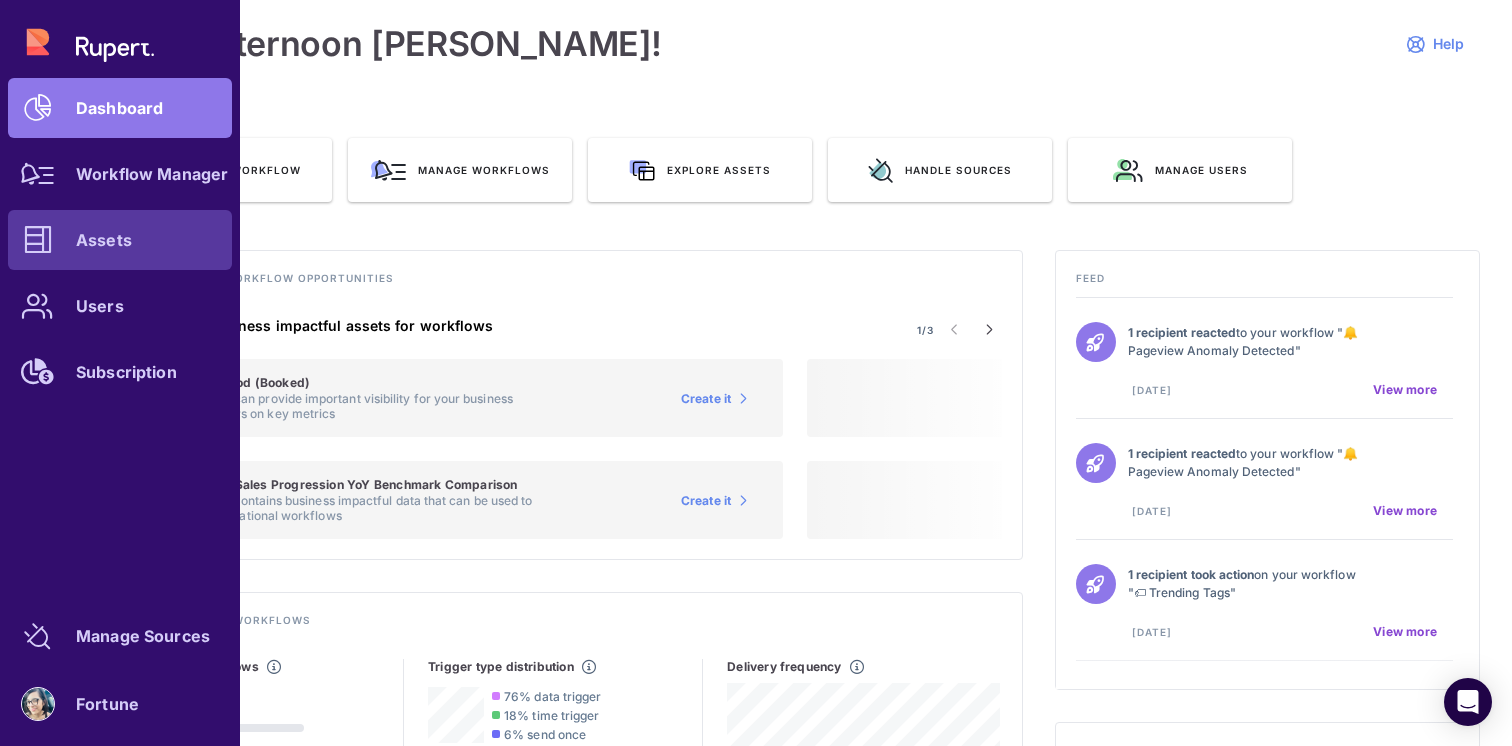 click on "Assets" 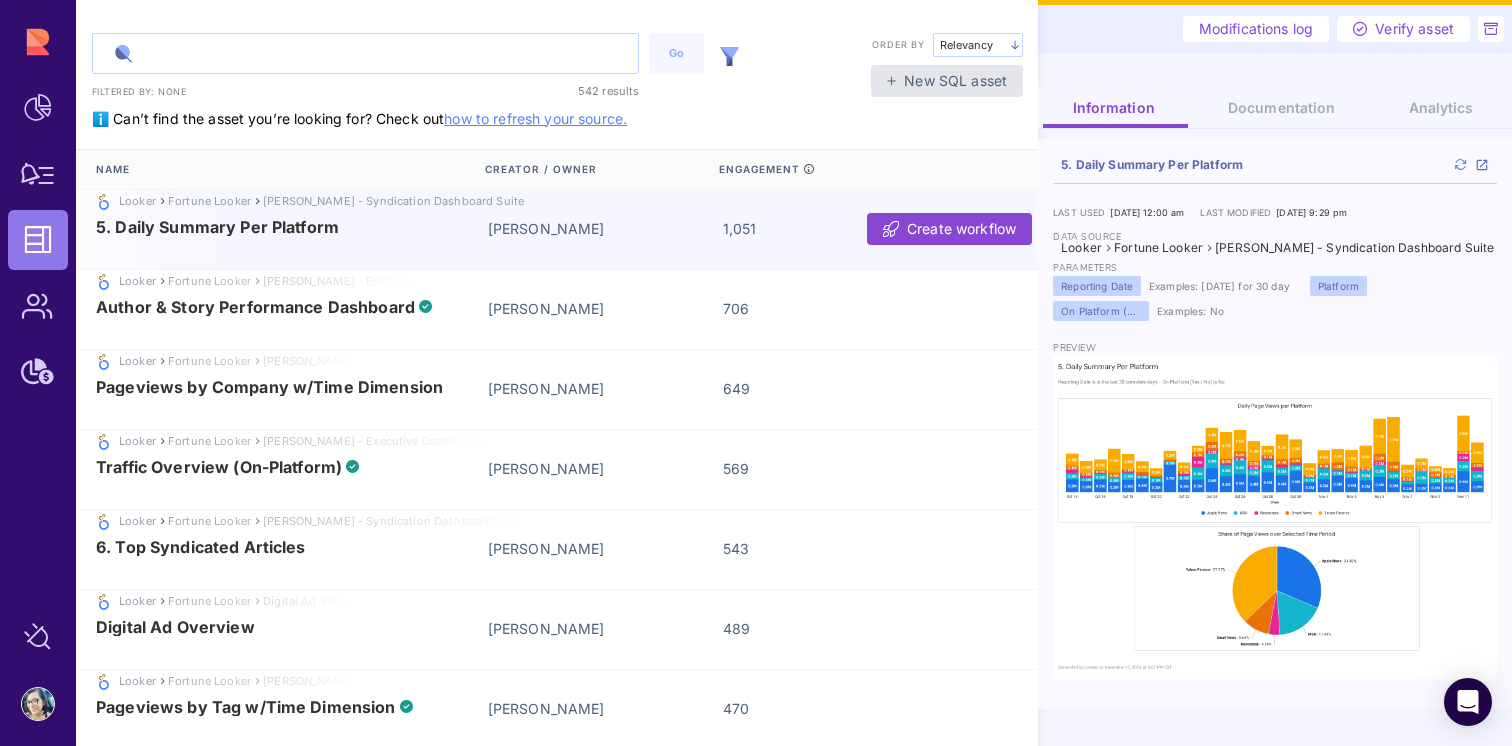 click at bounding box center (365, 53) 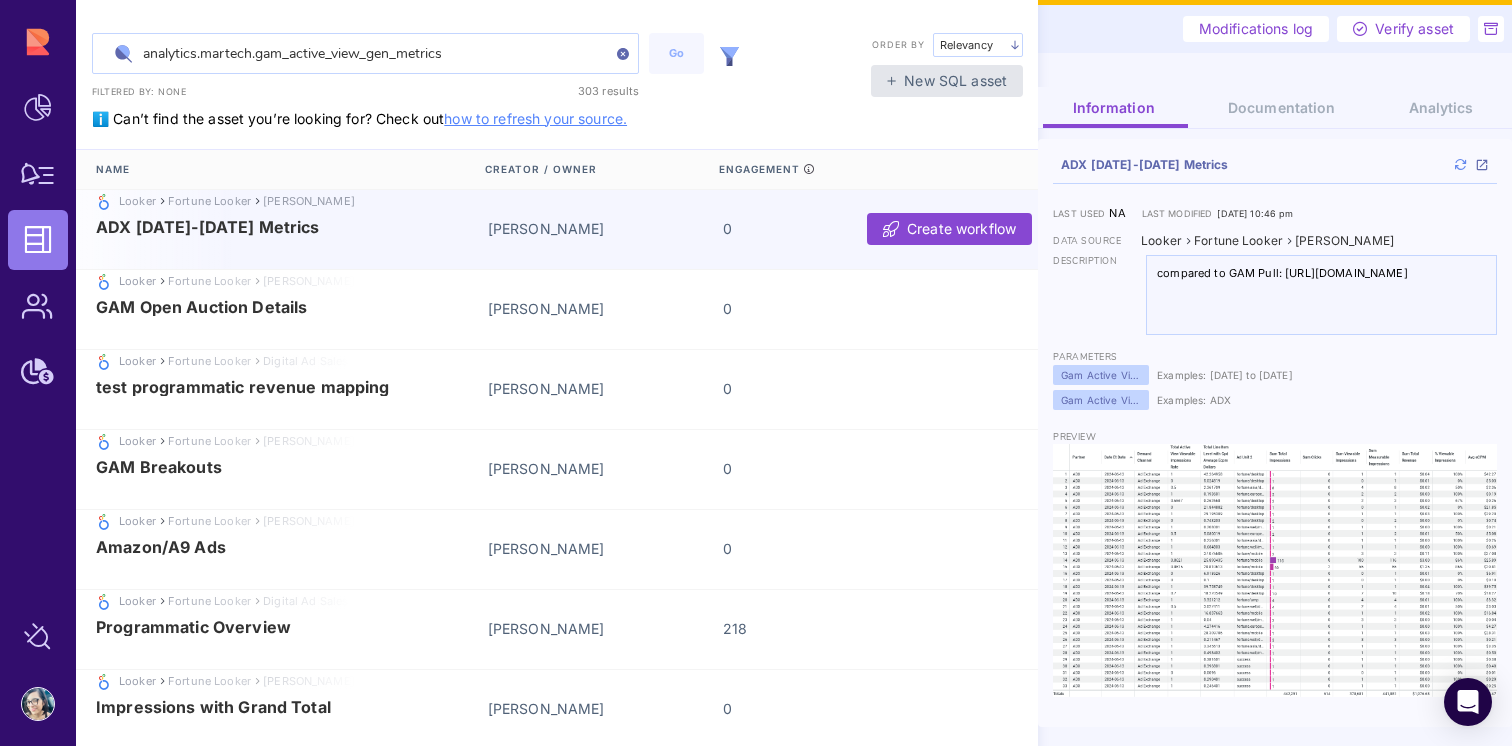 type on "analytics.martech.gam_active_view_gen_metrics" 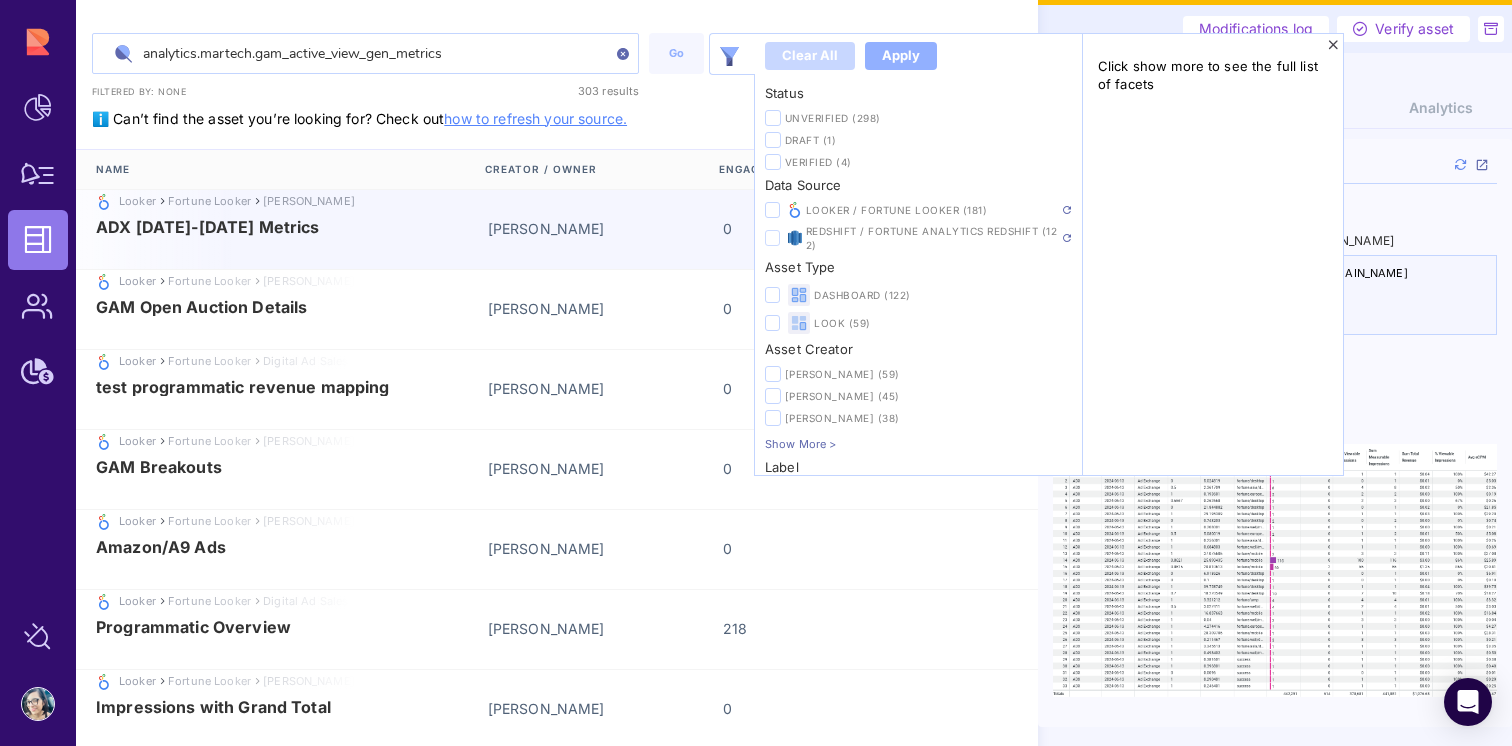 click at bounding box center [772, 238] 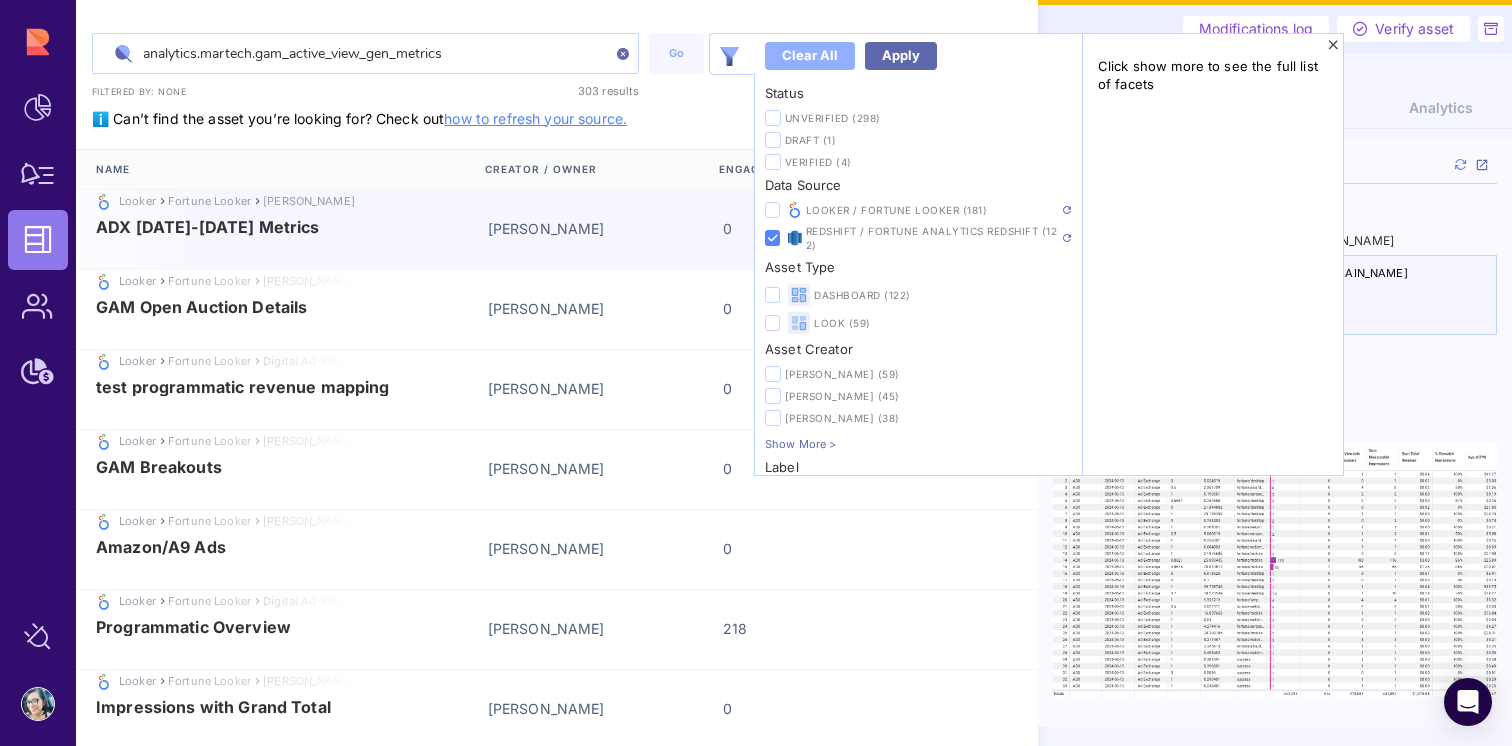 click on "Apply" at bounding box center [901, 56] 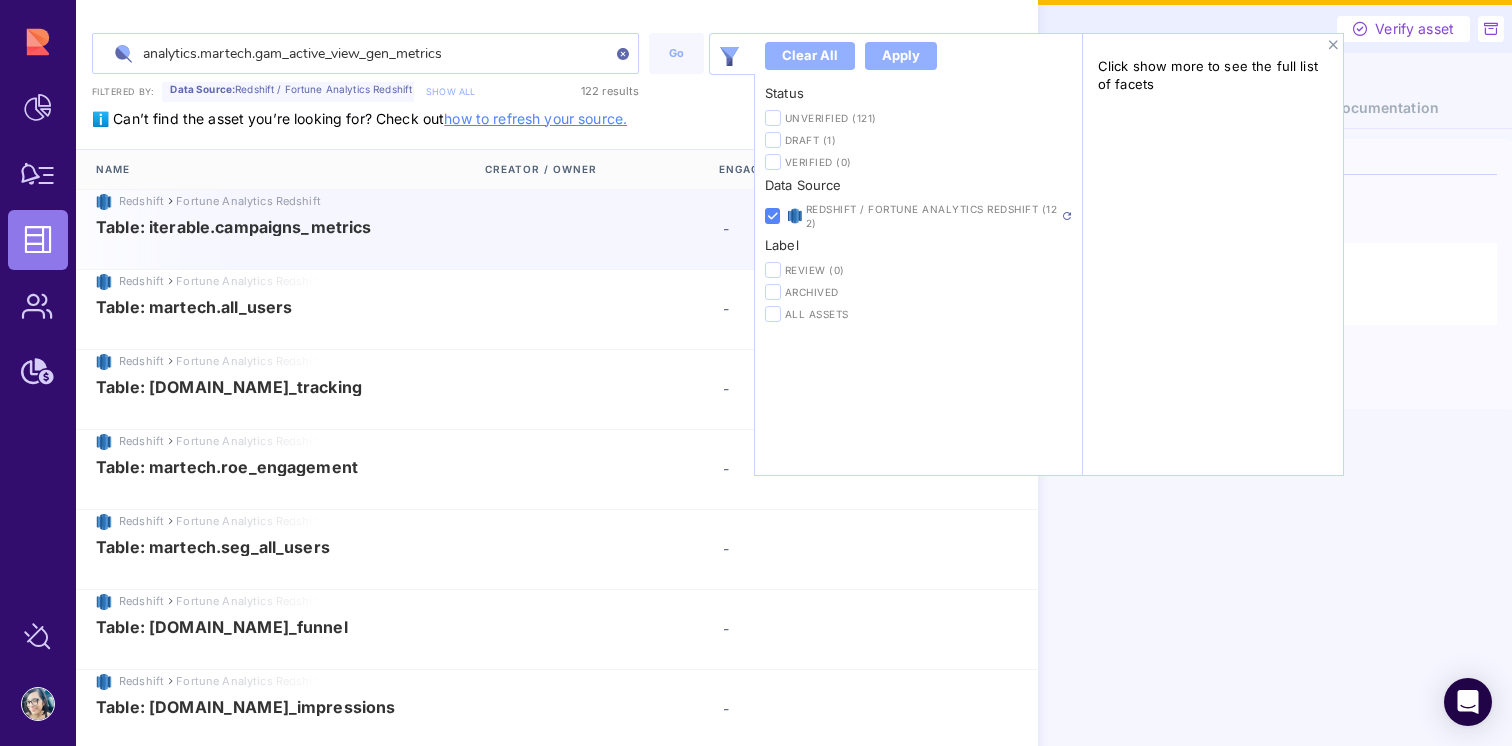 click at bounding box center [1333, 45] 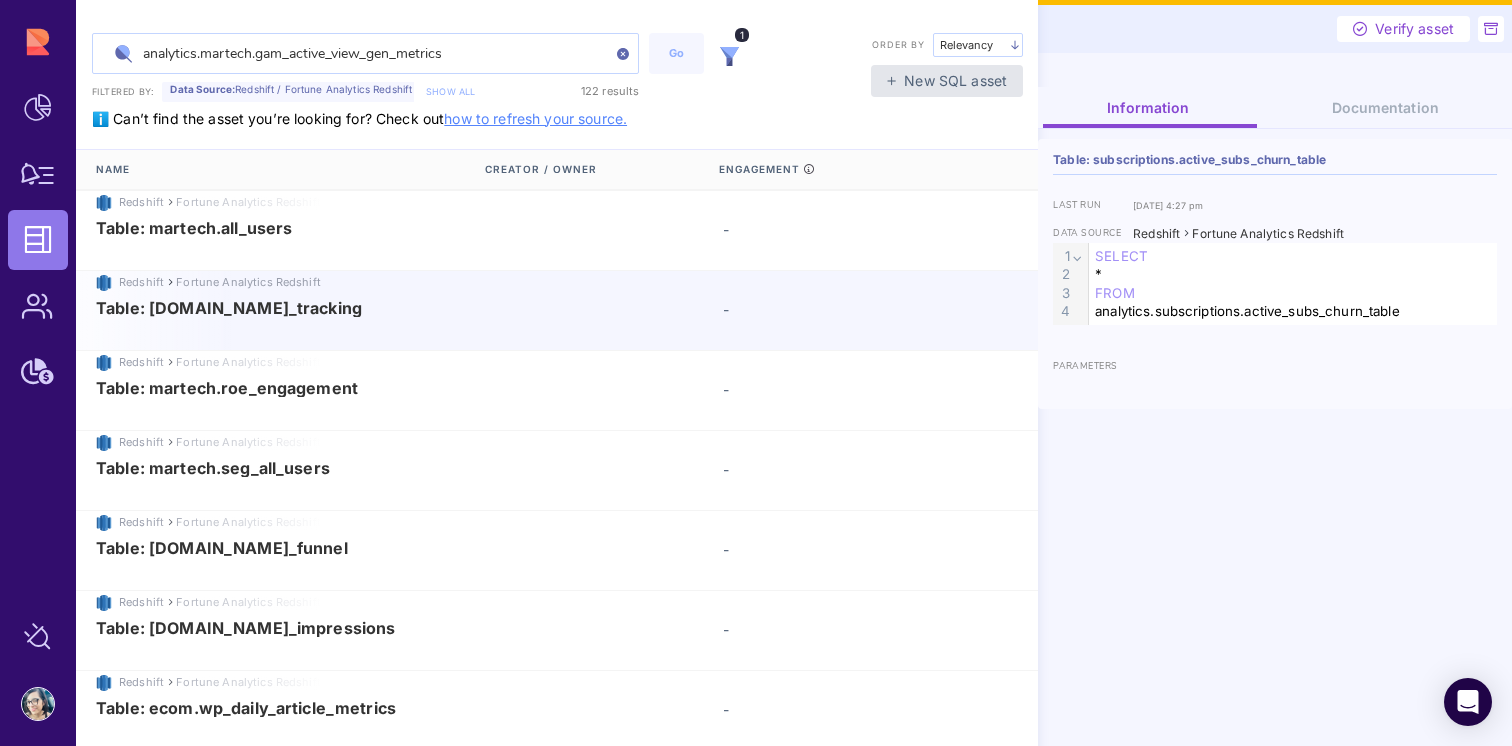 scroll, scrollTop: 0, scrollLeft: 0, axis: both 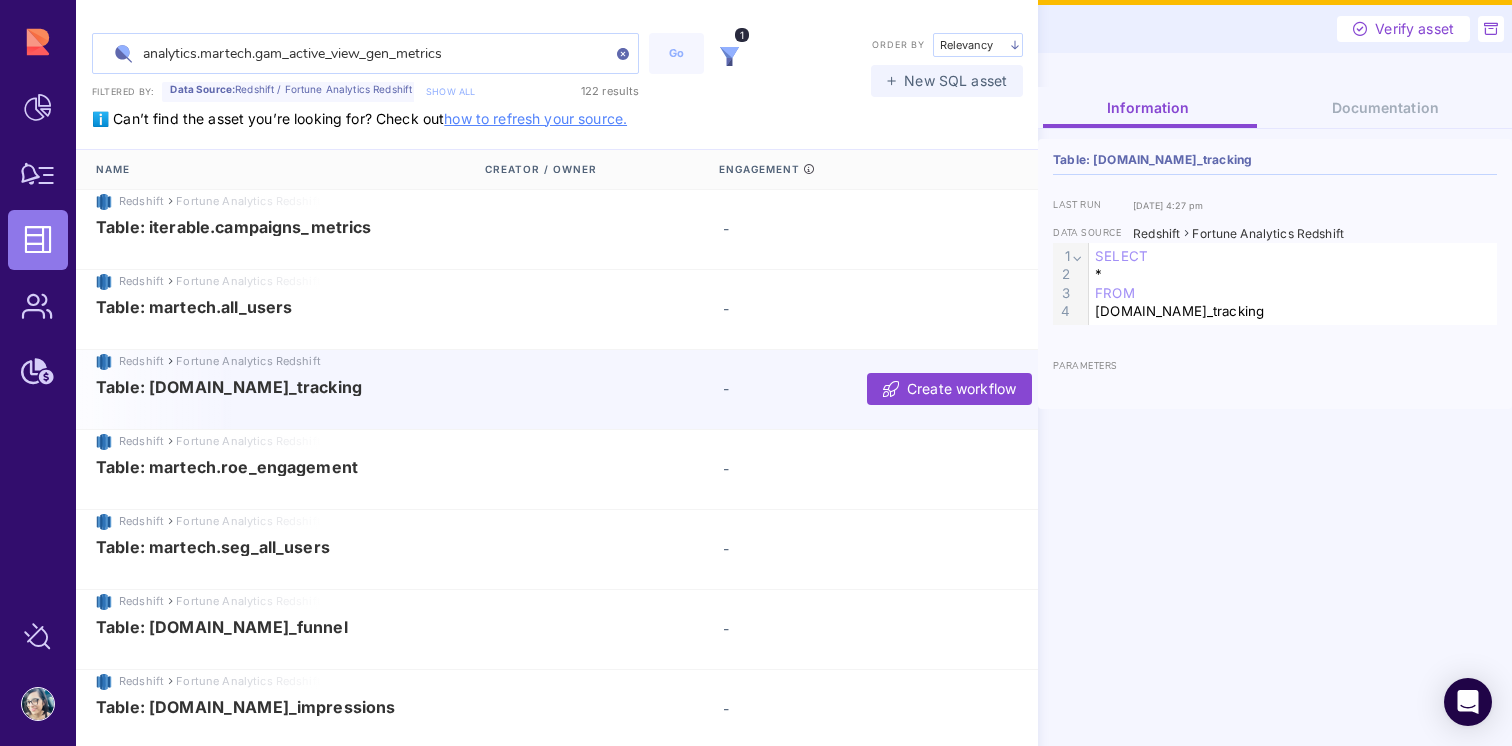 click on "New SQL asset" at bounding box center [947, 81] 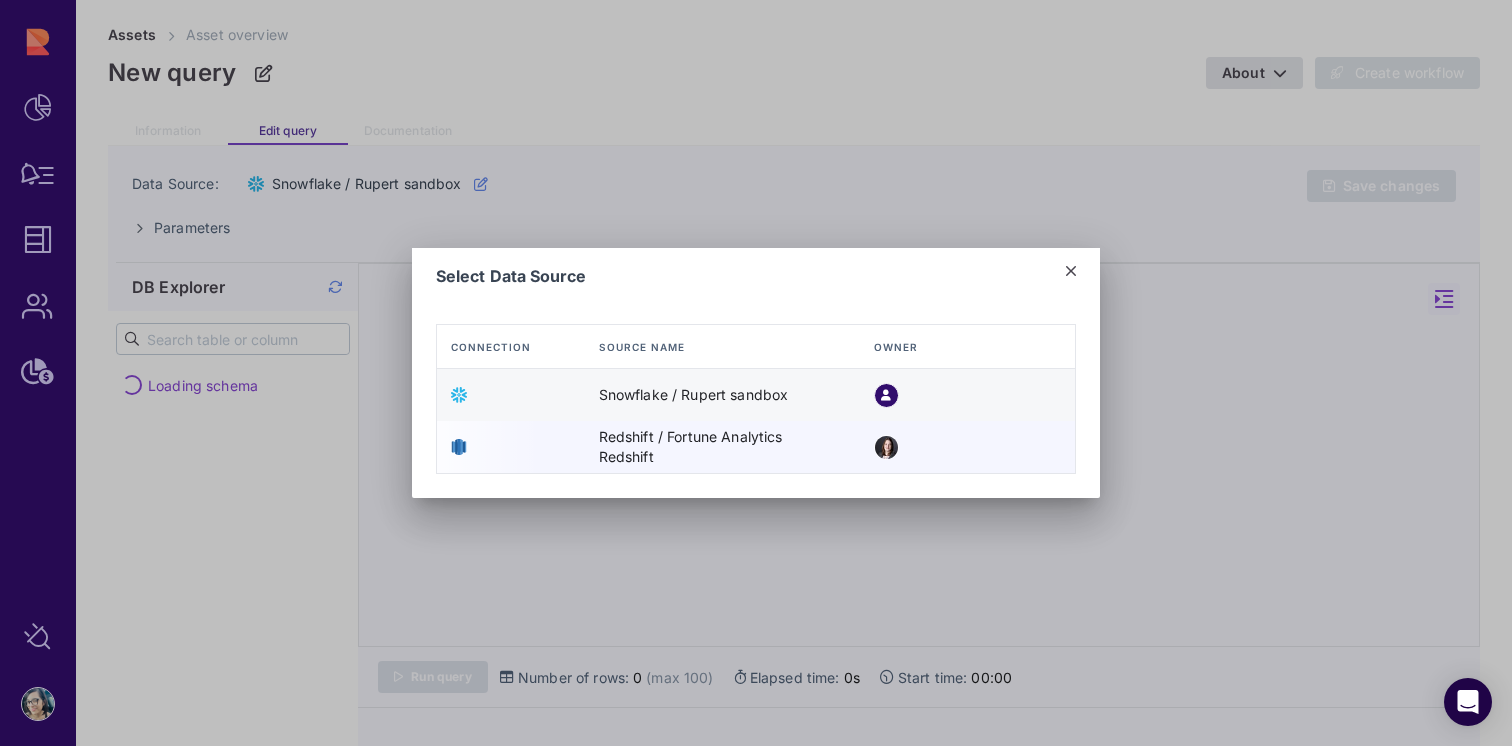 click on "Redshift / Fortune Analytics Redshift" 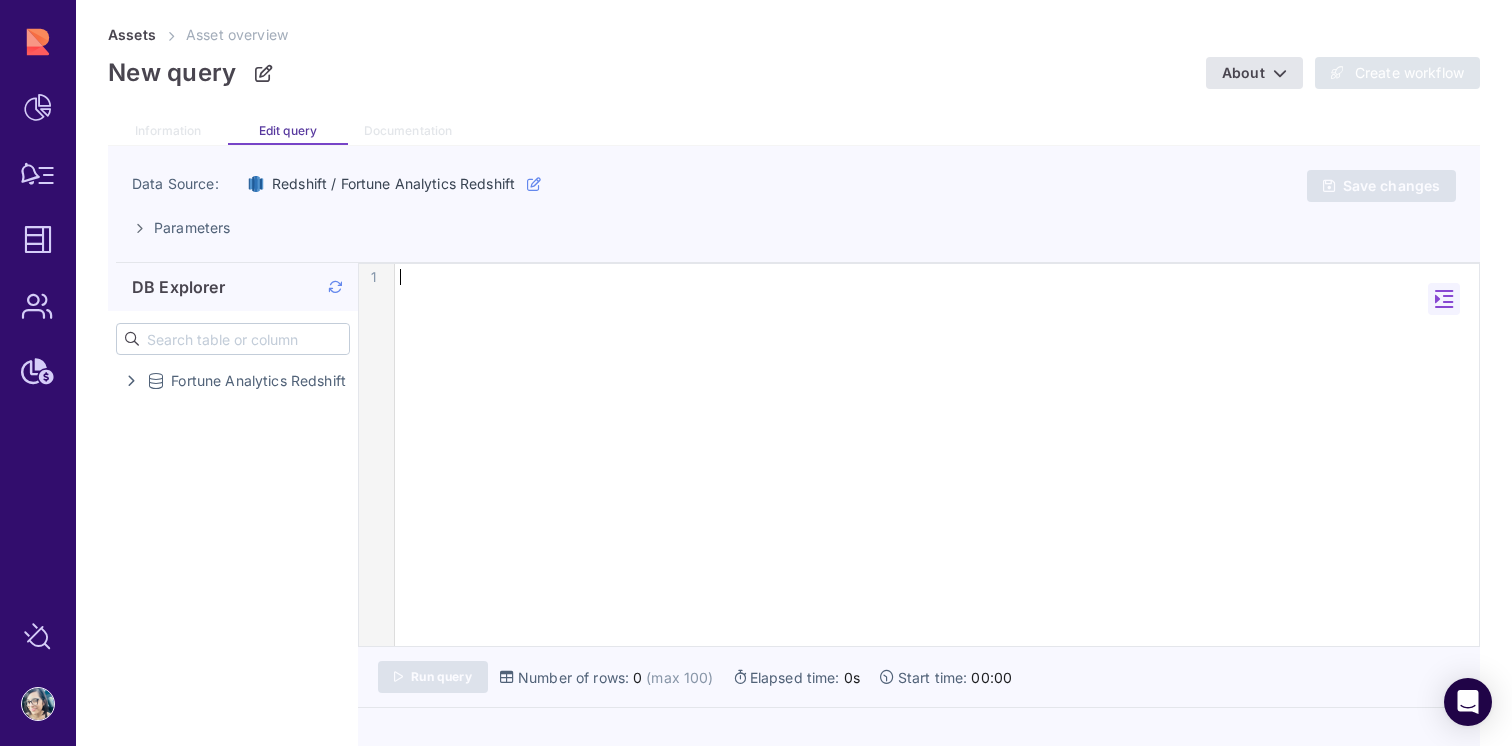 click on "9 1 ›" at bounding box center [919, 455] 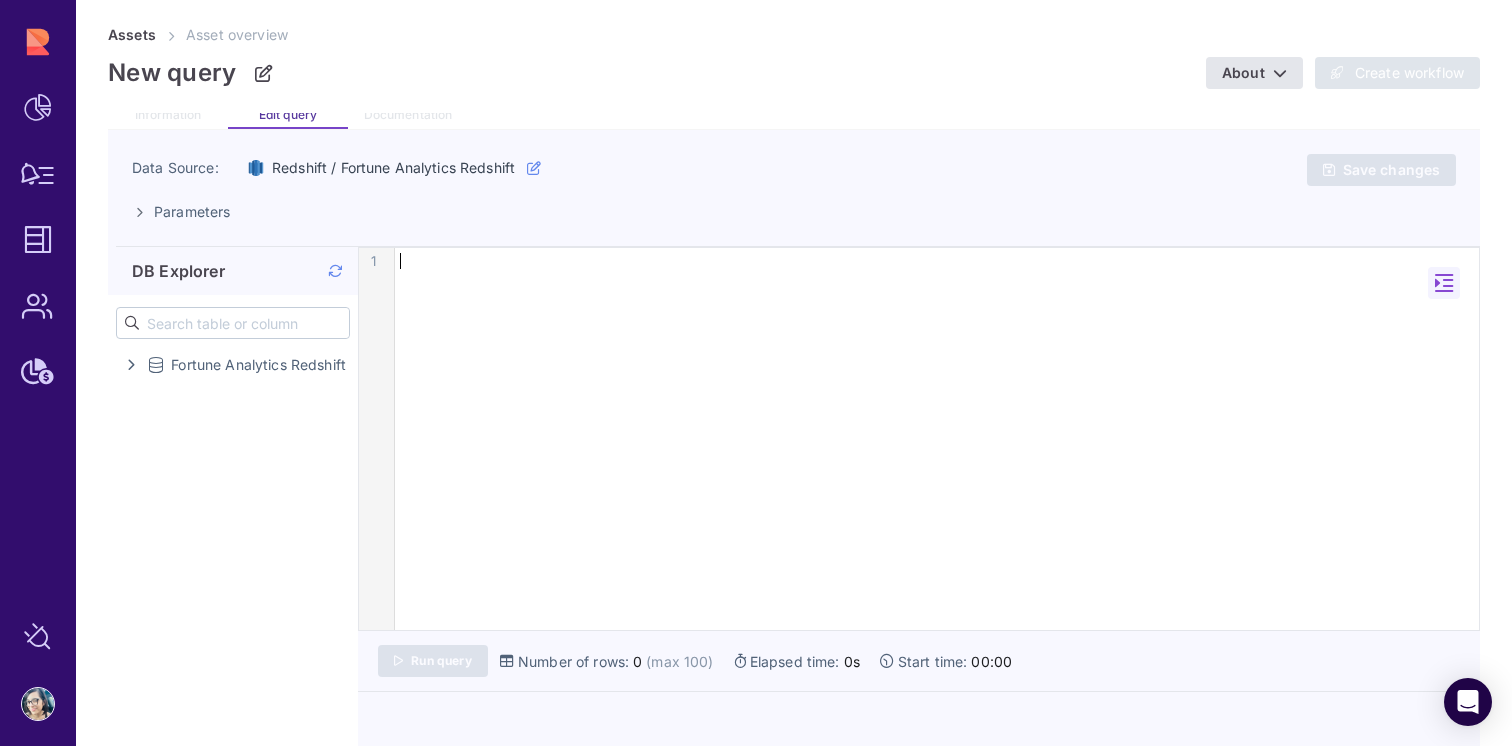 scroll, scrollTop: 4, scrollLeft: 0, axis: vertical 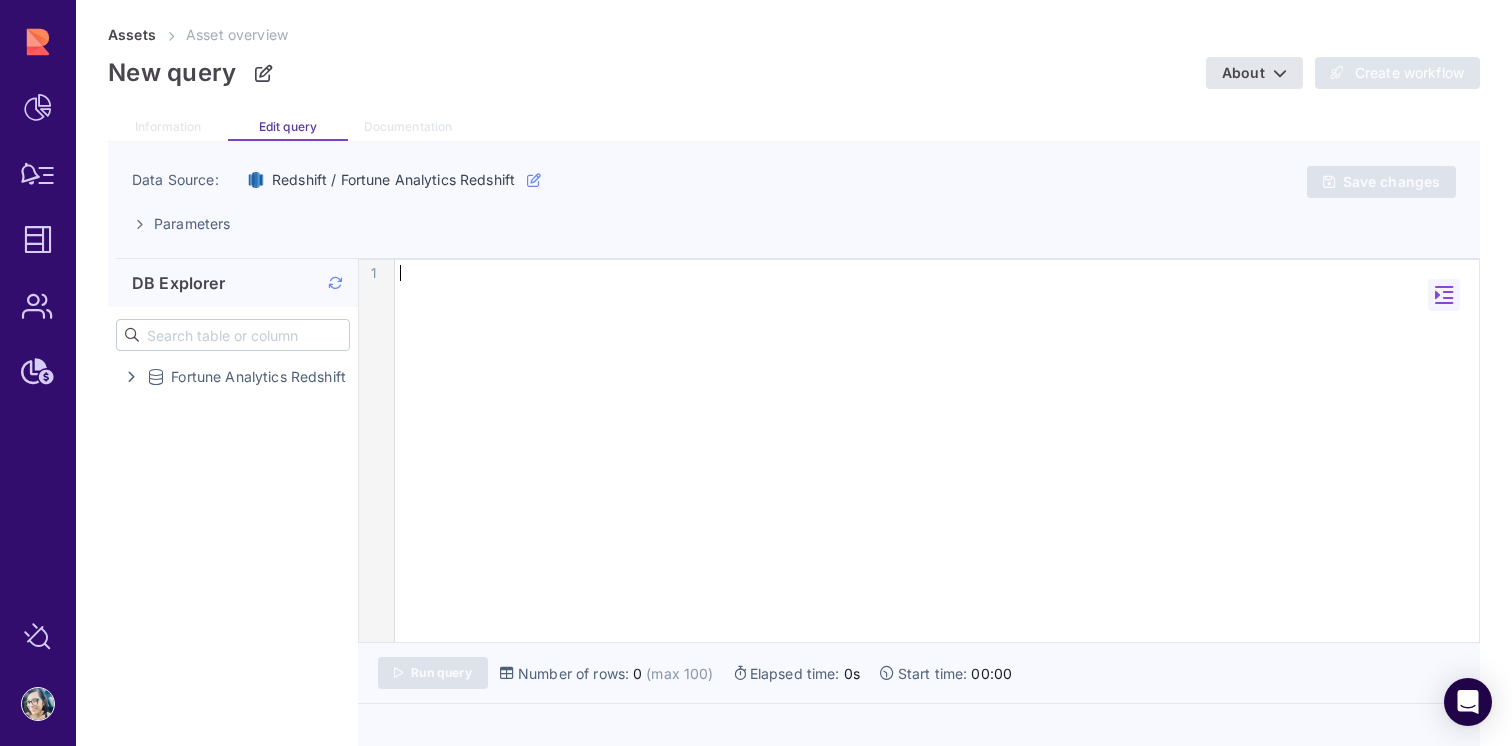 type 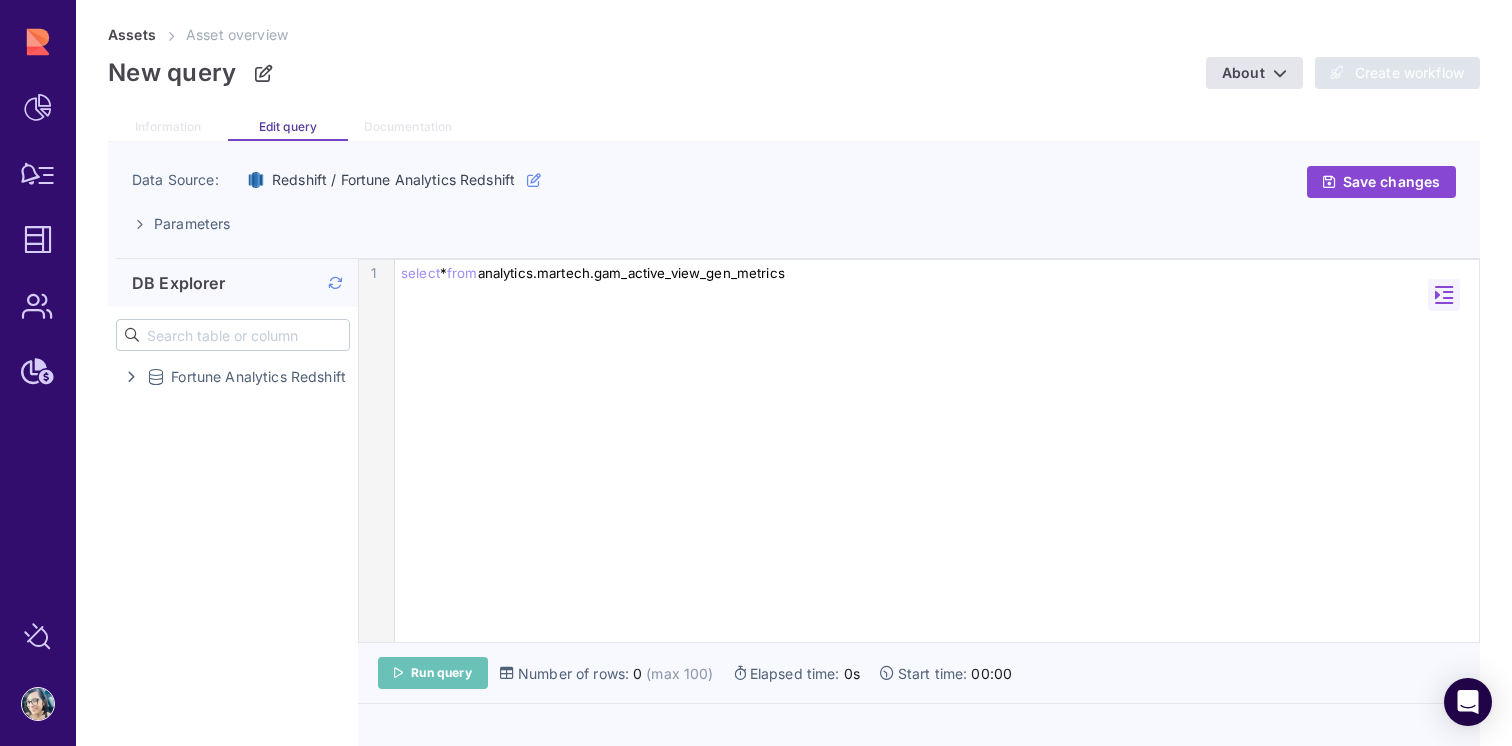 click on "Run query" at bounding box center [433, 673] 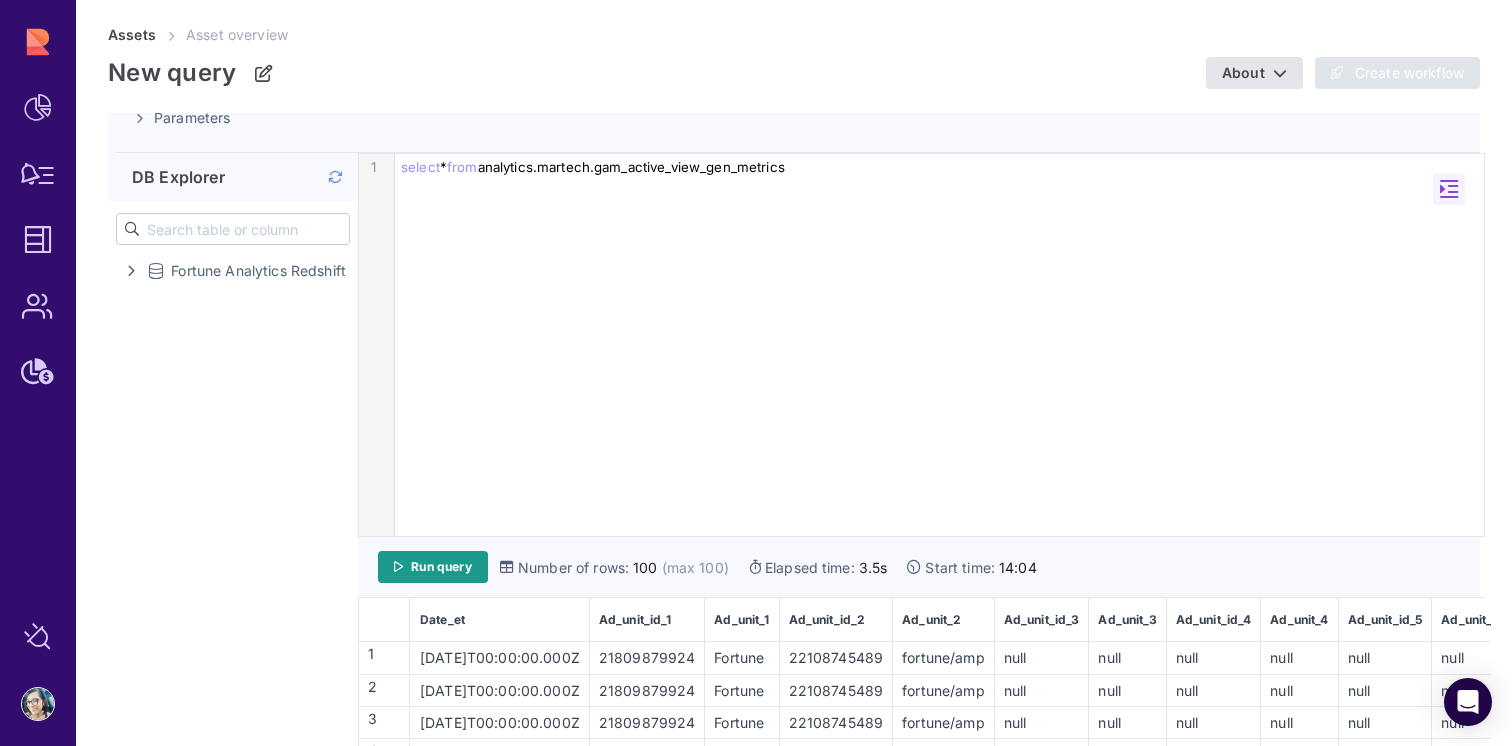 scroll, scrollTop: 96, scrollLeft: 0, axis: vertical 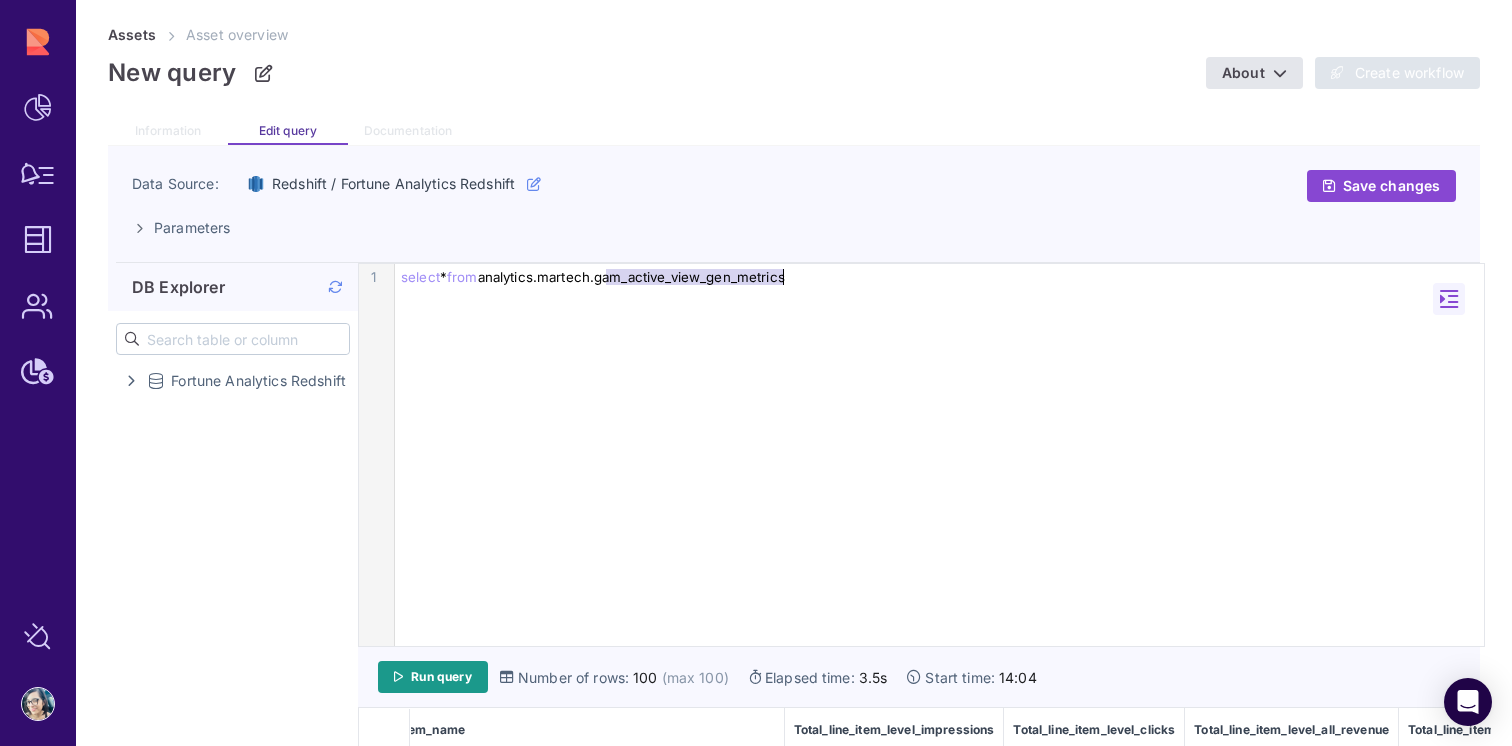 drag, startPoint x: 606, startPoint y: 277, endPoint x: 782, endPoint y: 276, distance: 176.00284 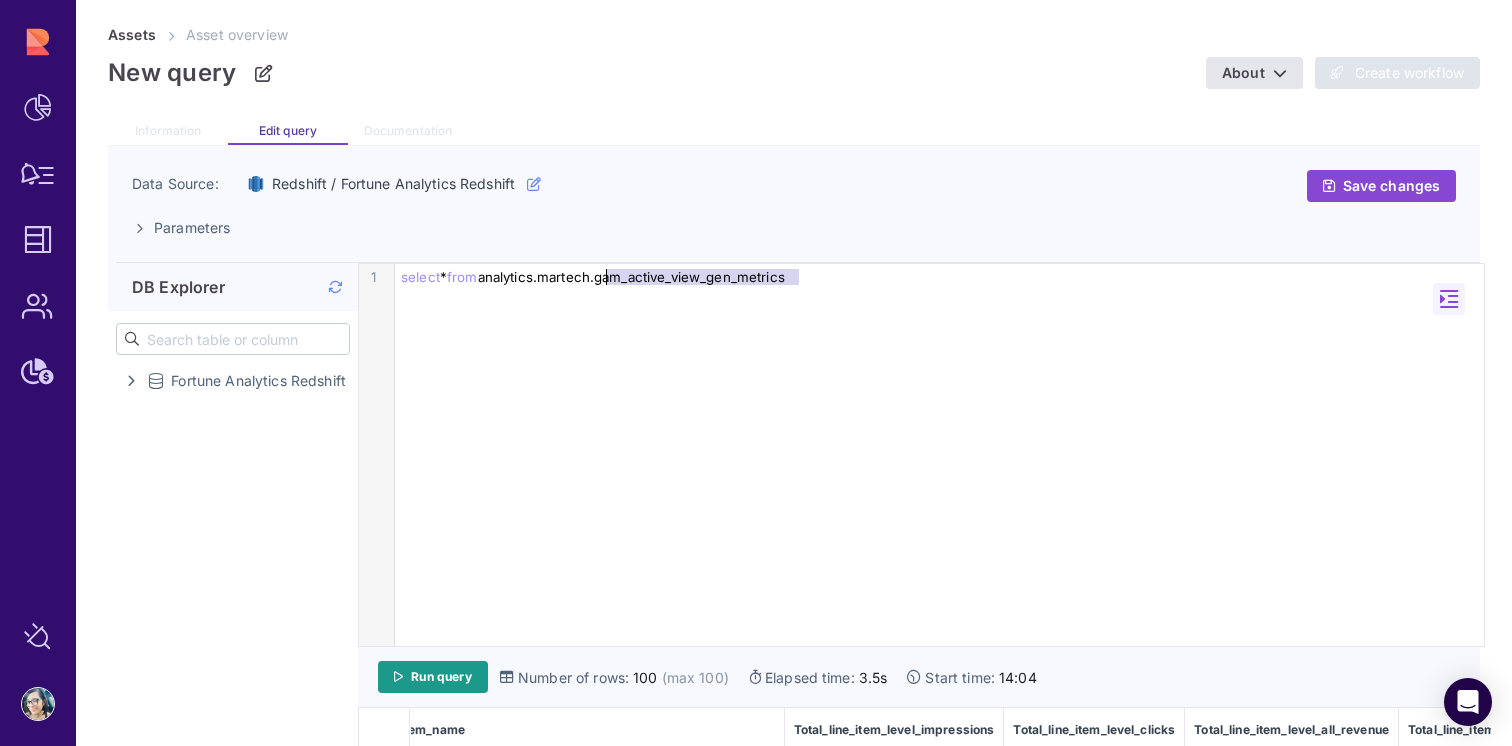 drag, startPoint x: 812, startPoint y: 272, endPoint x: 610, endPoint y: 275, distance: 202.02228 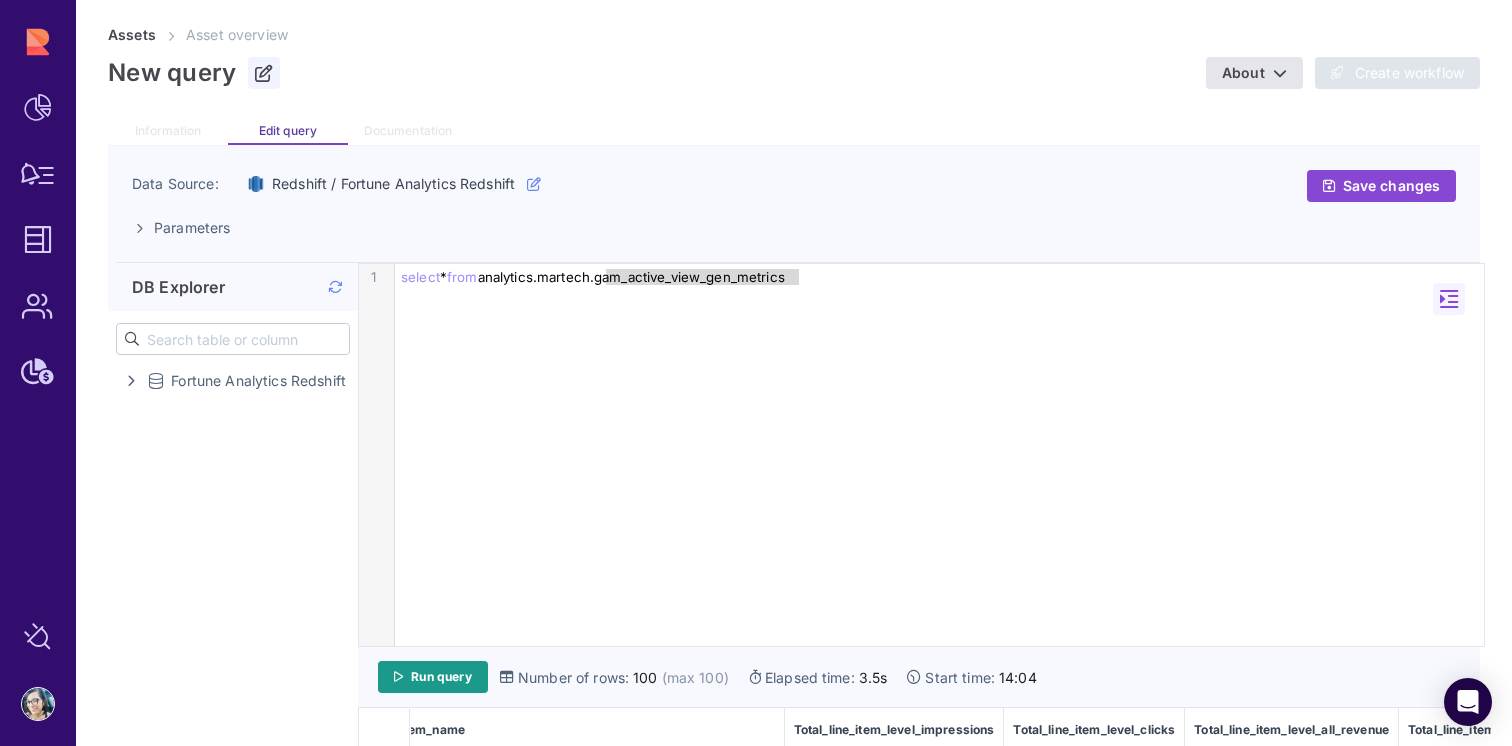 click 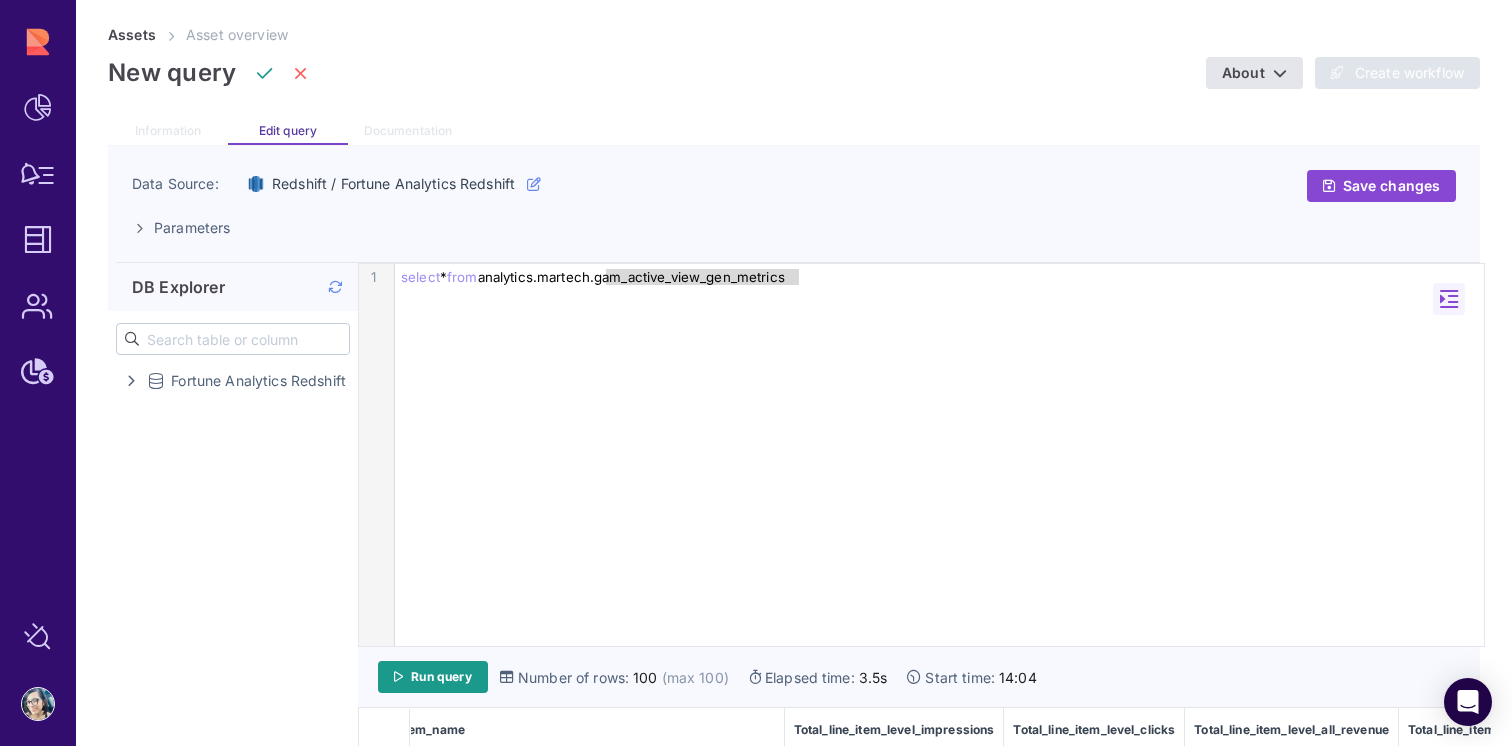 click on "New query" at bounding box center [172, 73] 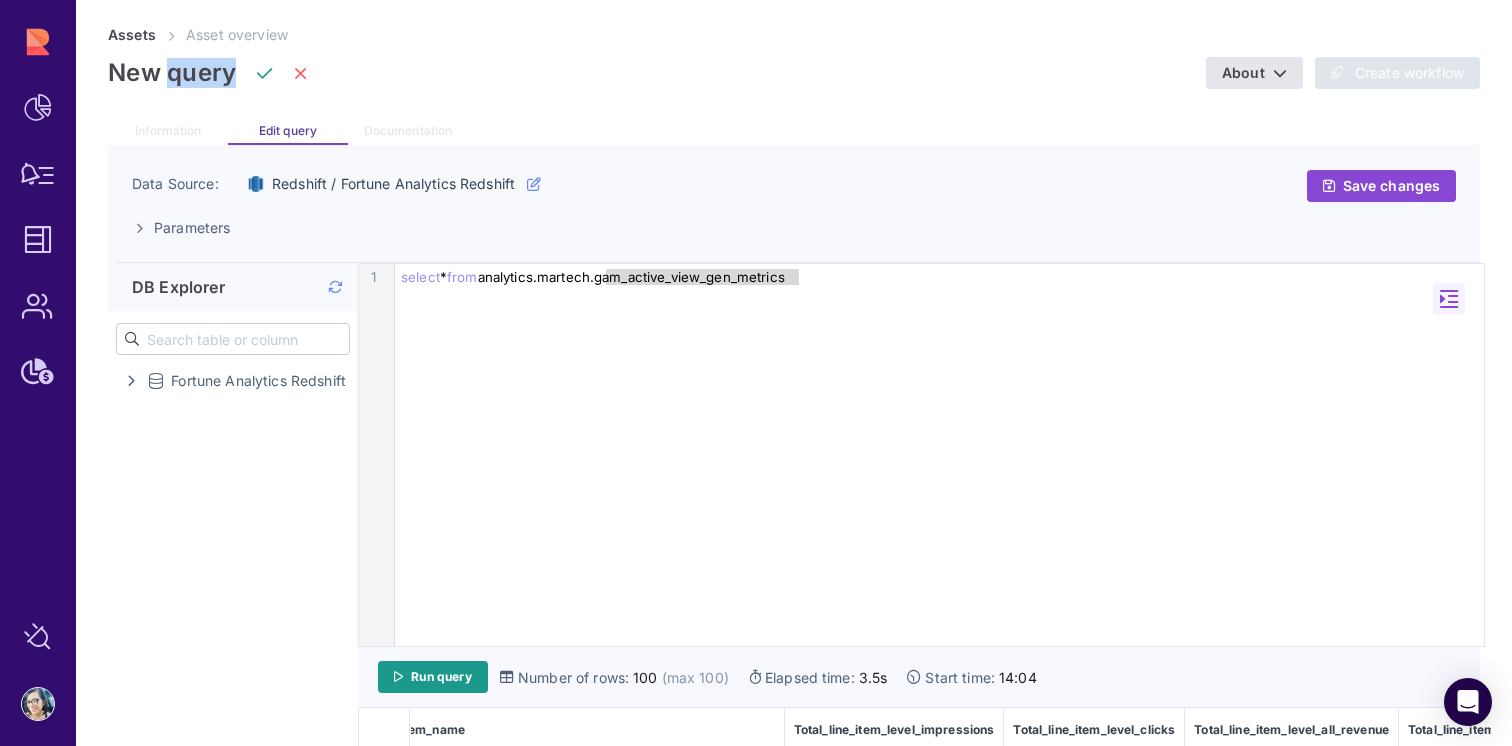 click on "New query" at bounding box center (172, 73) 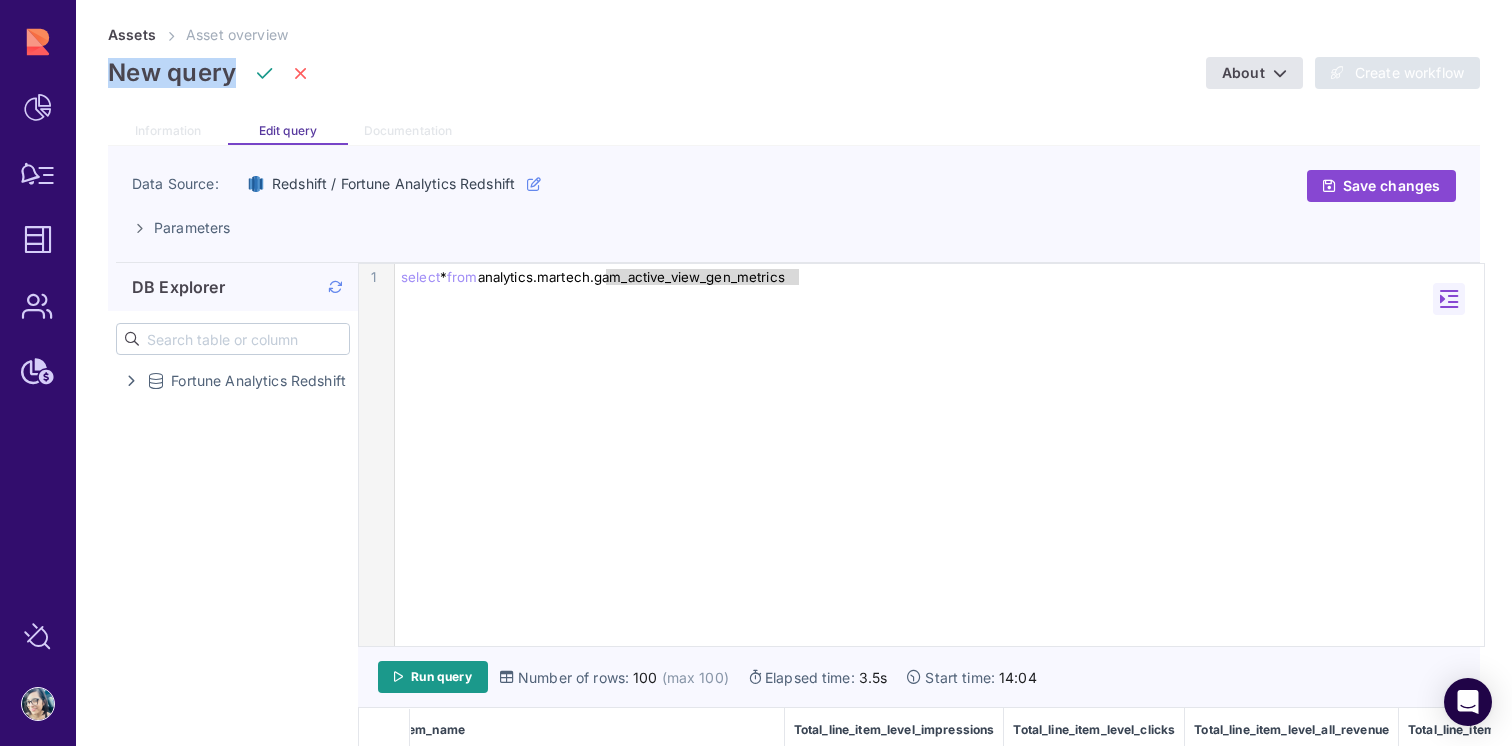 click on "New query" at bounding box center (172, 73) 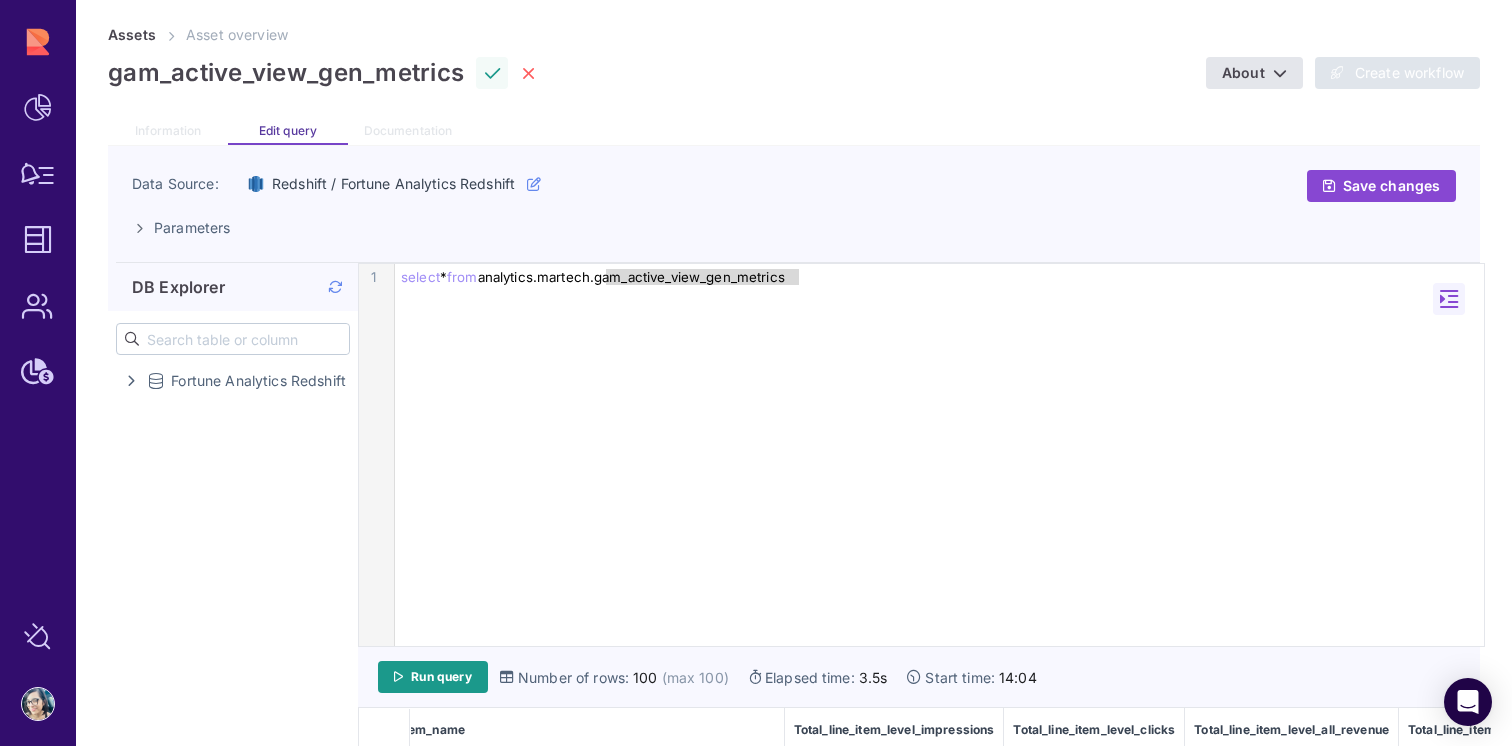 click at bounding box center (492, 73) 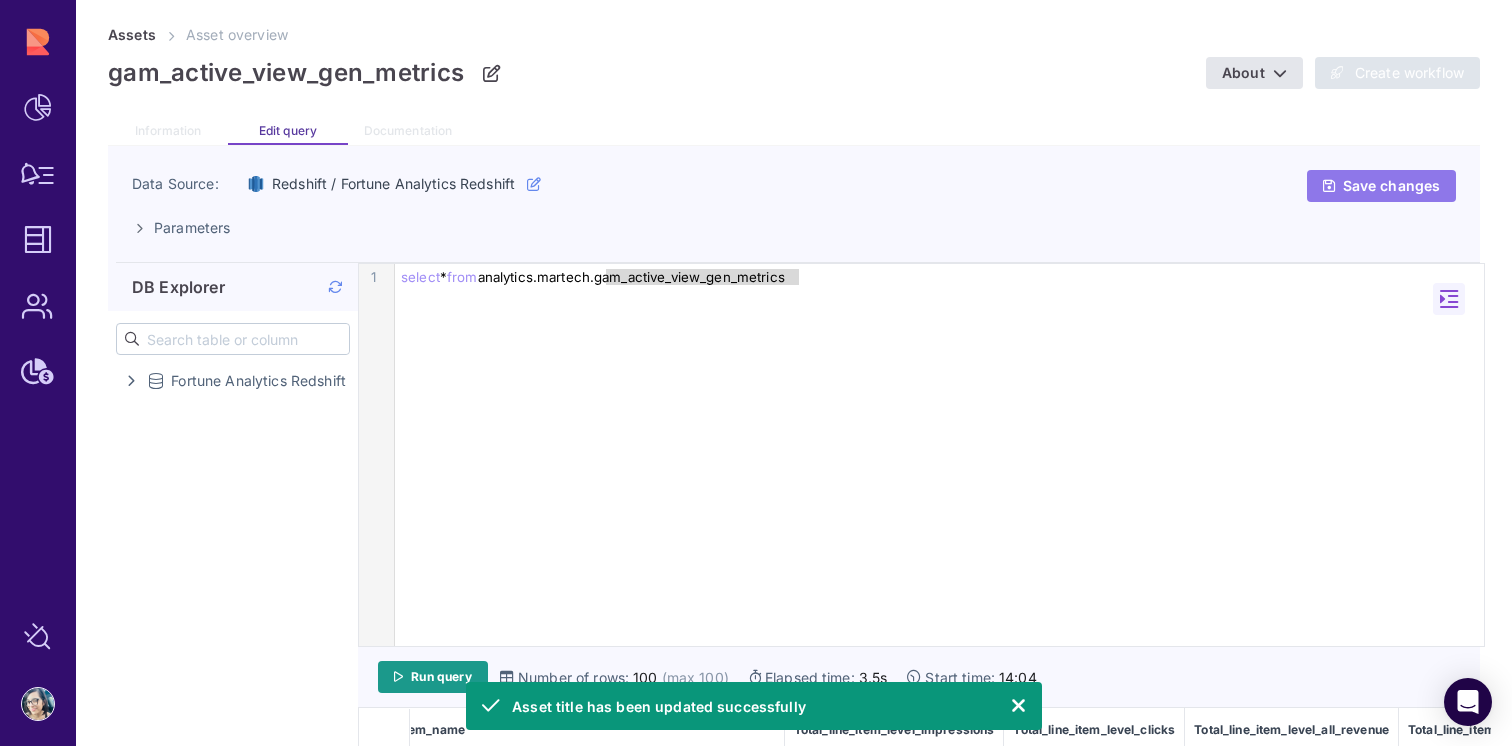 click on "Save changes" 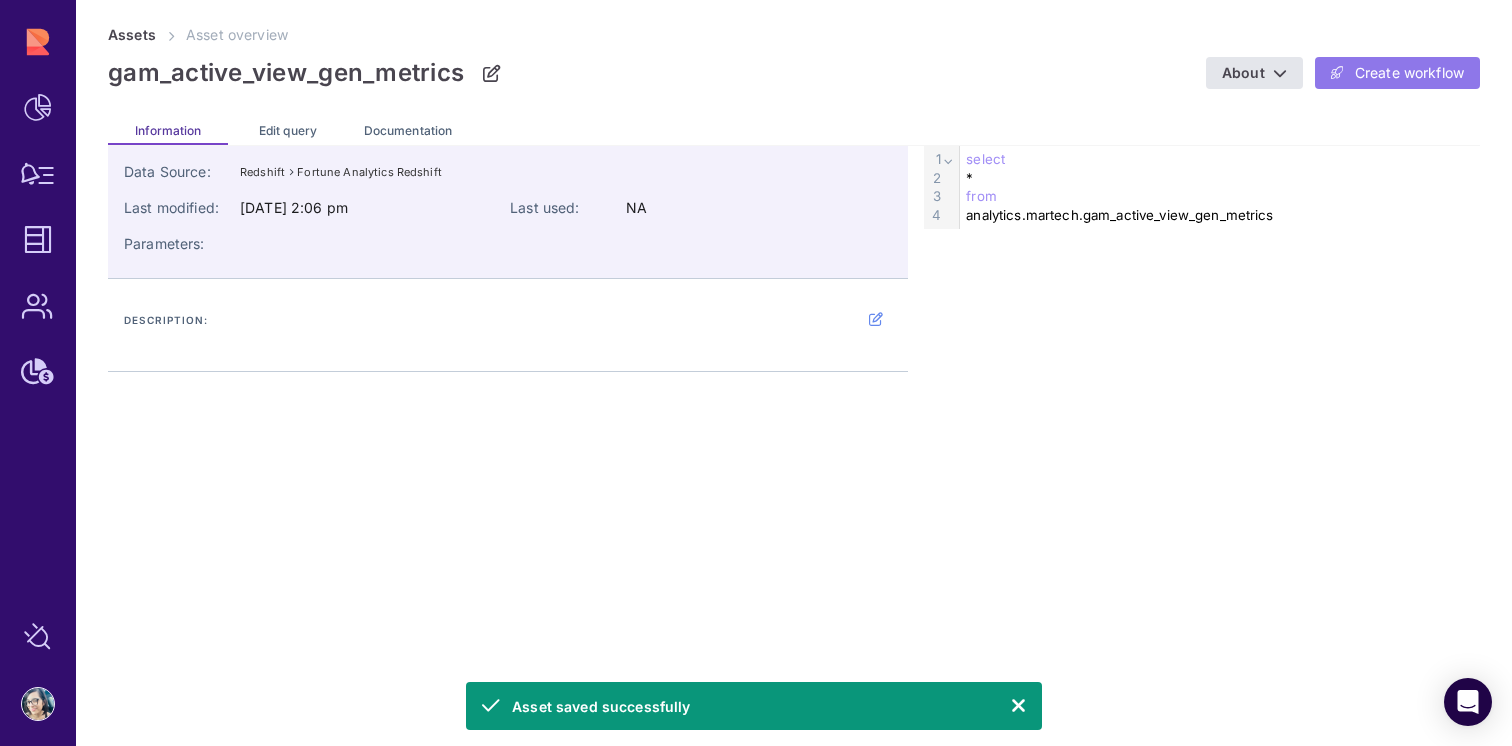 click on "Create workflow" 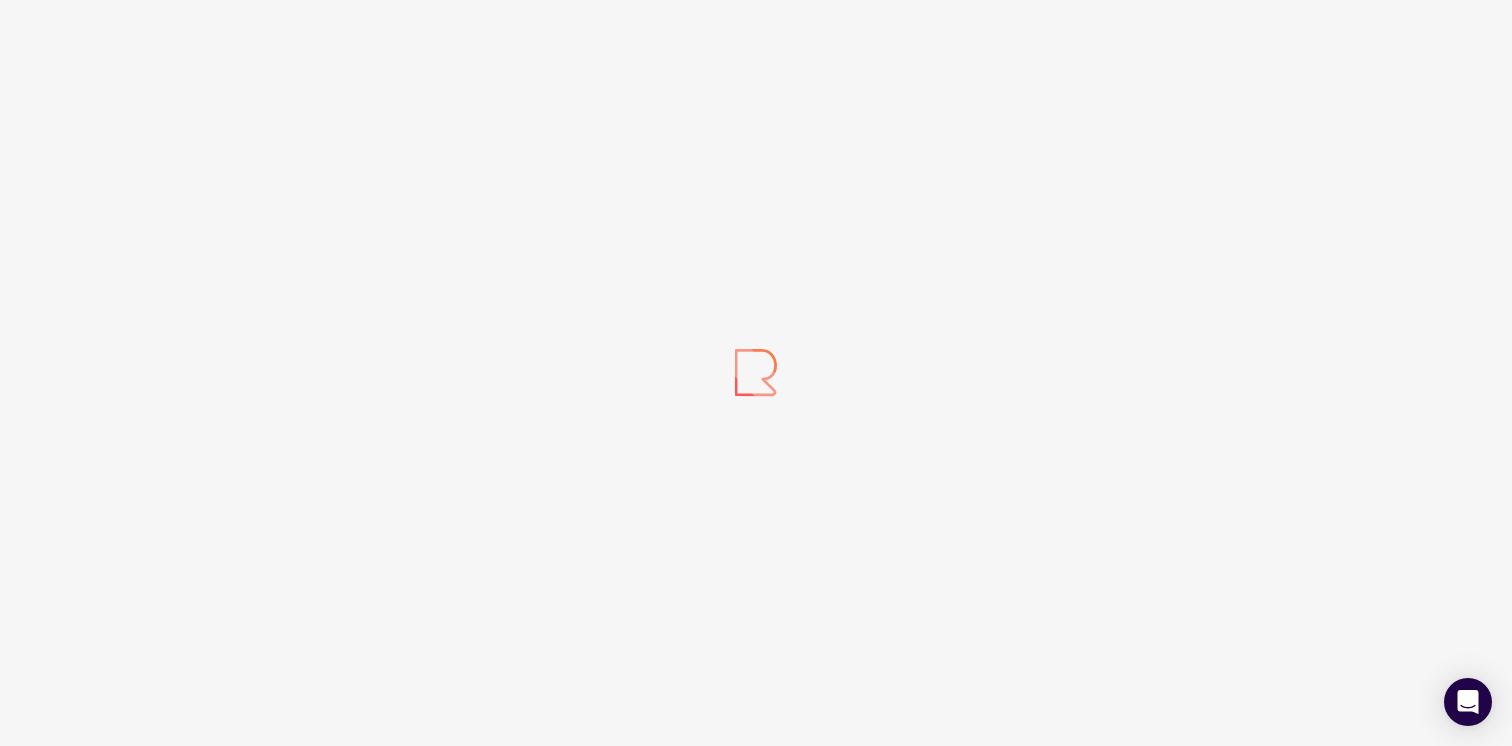 scroll, scrollTop: 0, scrollLeft: 0, axis: both 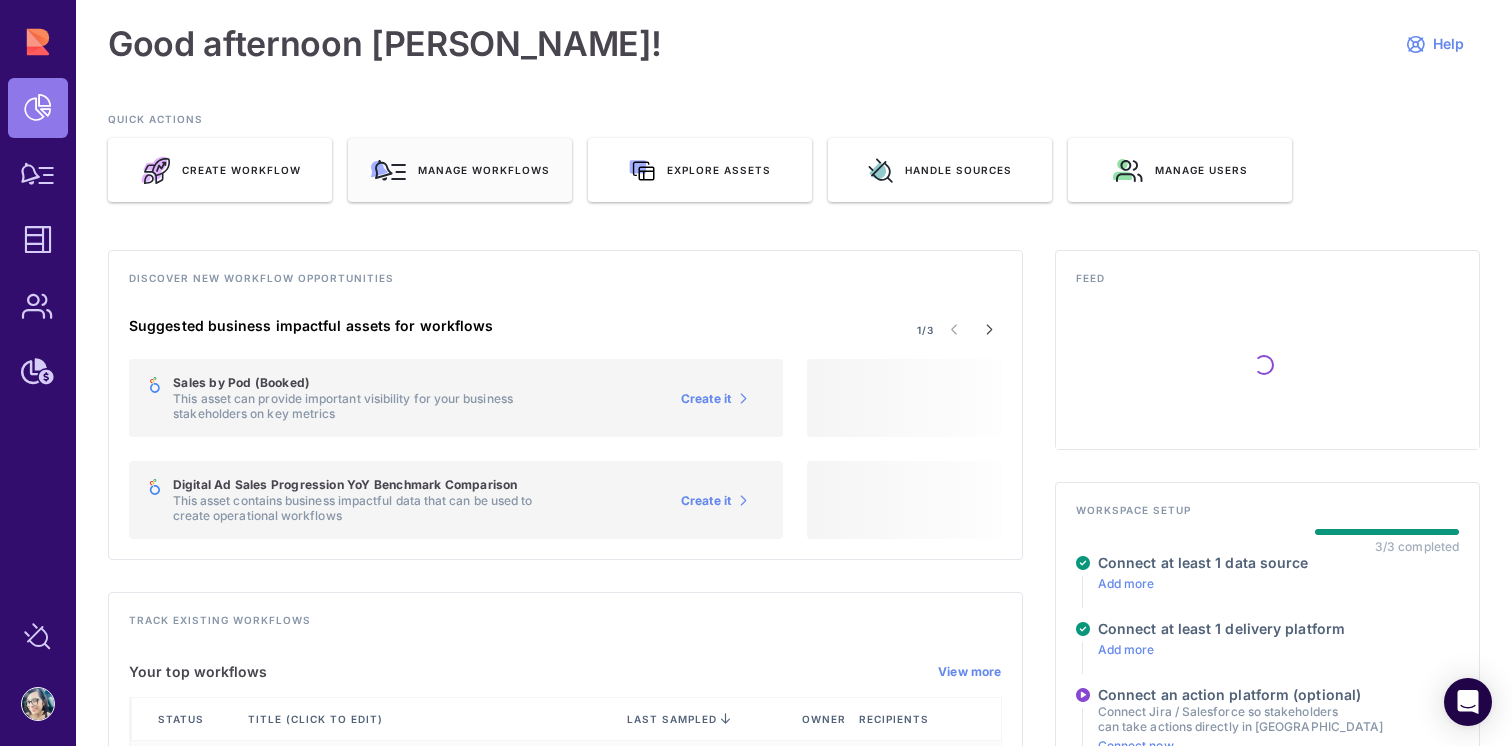 click on "Manage workflows" 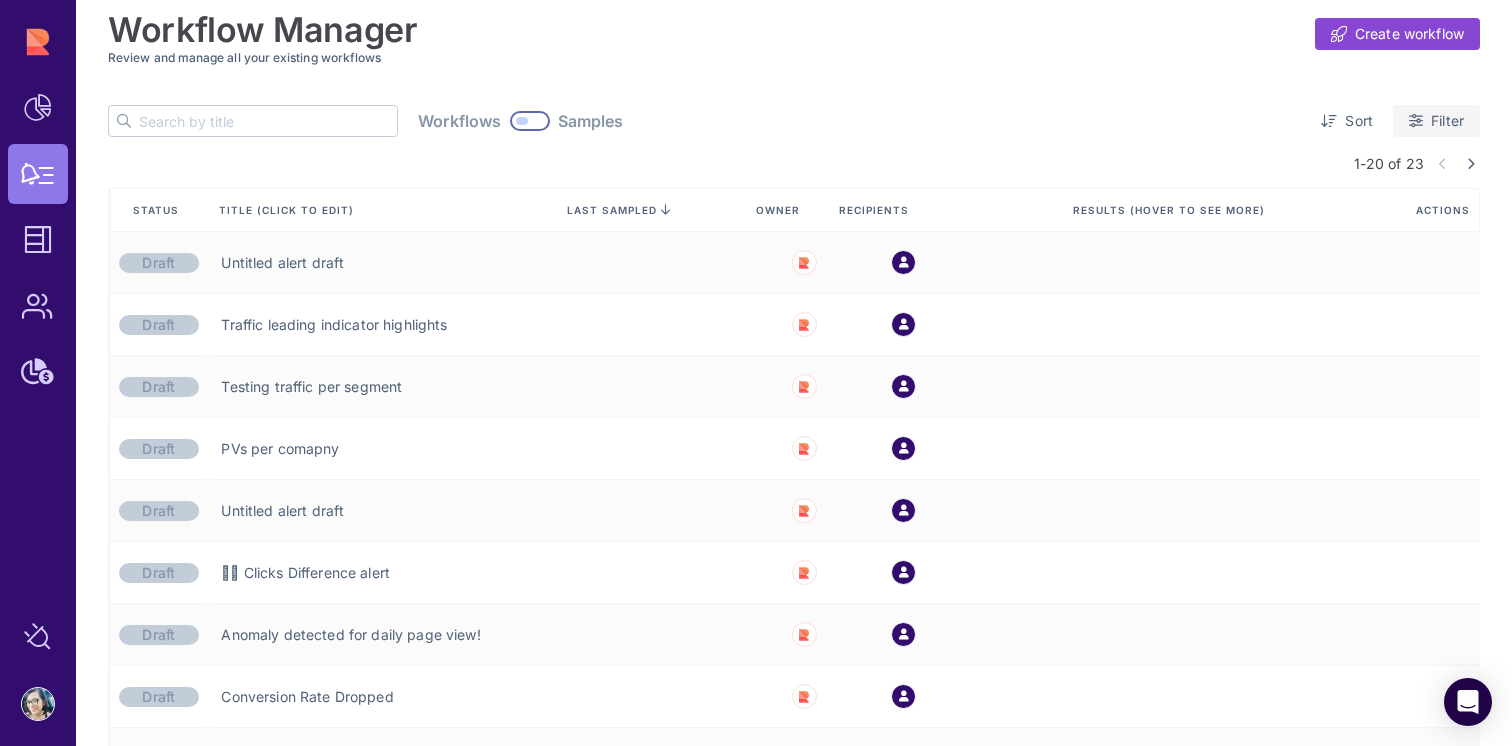 click on "Filter" at bounding box center (1436, 121) 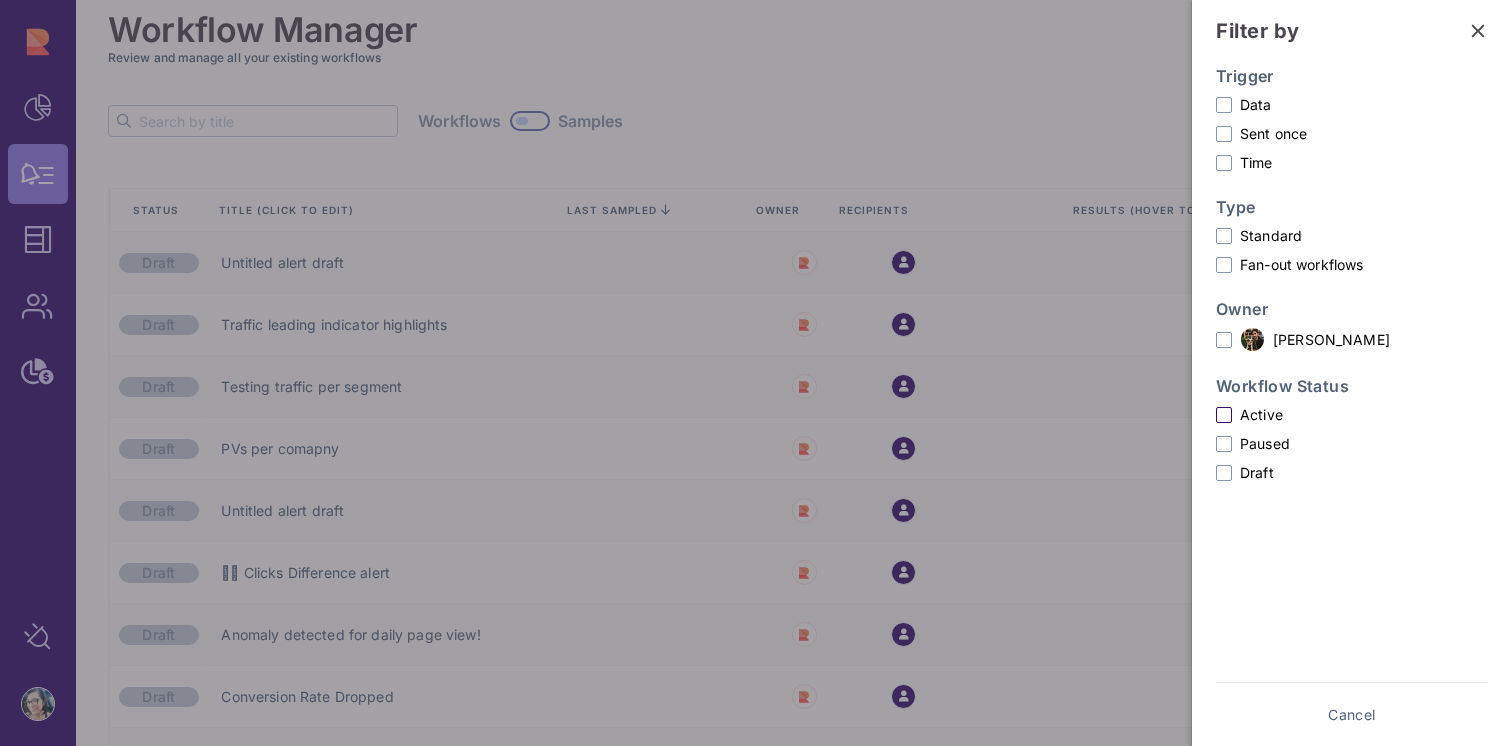 click on "Active" 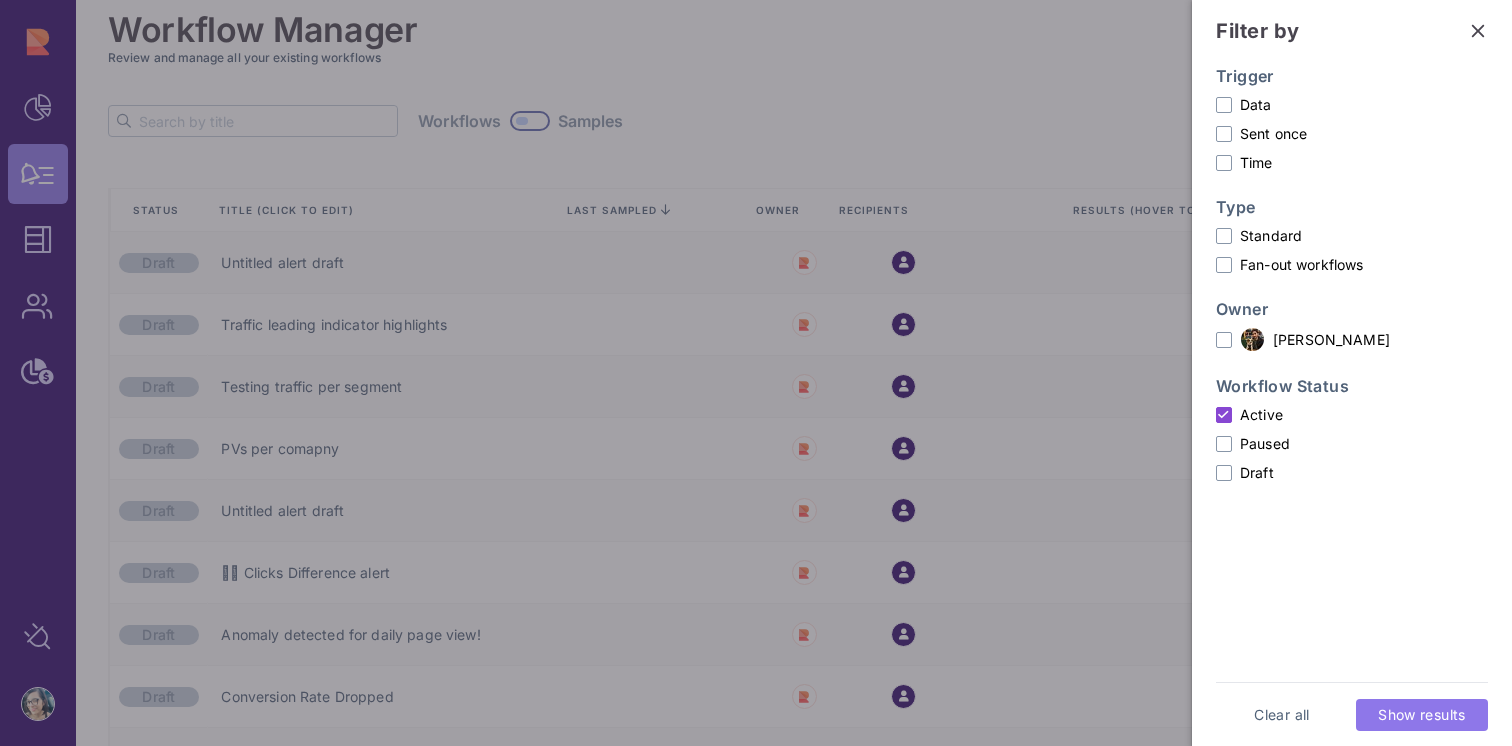 click on "Show results" 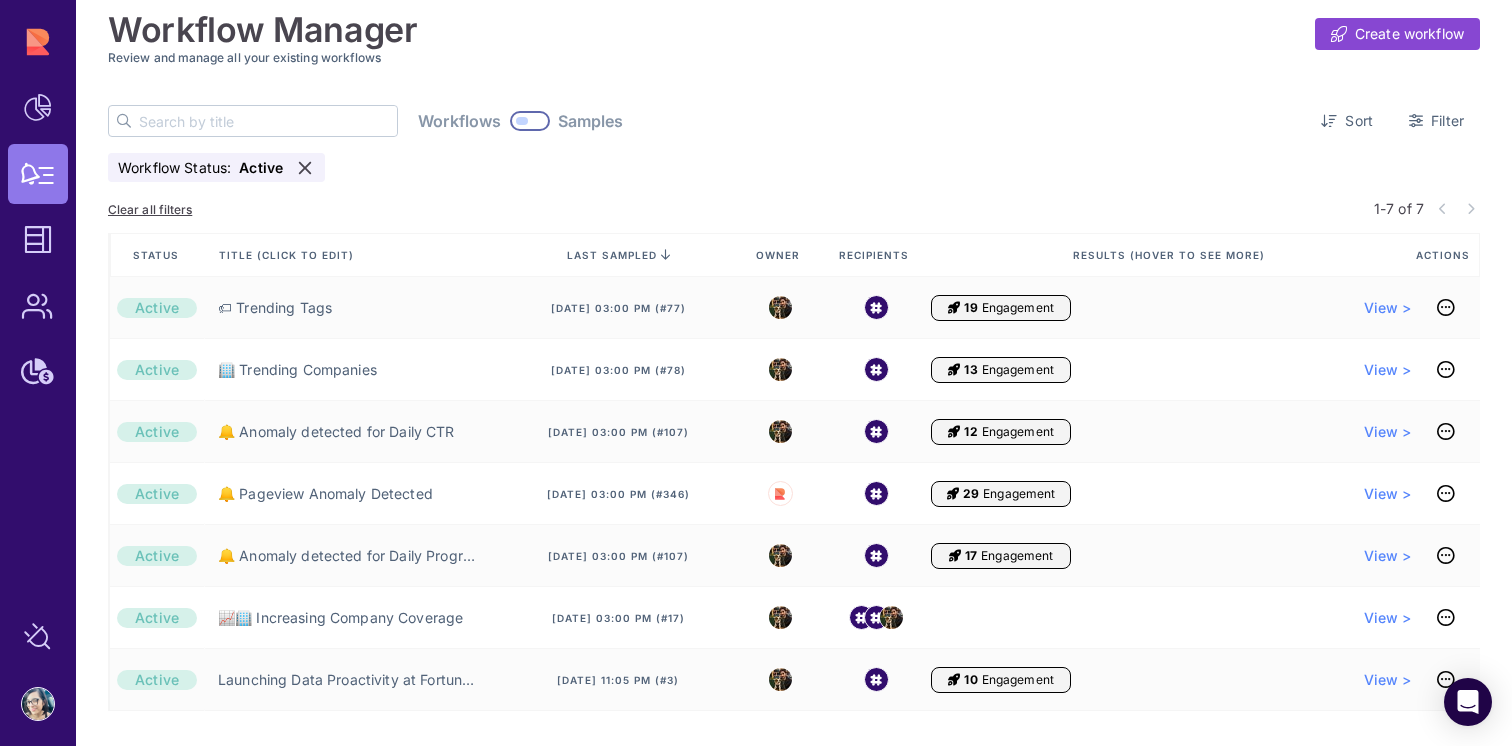 scroll, scrollTop: 1, scrollLeft: 0, axis: vertical 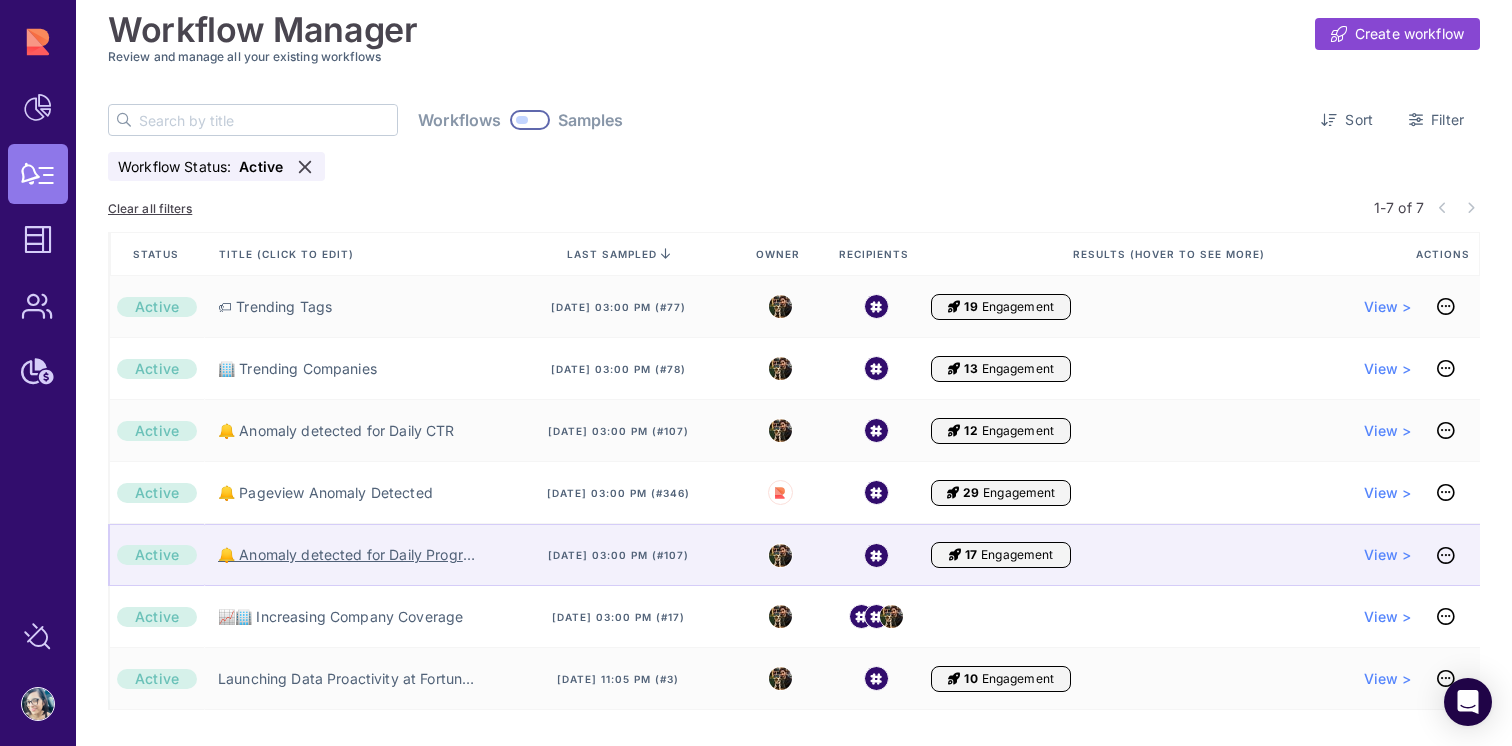 click on "🔔 Anomaly detected for Daily Programmatic eCPM" at bounding box center (350, 555) 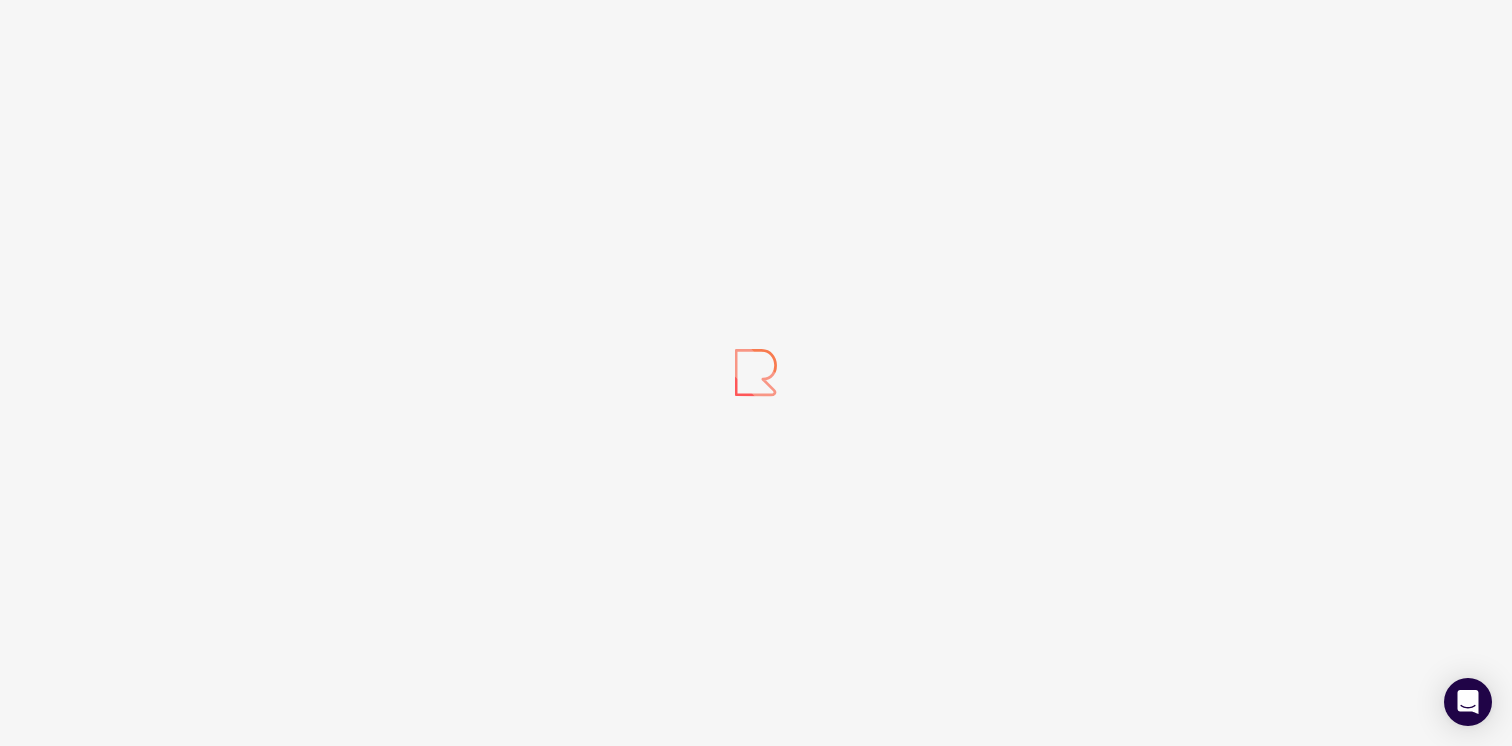 scroll, scrollTop: 0, scrollLeft: 0, axis: both 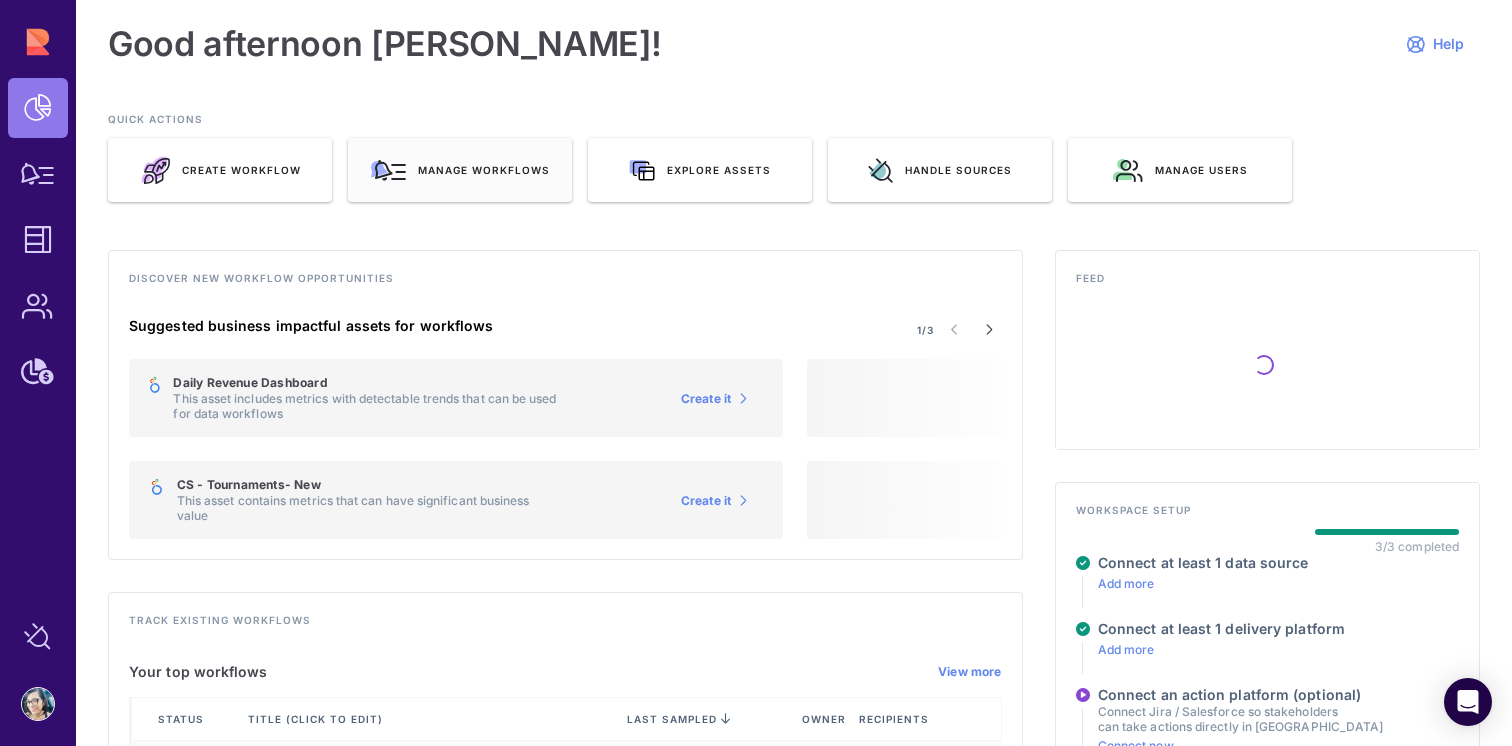 click on "Manage workflows" at bounding box center [460, 170] 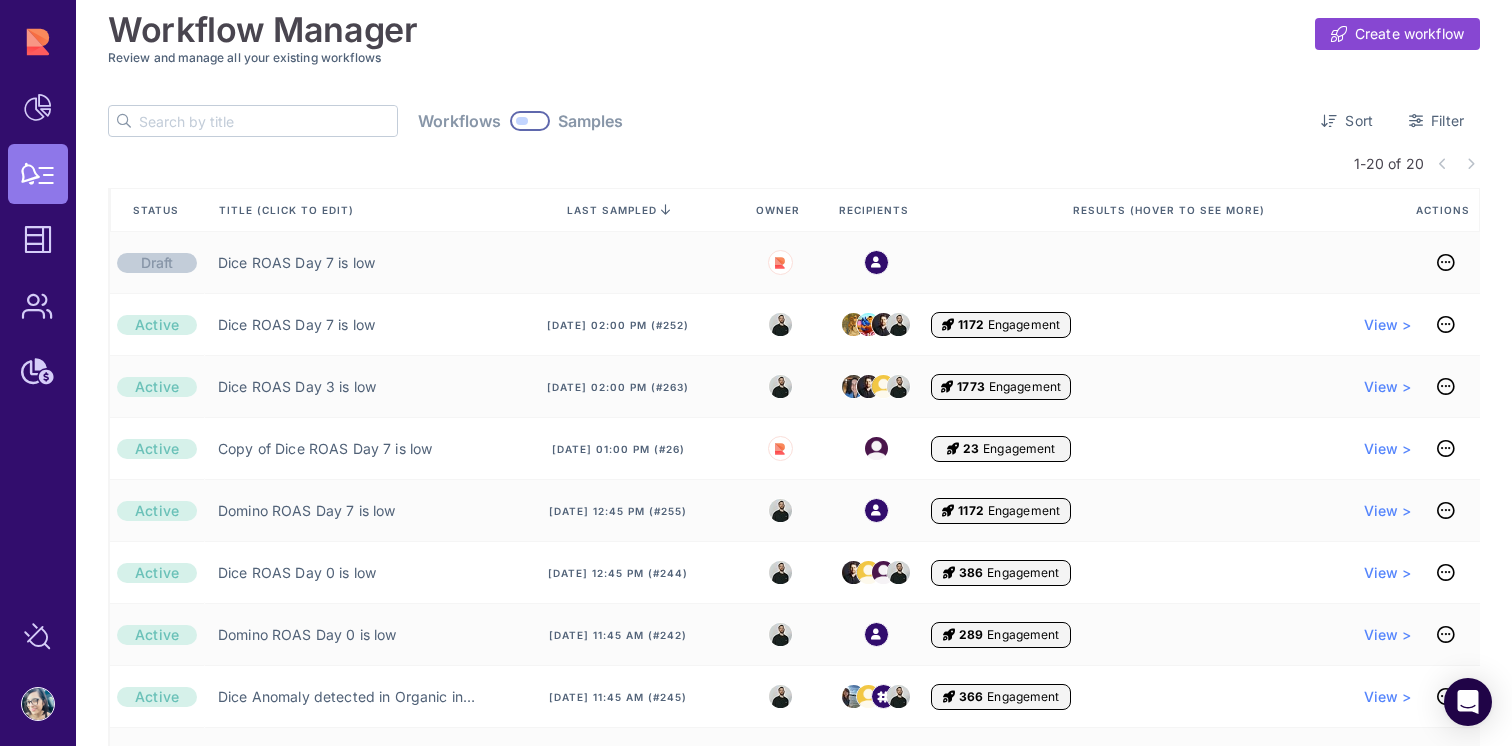 click 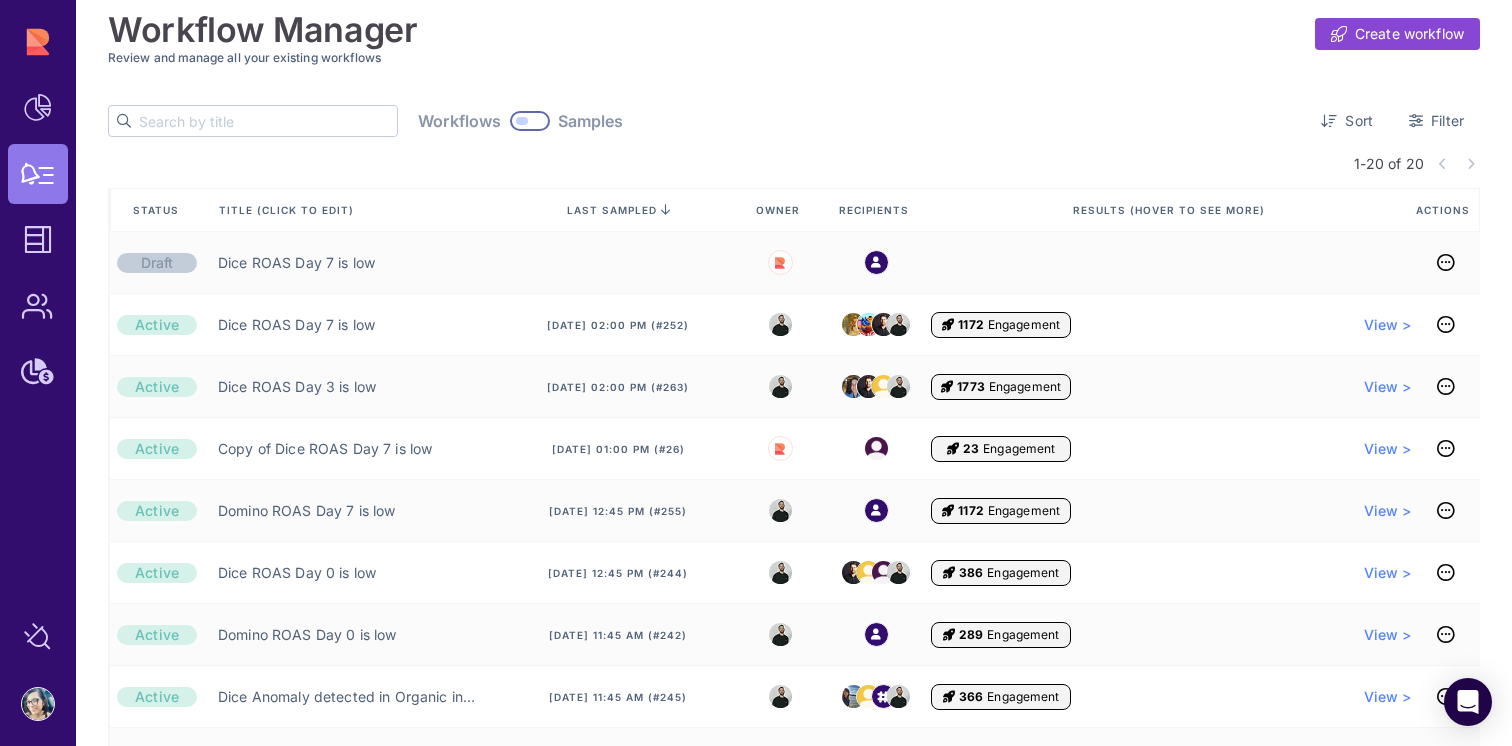 paste on "Dice ROAS Day 7 is low" 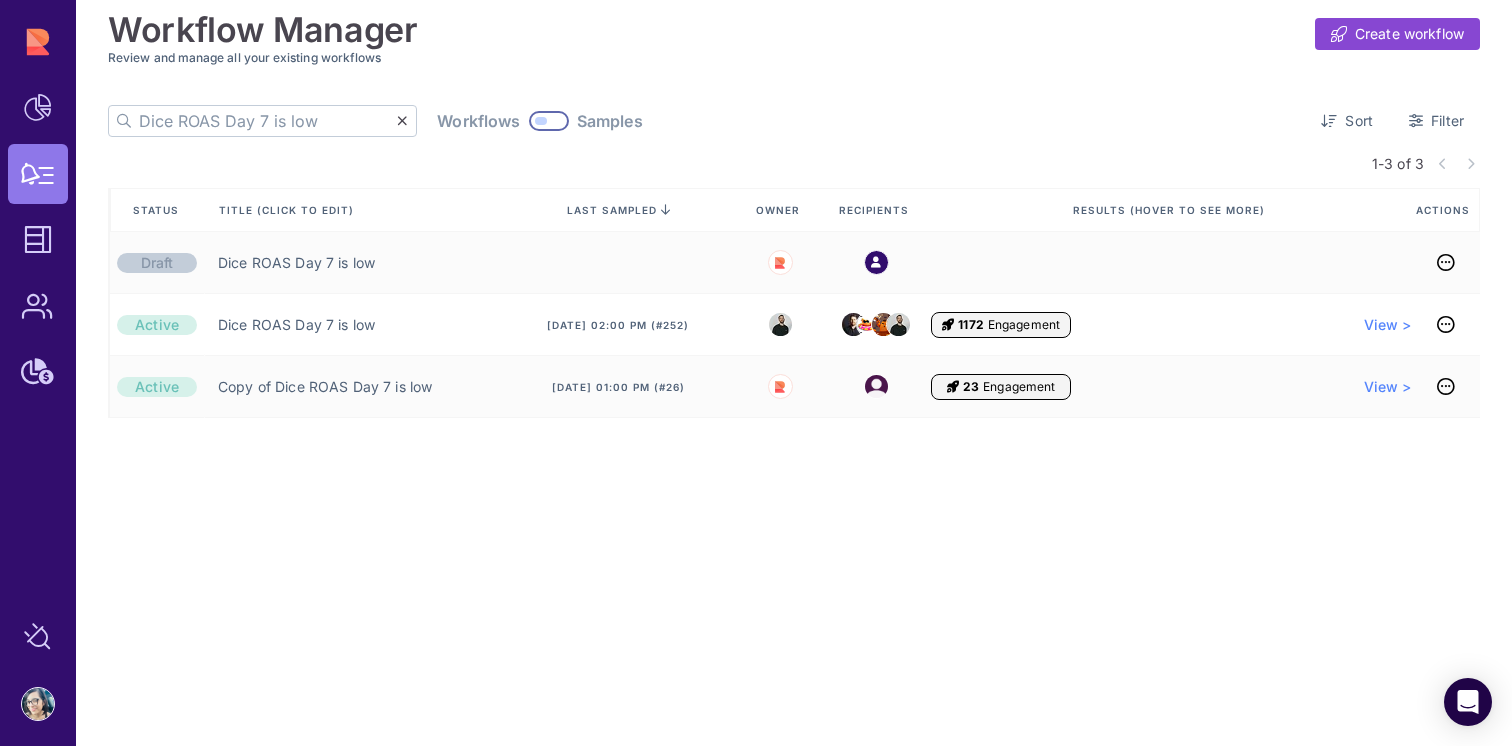 click on "Dice ROAS Day 7 is low" 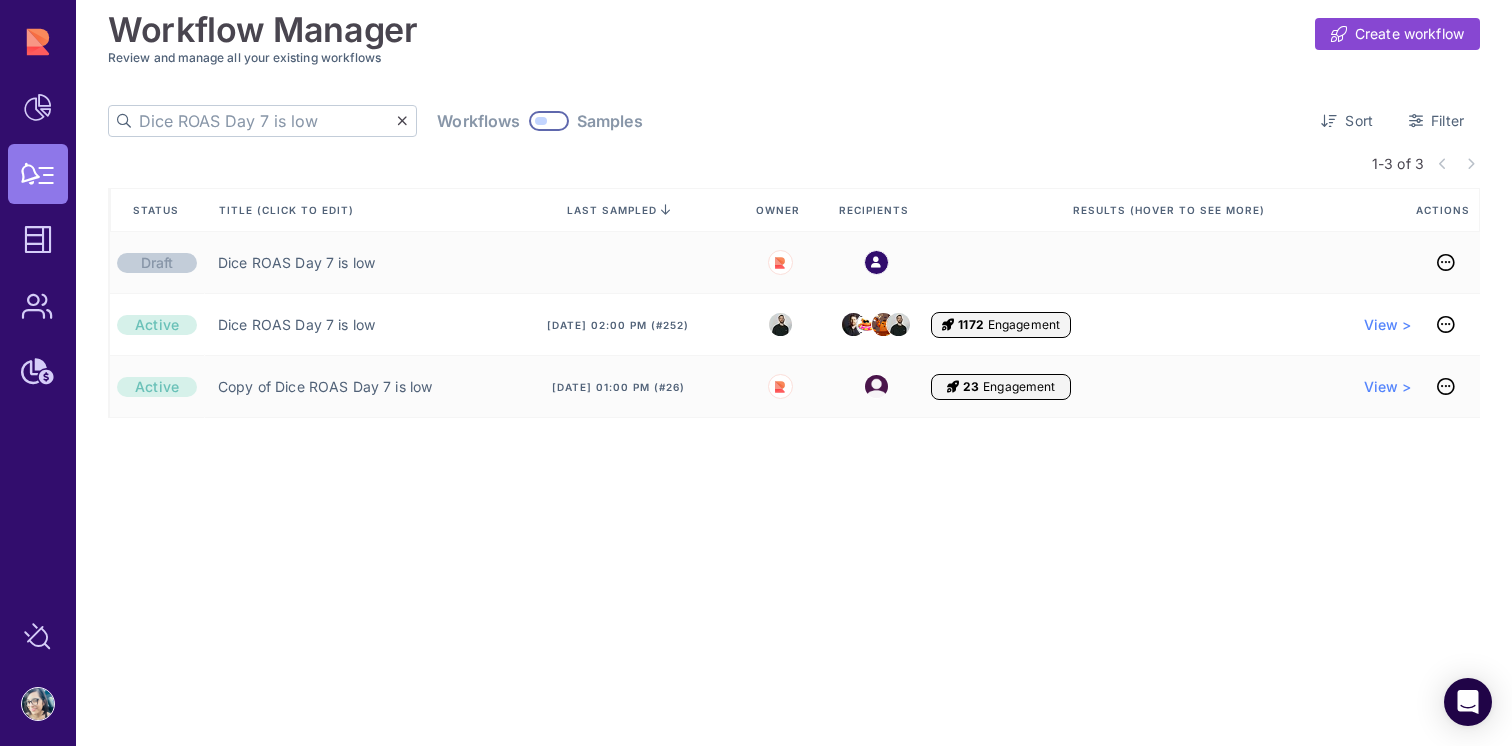 click on "Dice ROAS Day 7 is low" 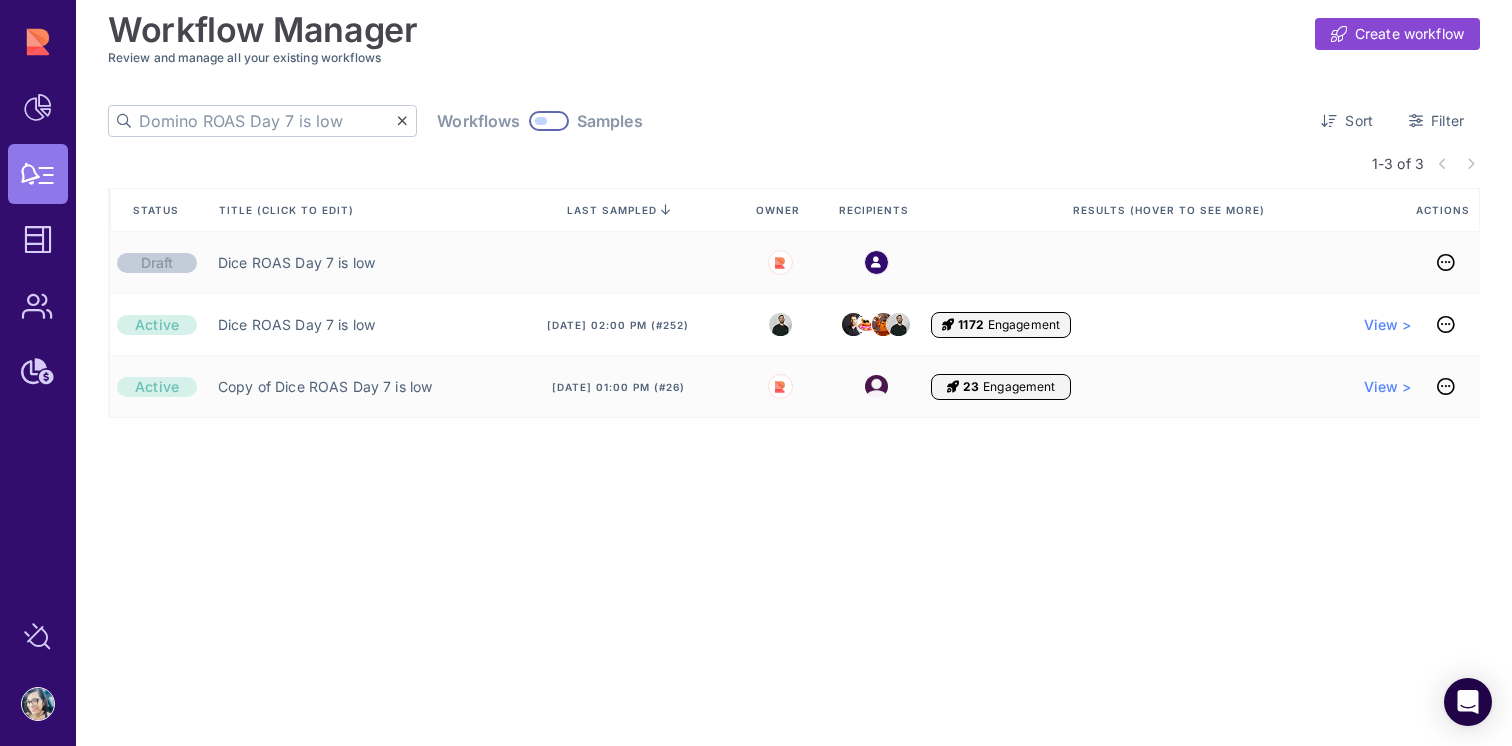 scroll, scrollTop: 0, scrollLeft: 19, axis: horizontal 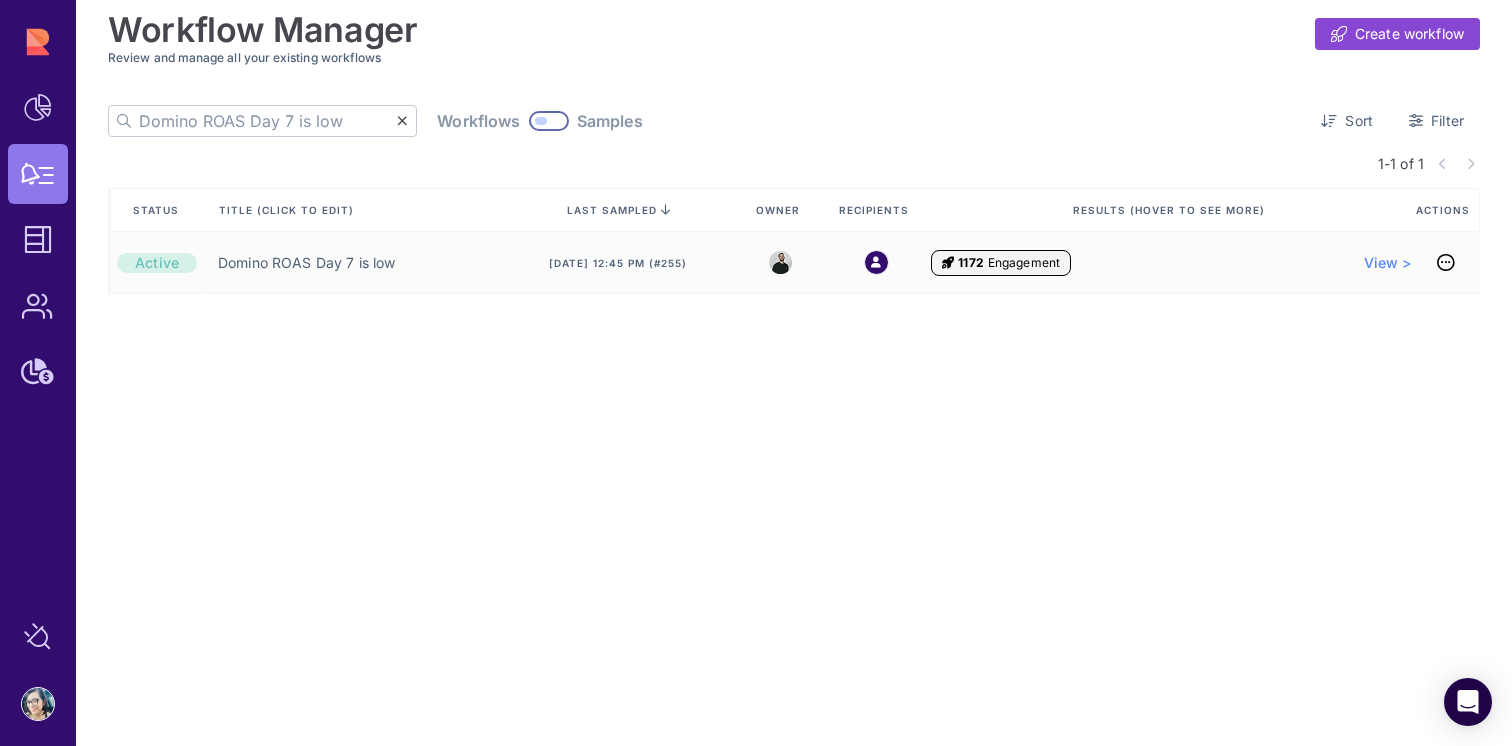 click on "Domino ROAS Day 7 is low" 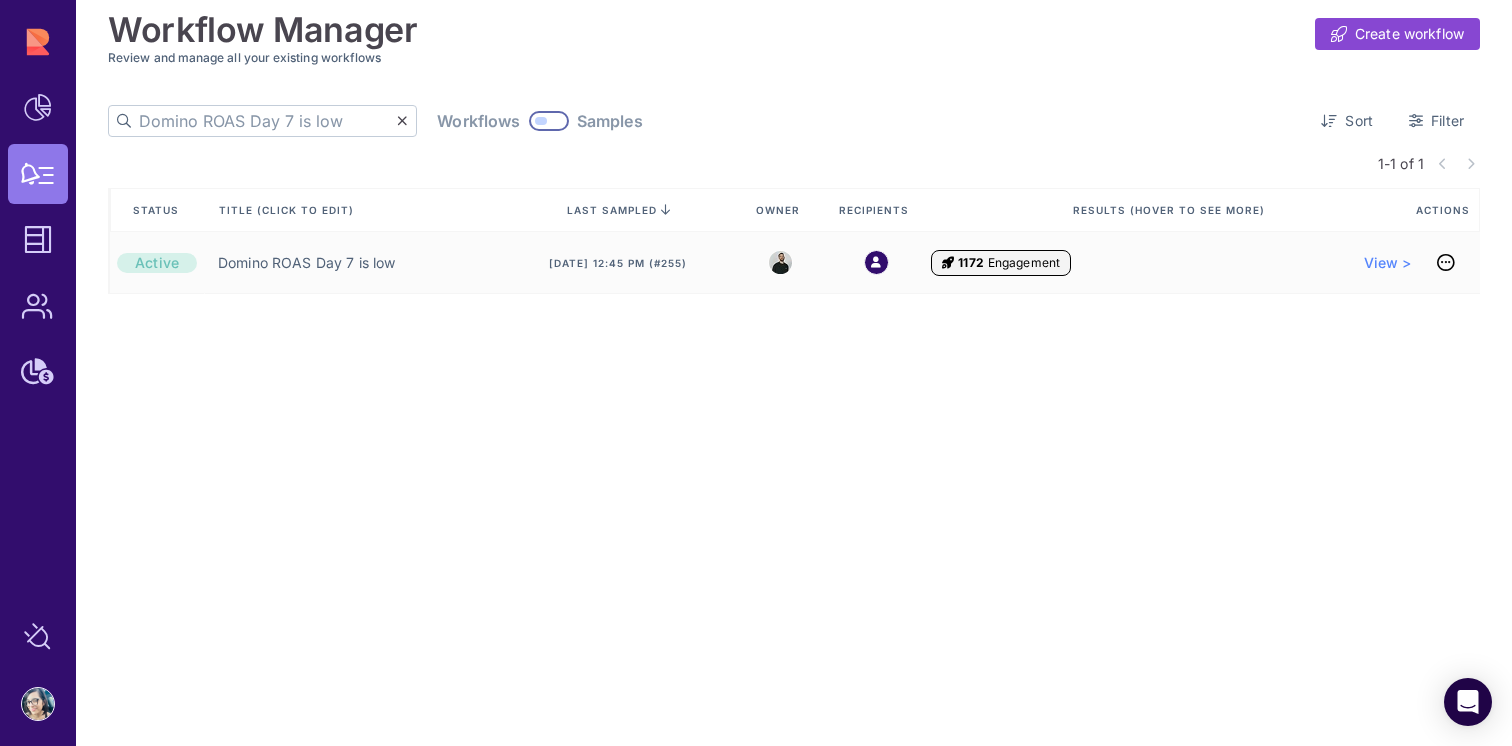 click on "Domino ROAS Day 7 is low" 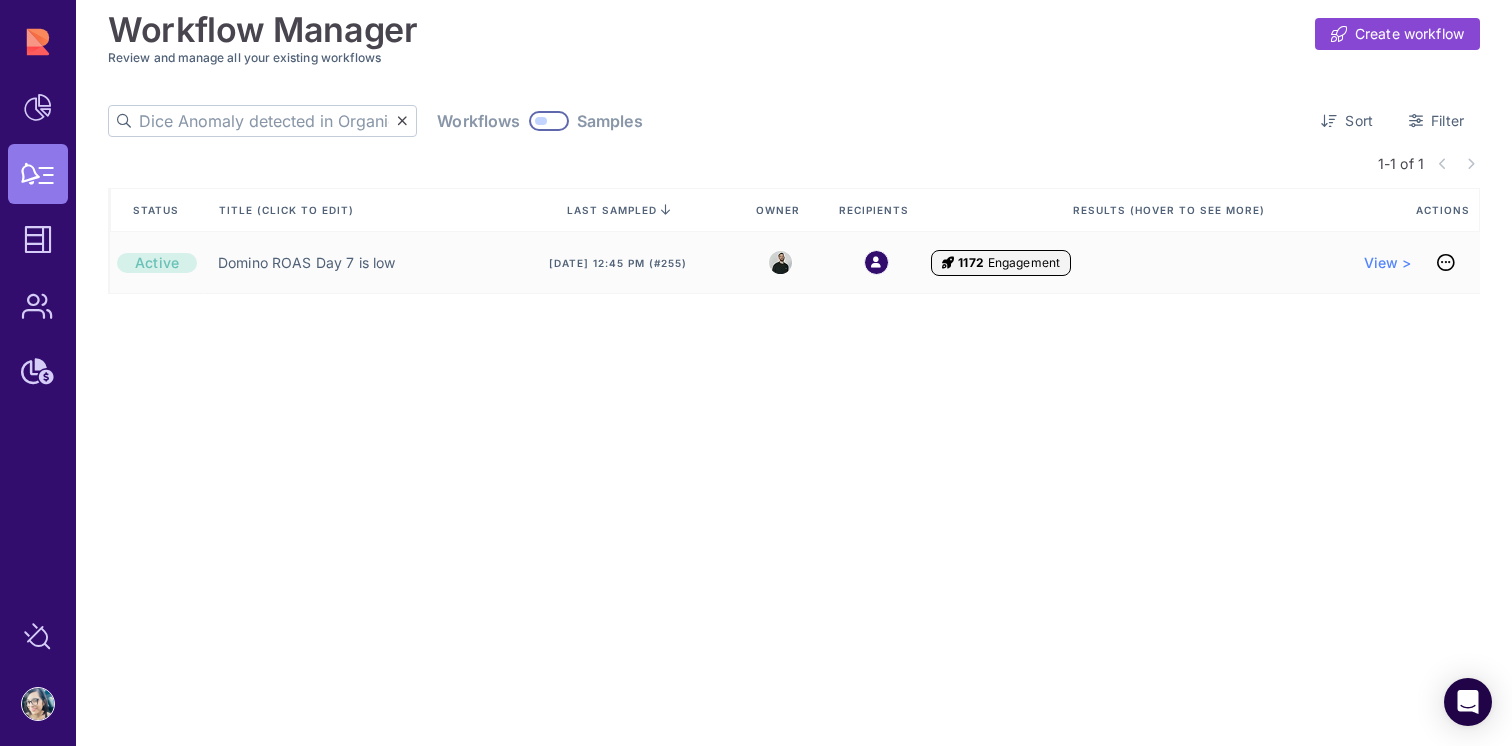 scroll, scrollTop: 0, scrollLeft: 132, axis: horizontal 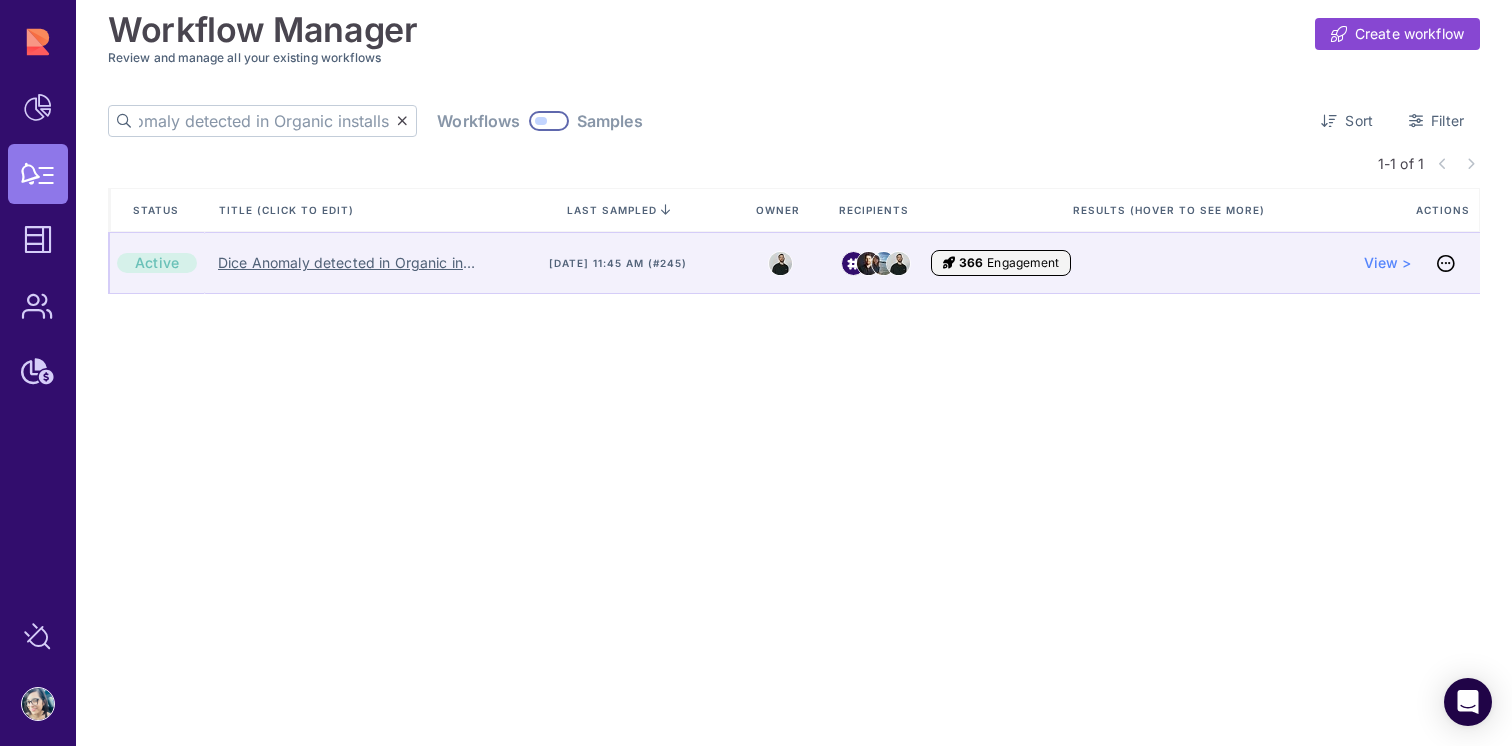 type on "Dice Anomaly detected in Organic installs" 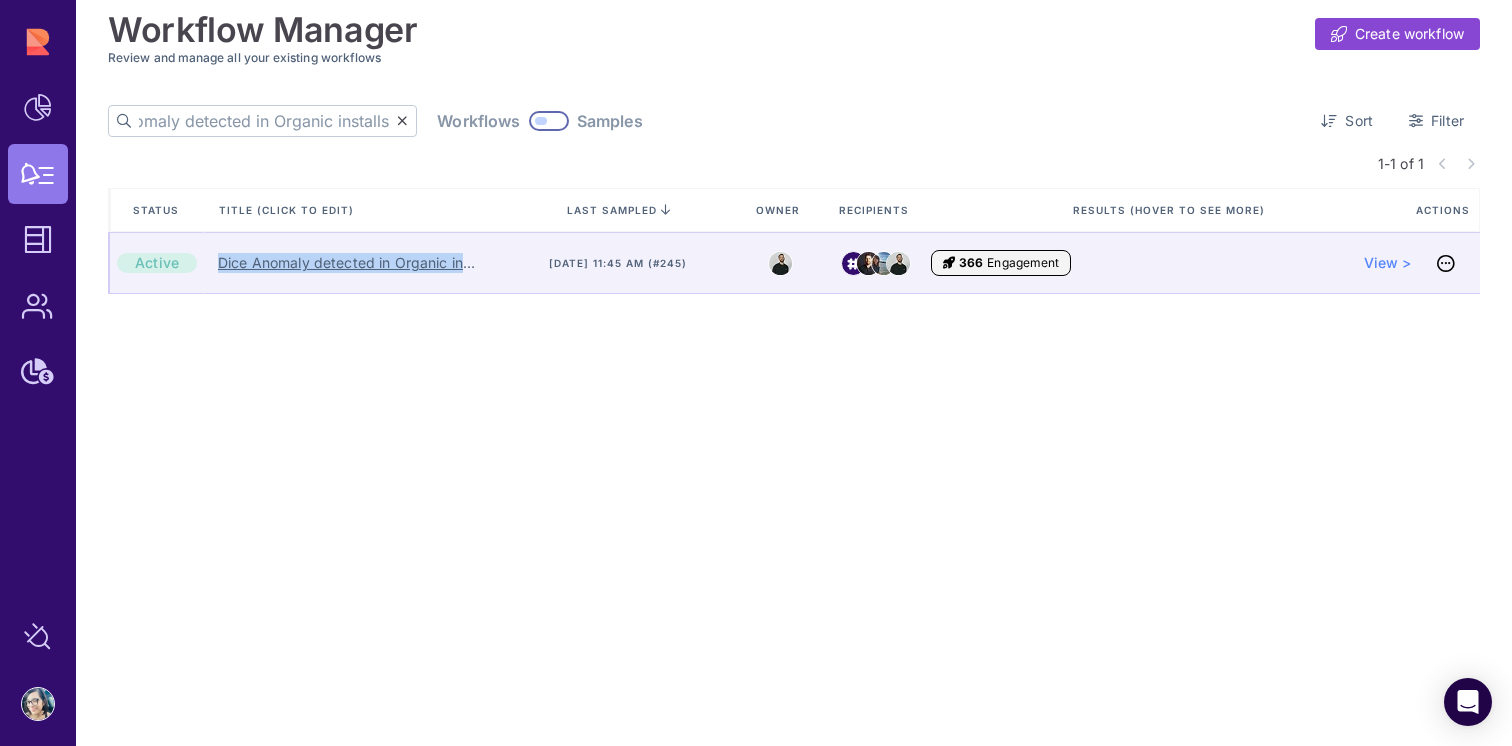scroll, scrollTop: 0, scrollLeft: 0, axis: both 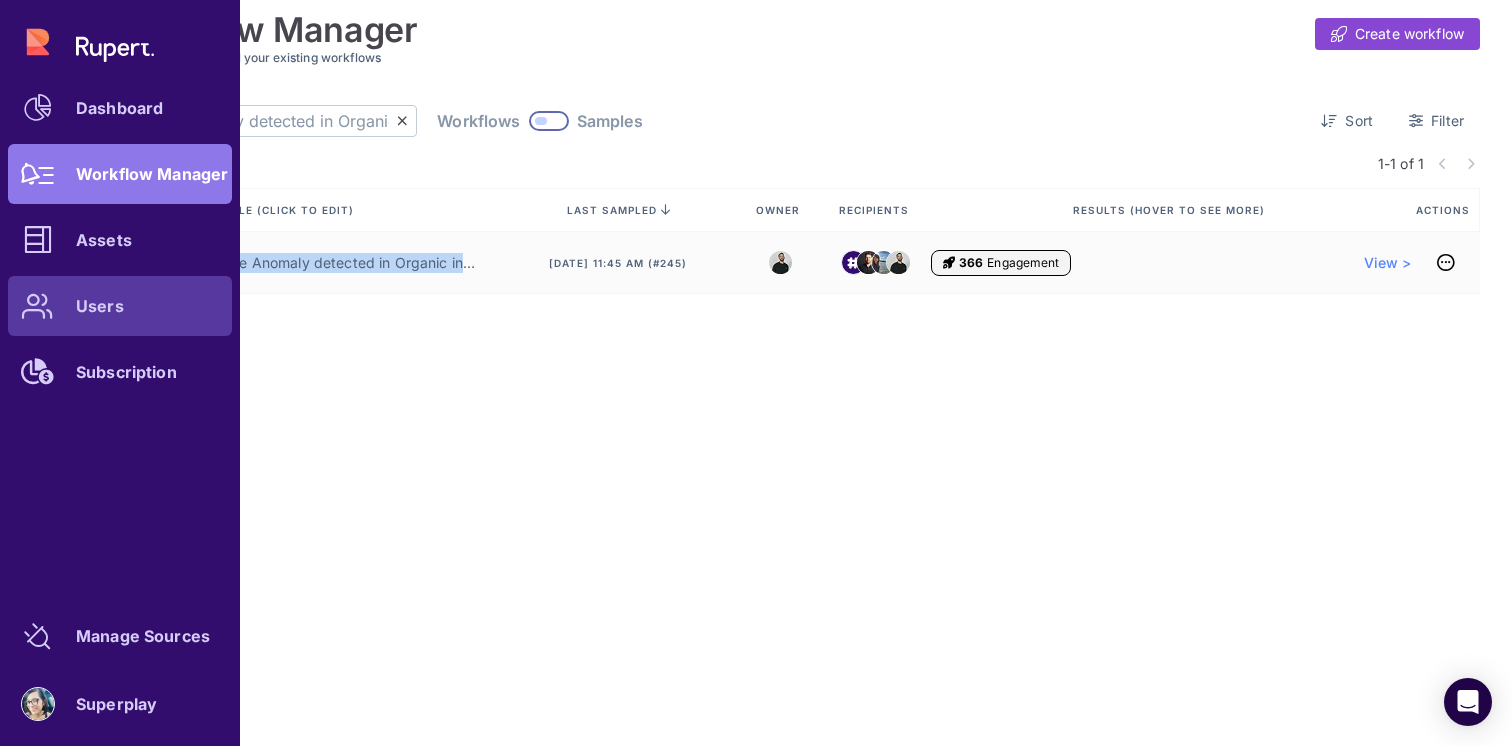 click at bounding box center [37, 306] 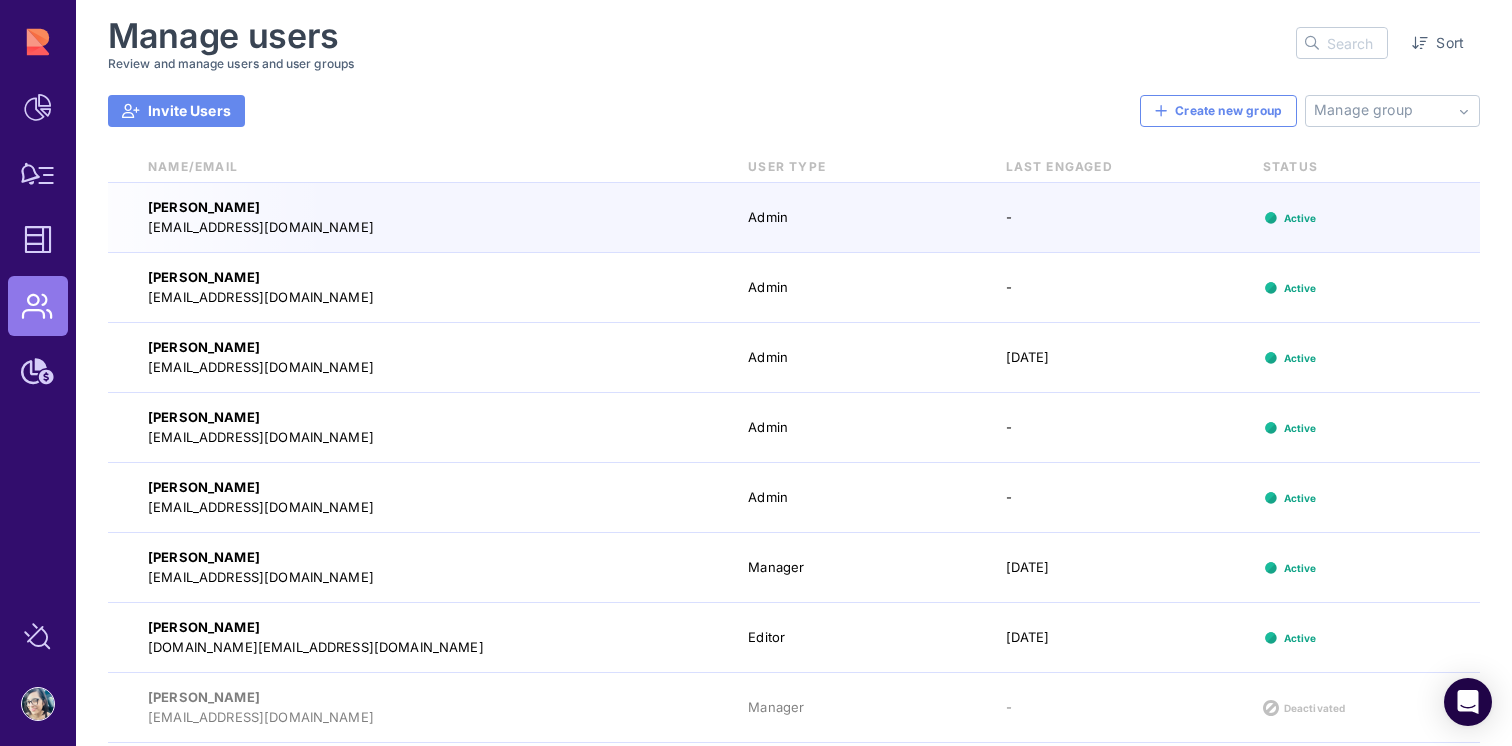 click on "Invite Users" 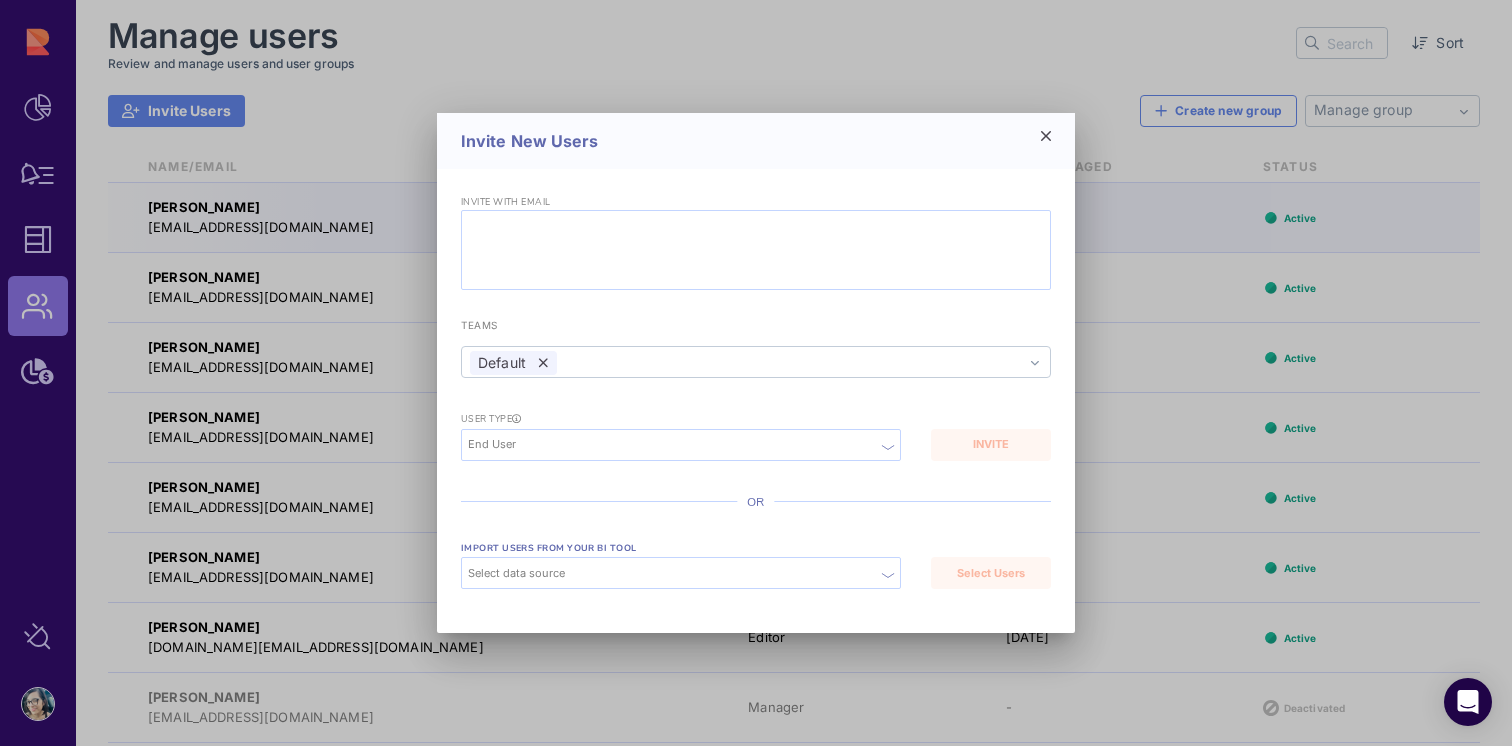click at bounding box center [756, 250] 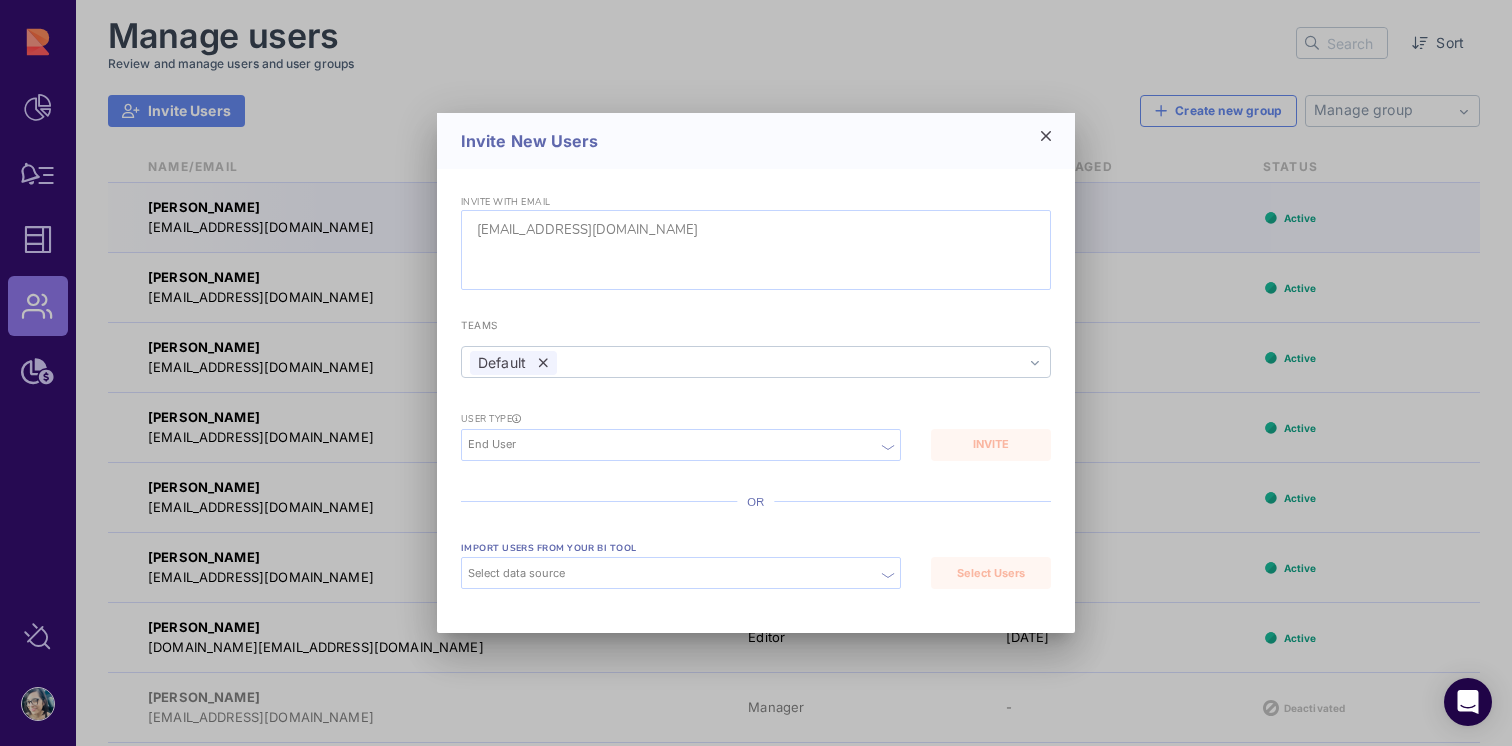 type on "feng@hirupert.com" 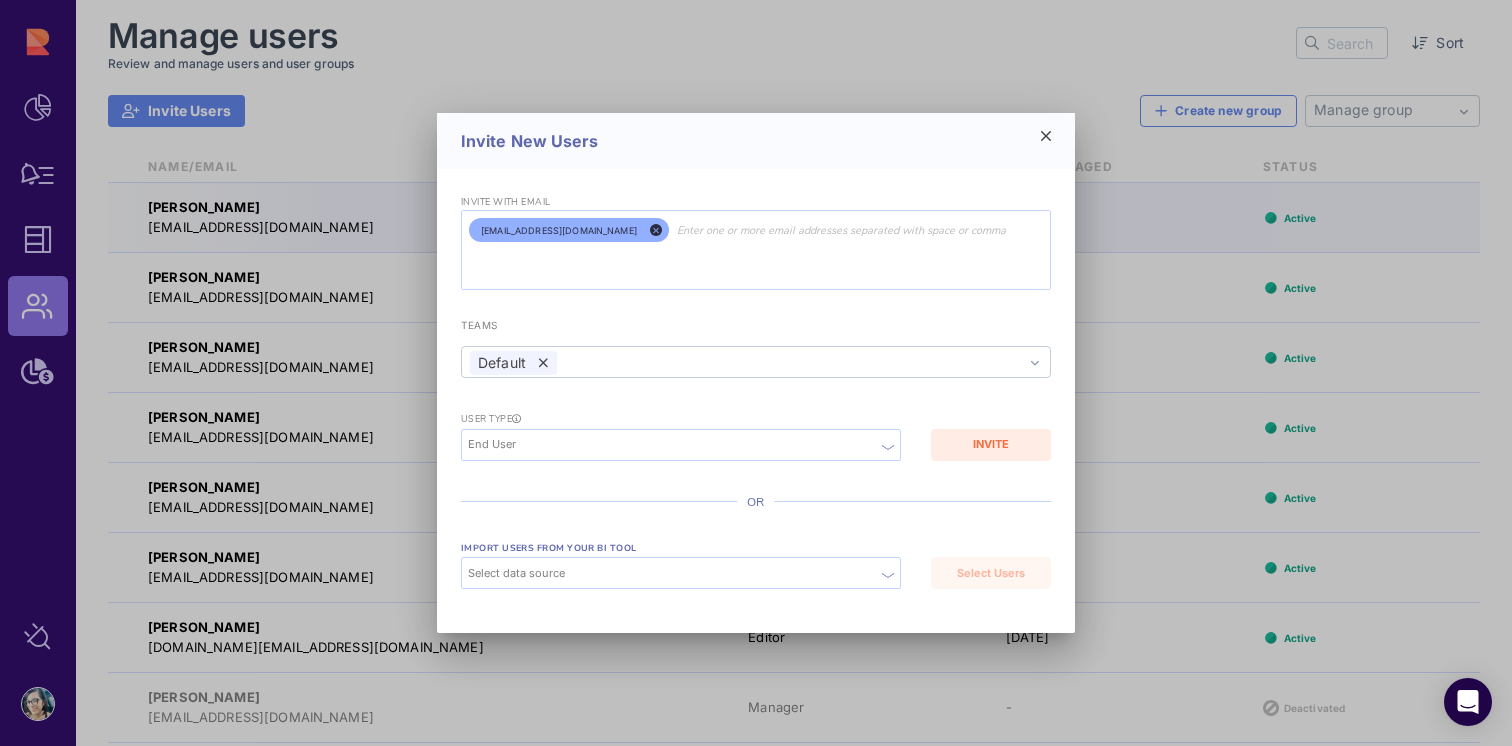click on "End User" 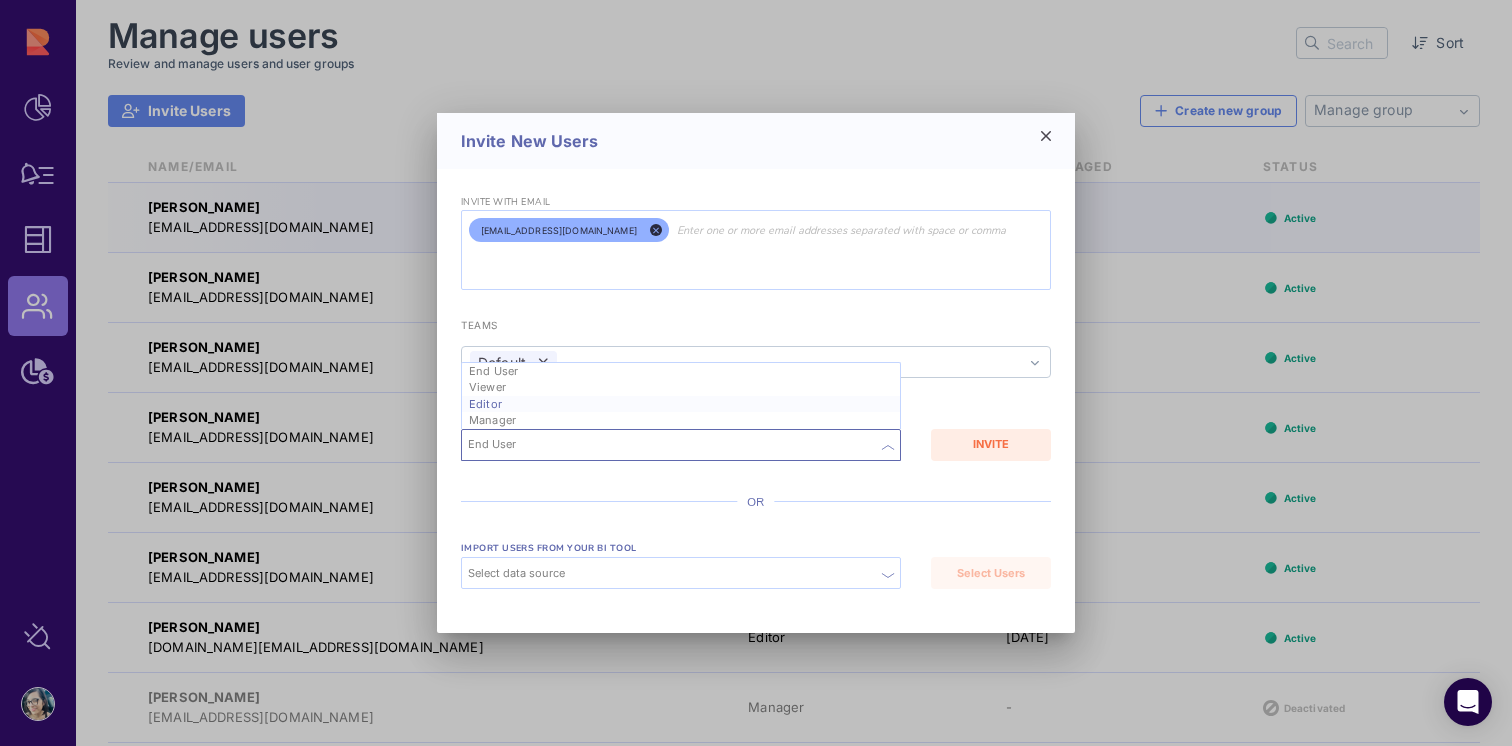 click on "Editor" 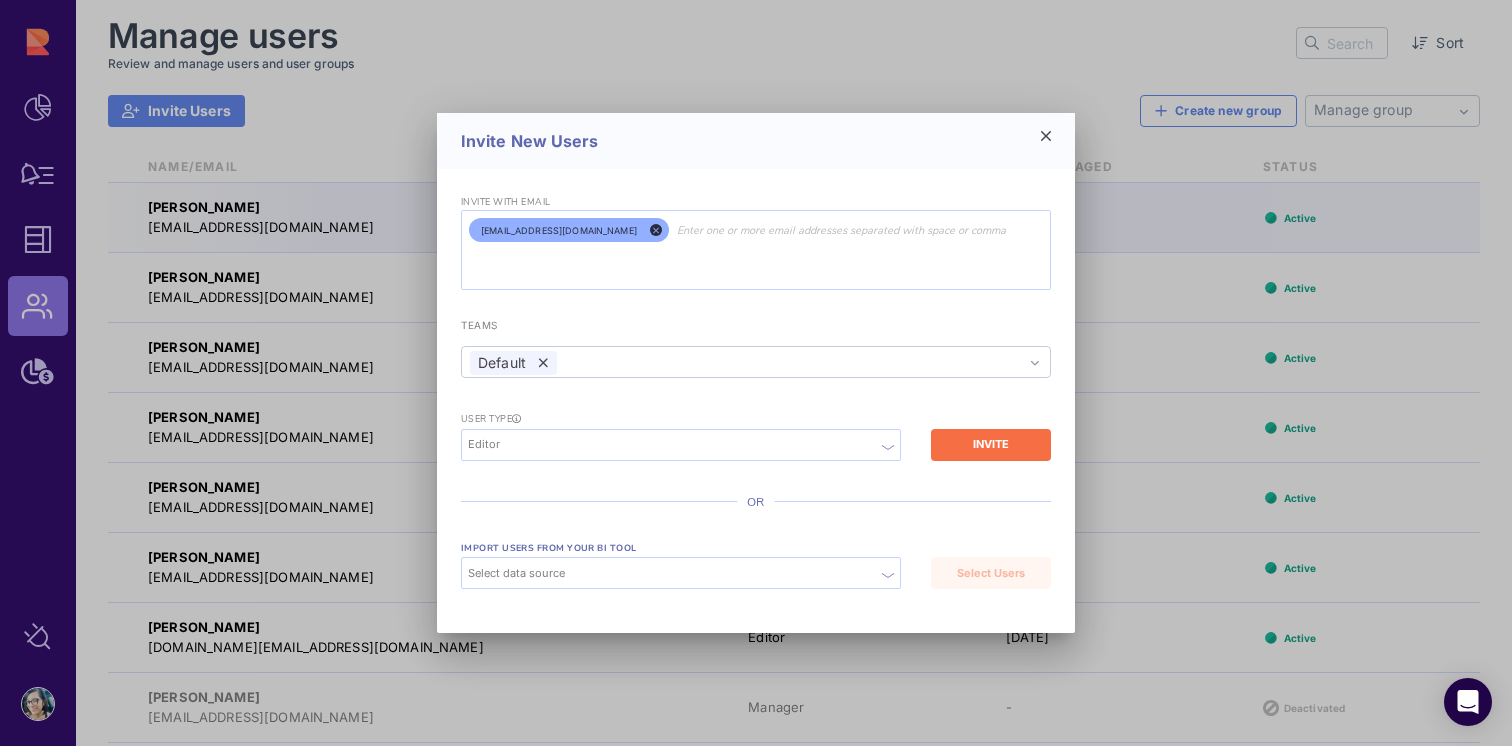 click on "INVITE" at bounding box center (991, 444) 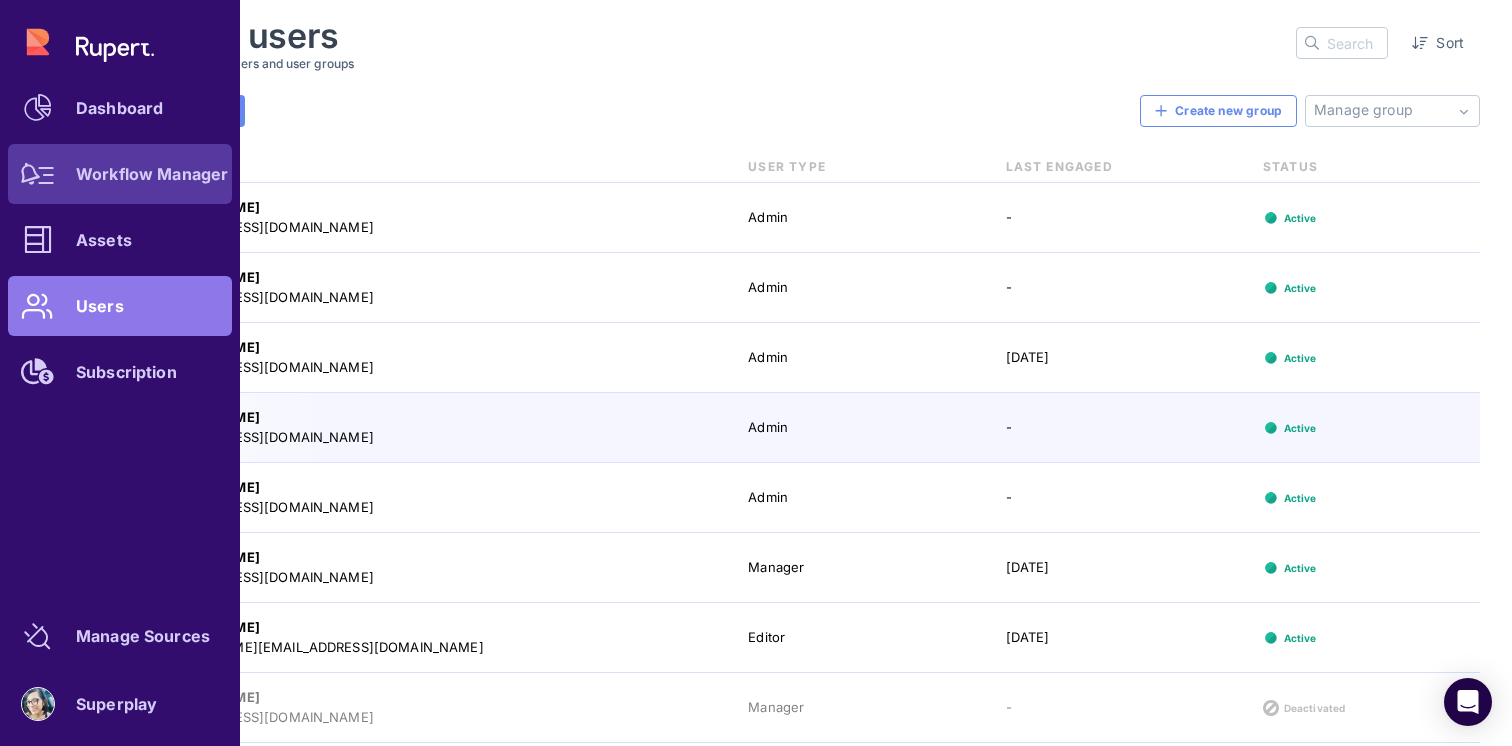 click on "Workflow Manager" 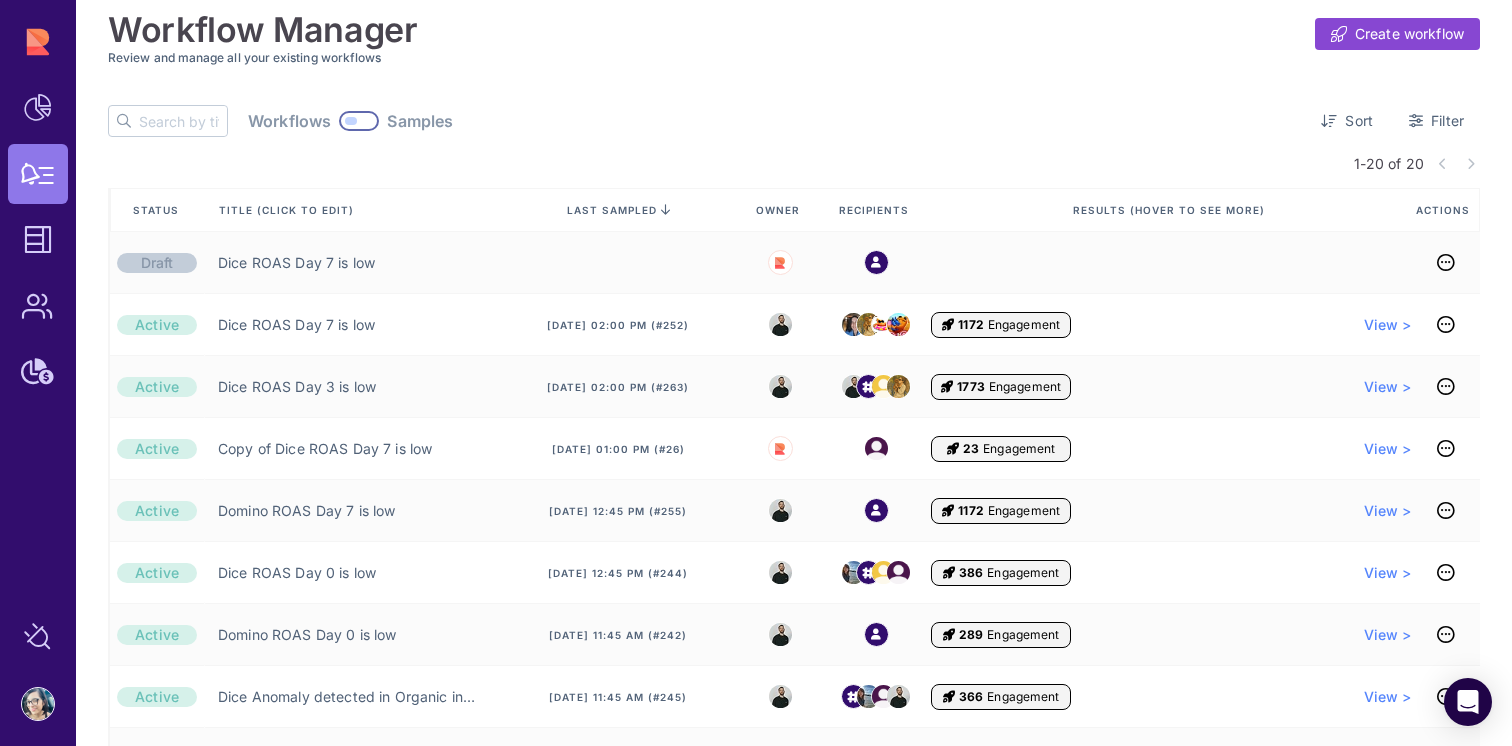 click 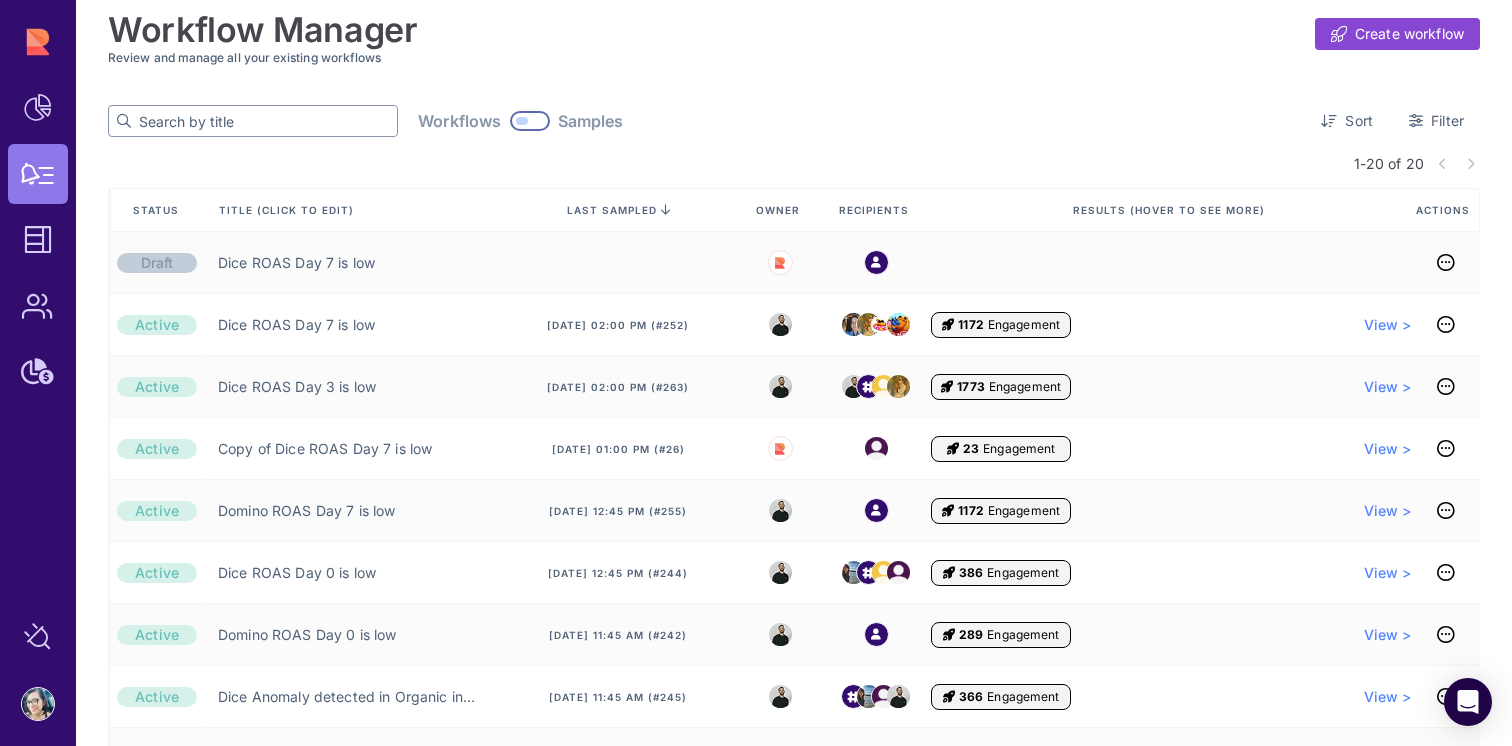 paste on "Dice ROAS Day 7 is low" 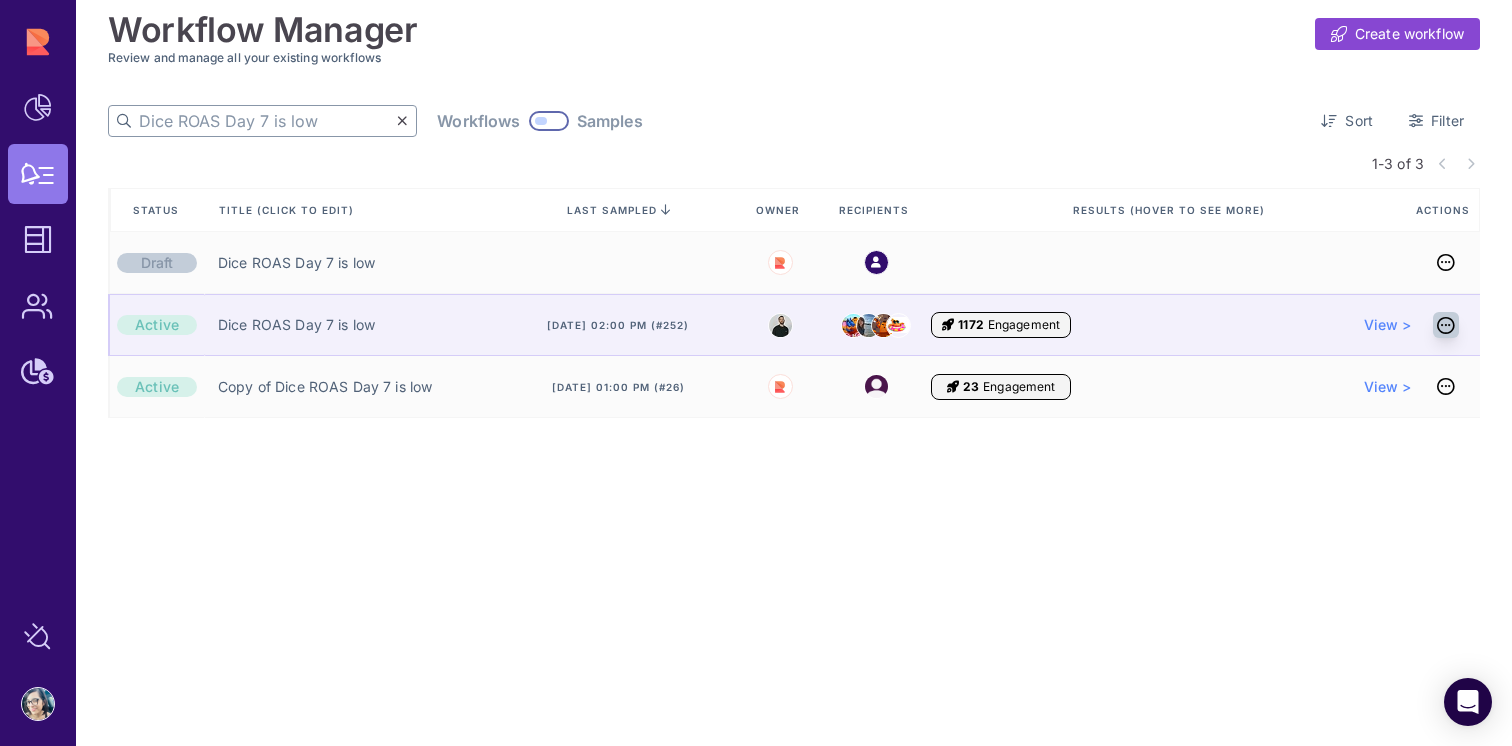 type on "Dice ROAS Day 7 is low" 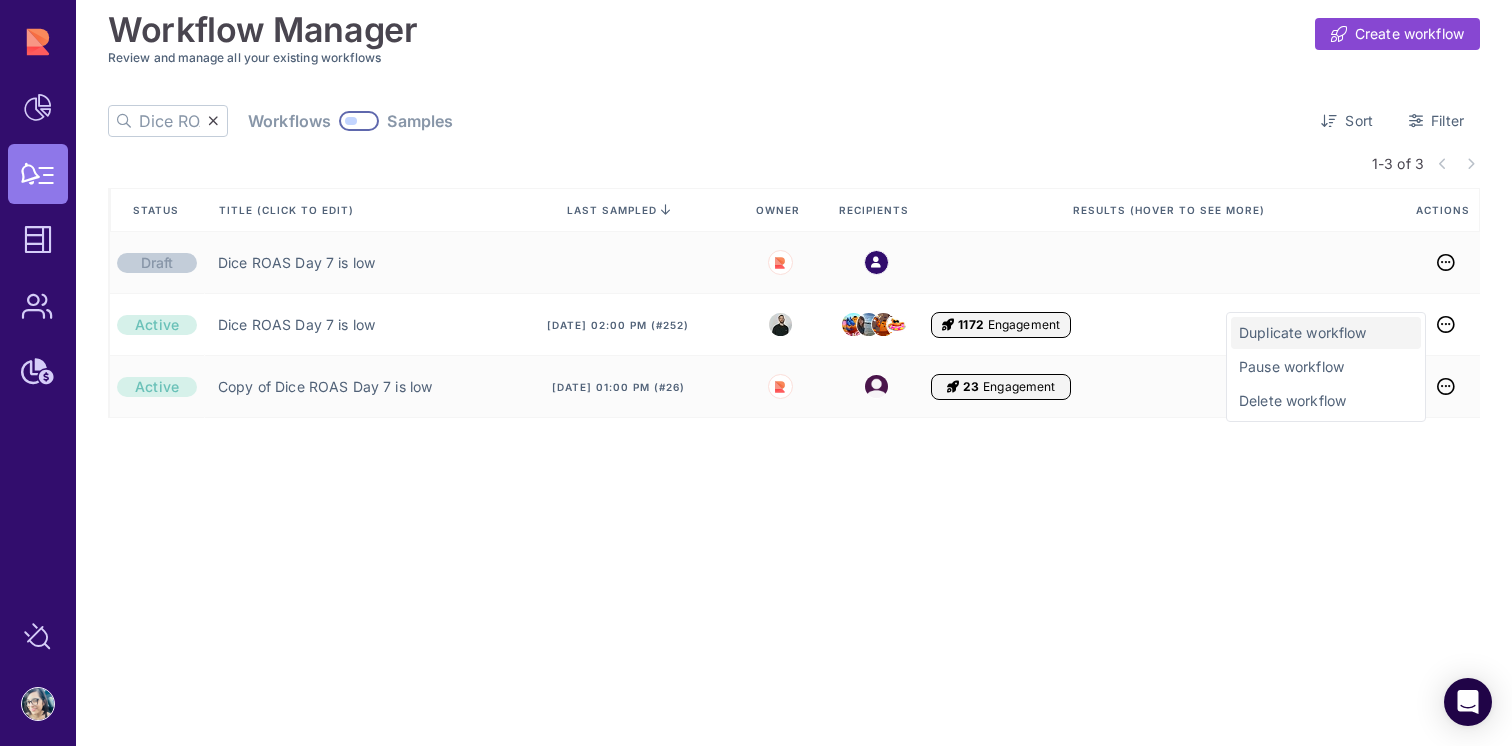click on "Duplicate workflow" at bounding box center [1326, 333] 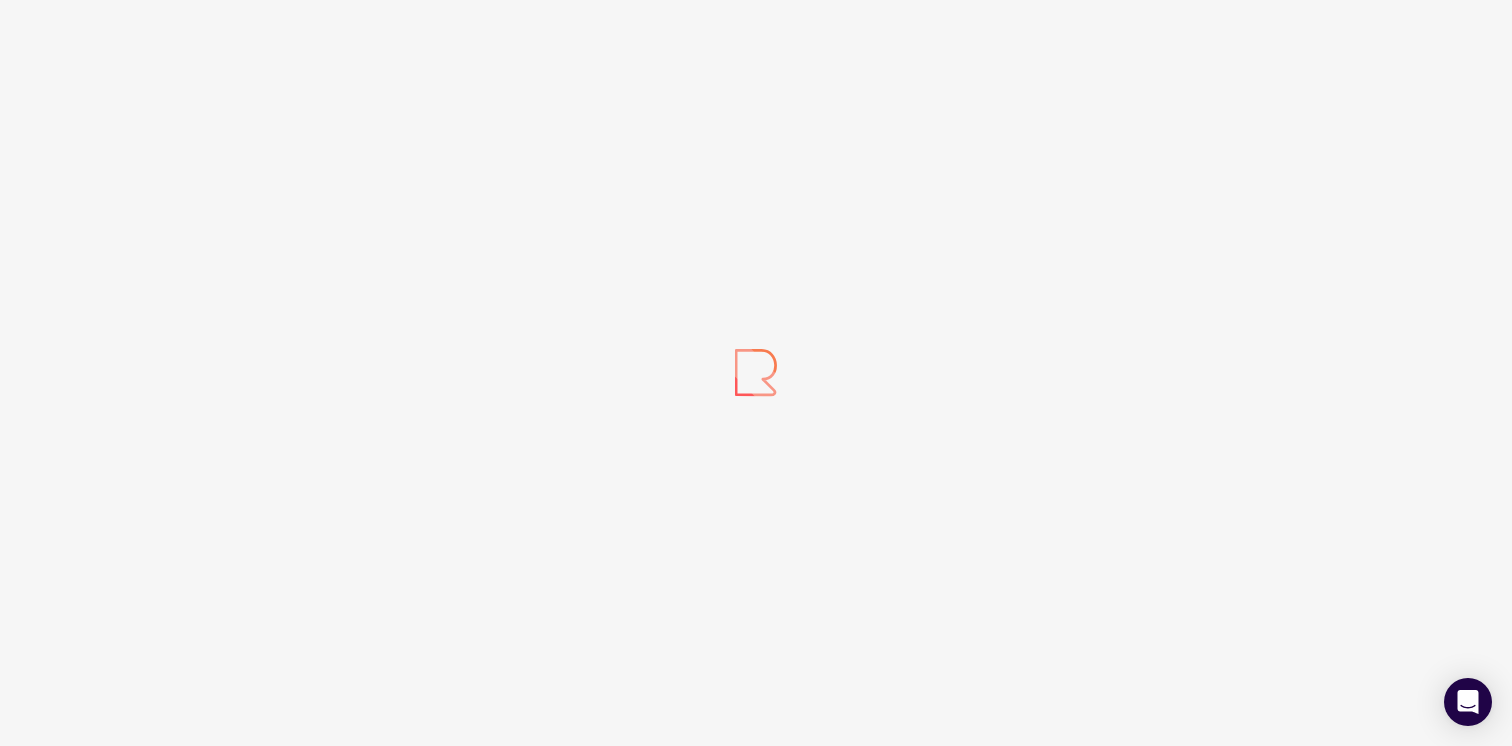 scroll, scrollTop: 0, scrollLeft: 0, axis: both 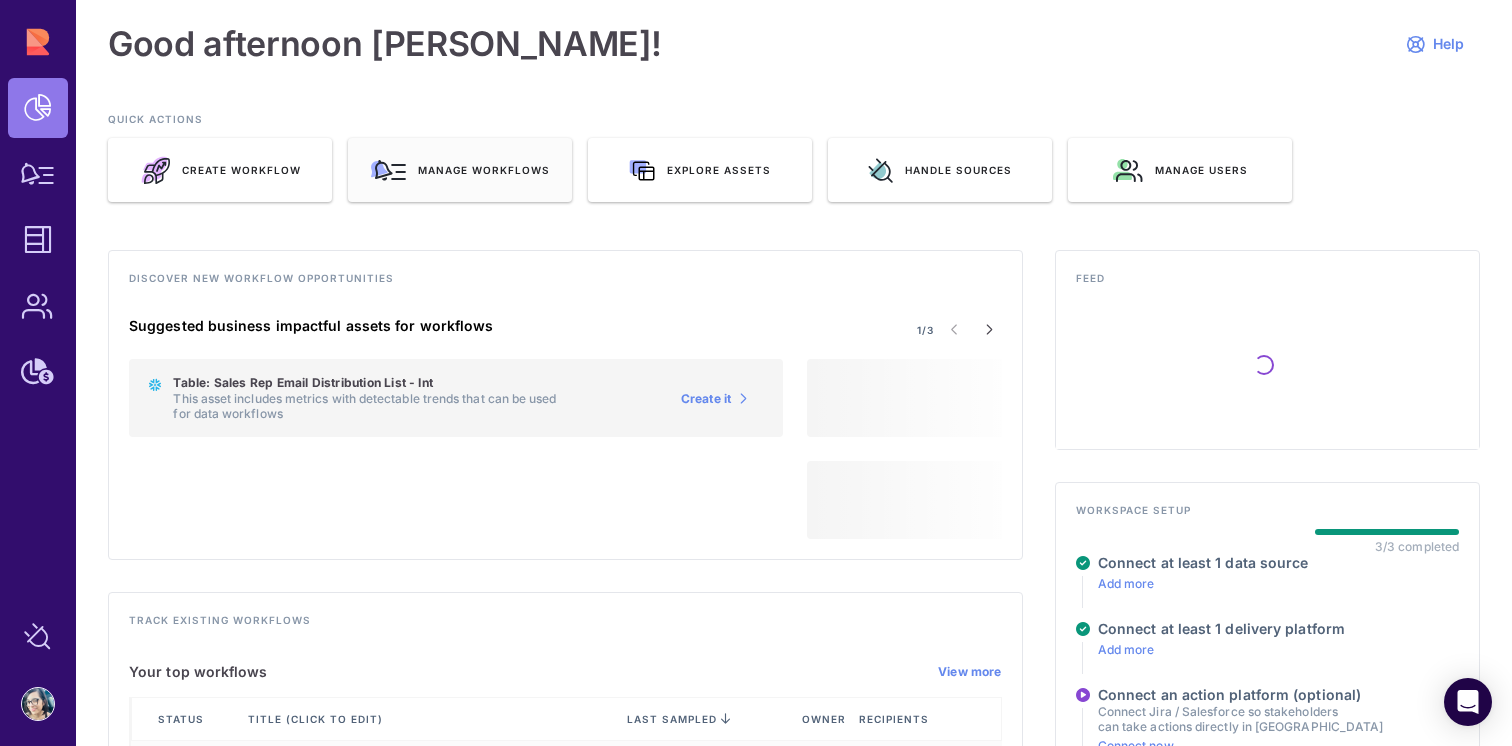 click on "Manage workflows" 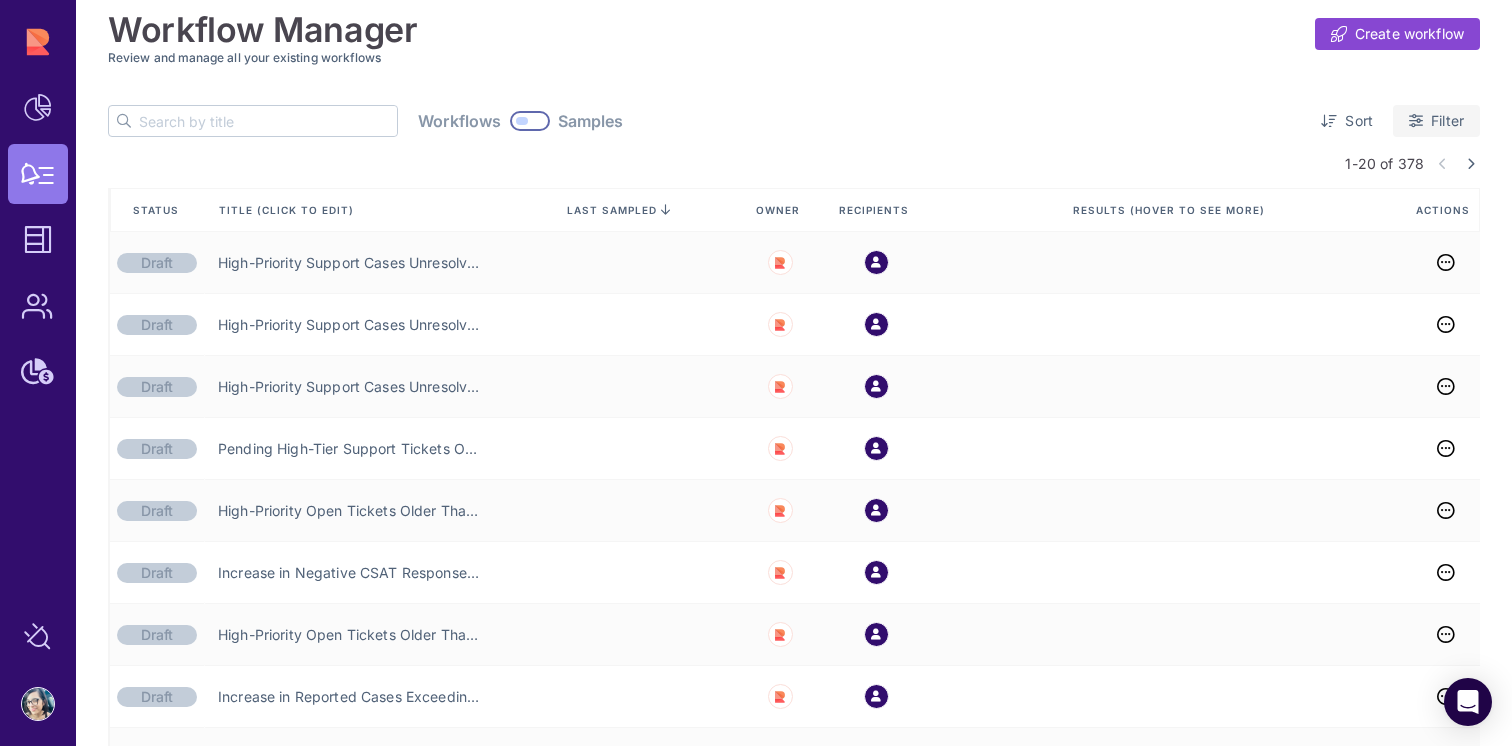 click on "Filter" 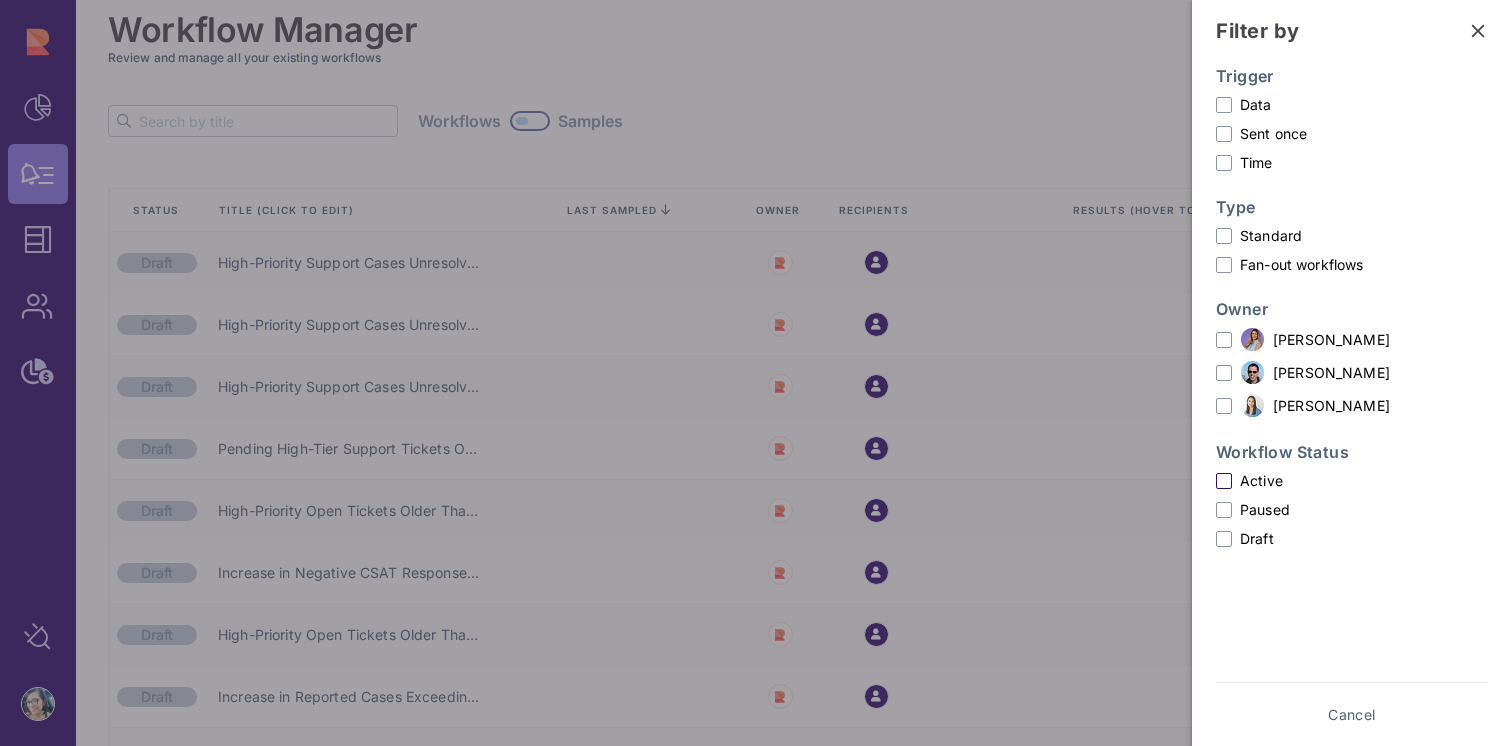 click on "Active" 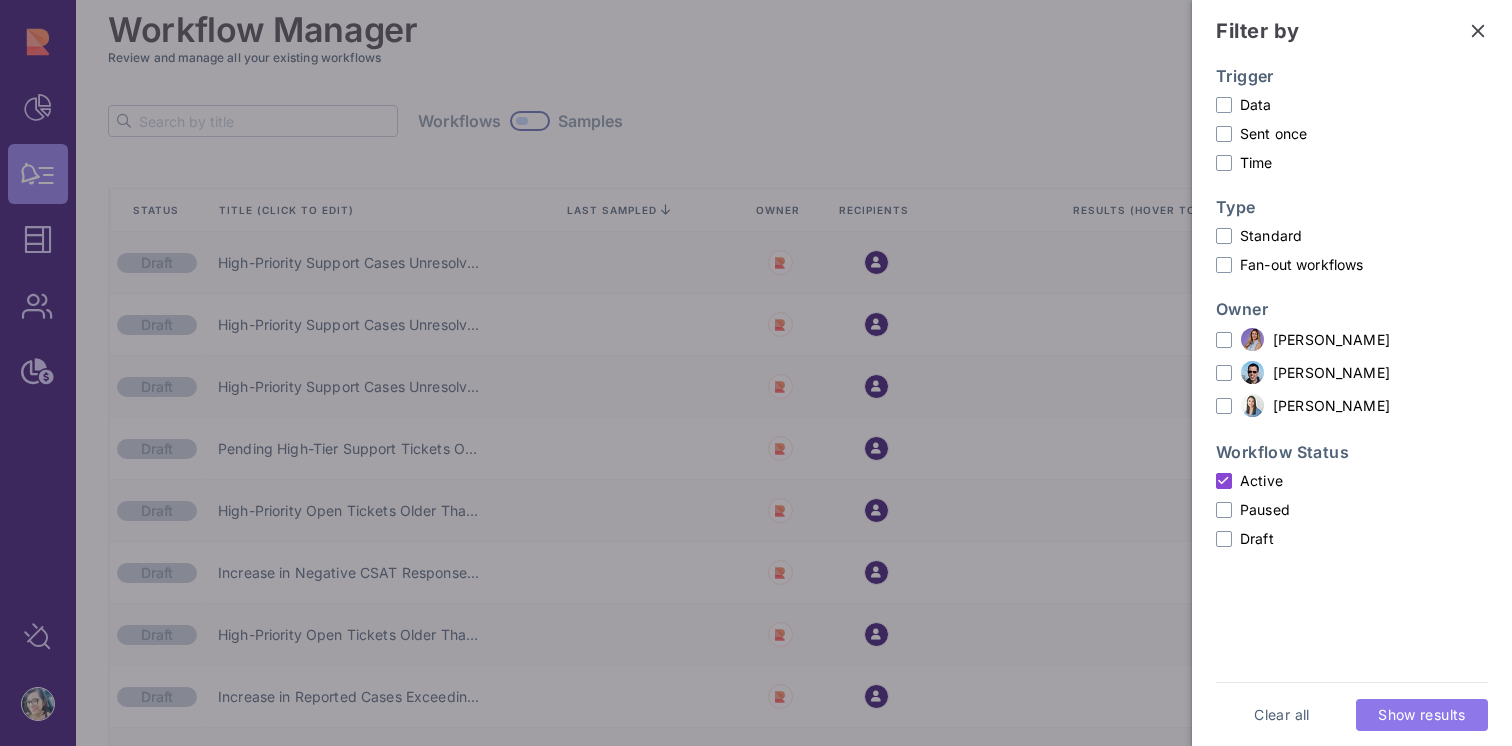 click on "Show results" 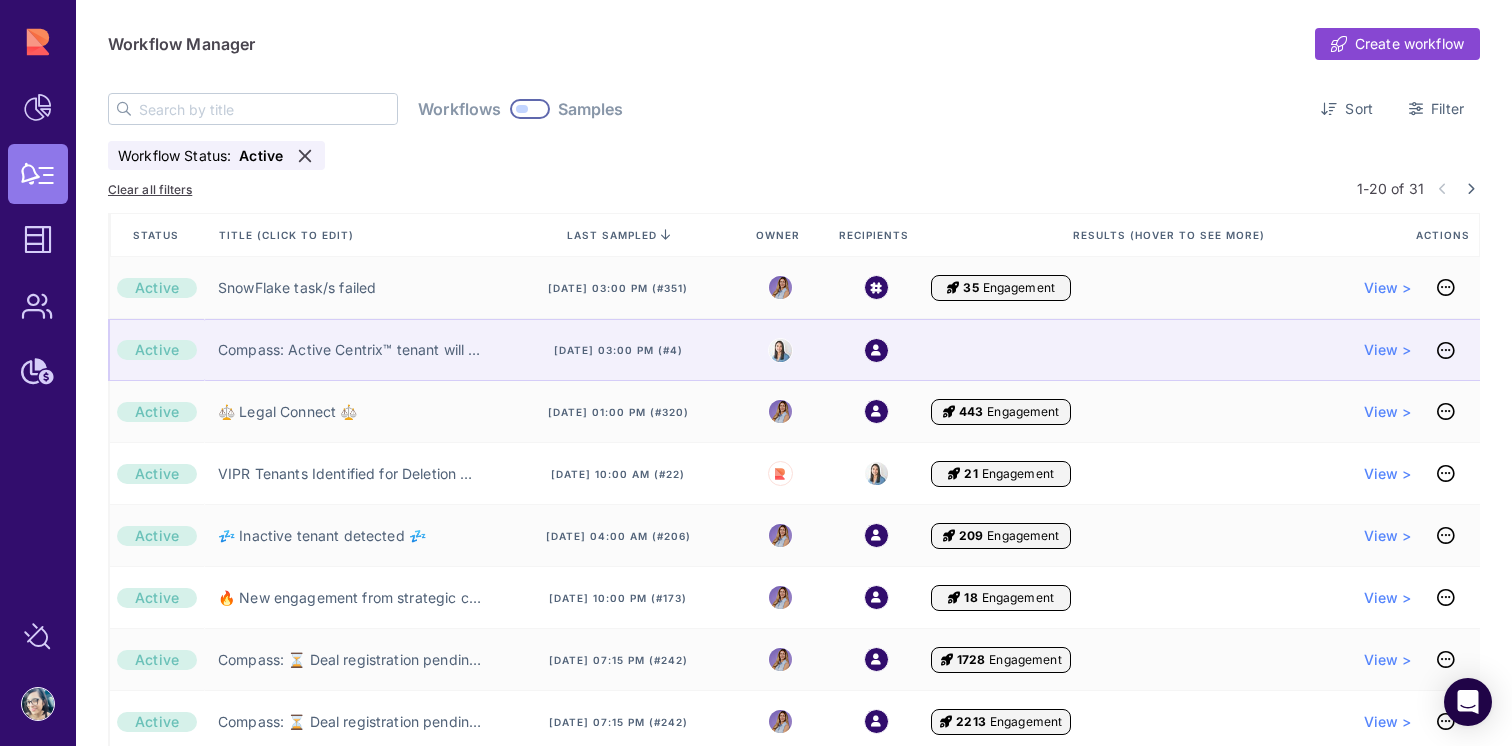 scroll, scrollTop: 0, scrollLeft: 0, axis: both 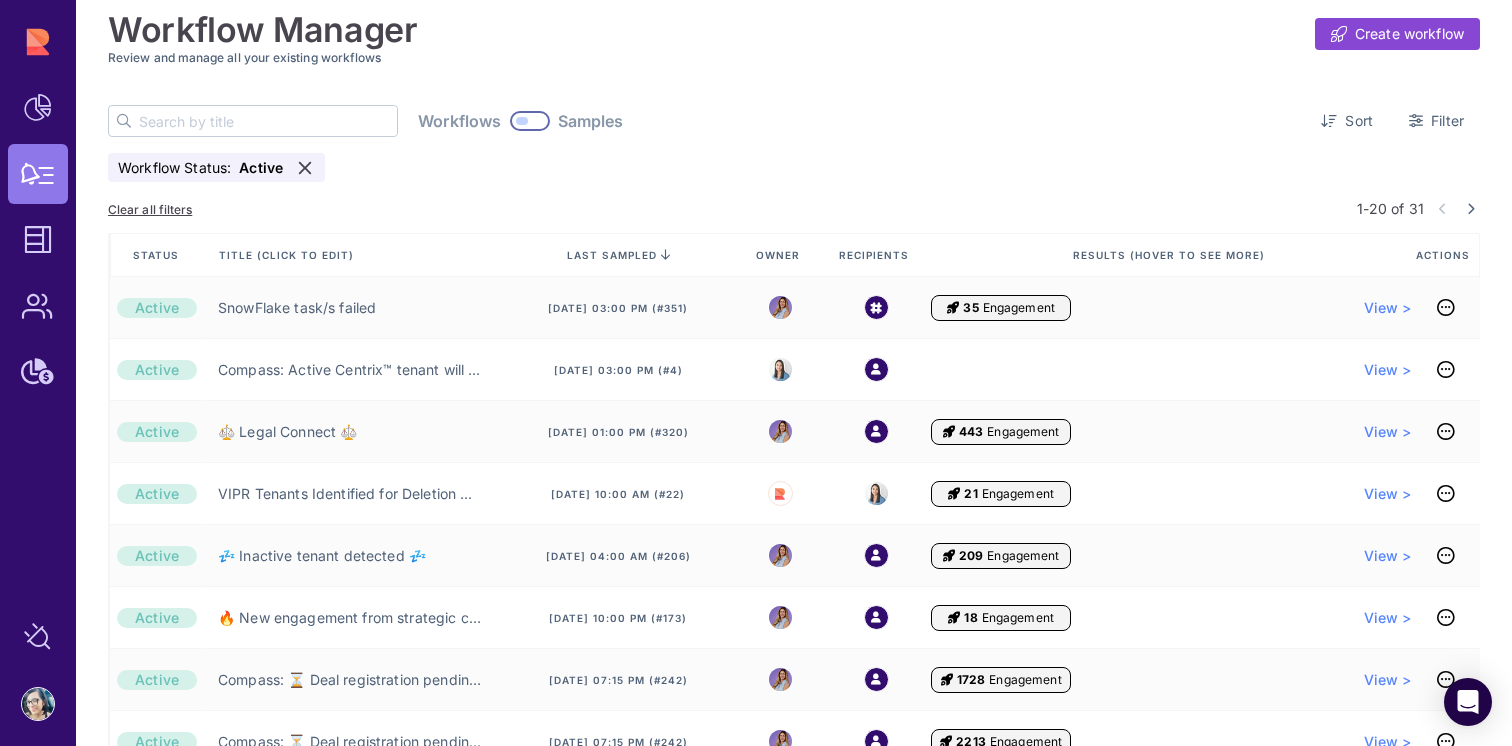 click 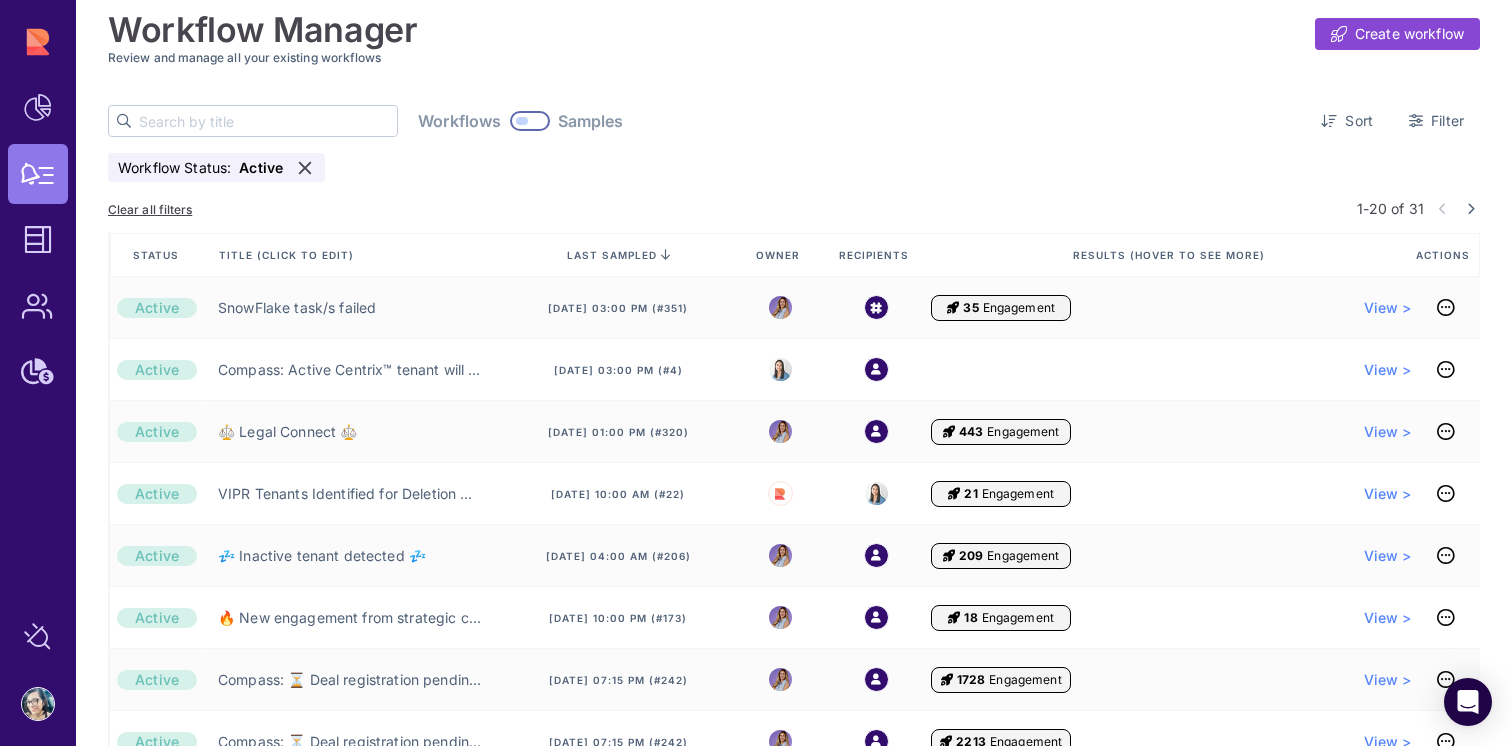 paste on "Compass: Active Centrix™ tenant will be deleted (Partner) ❌" 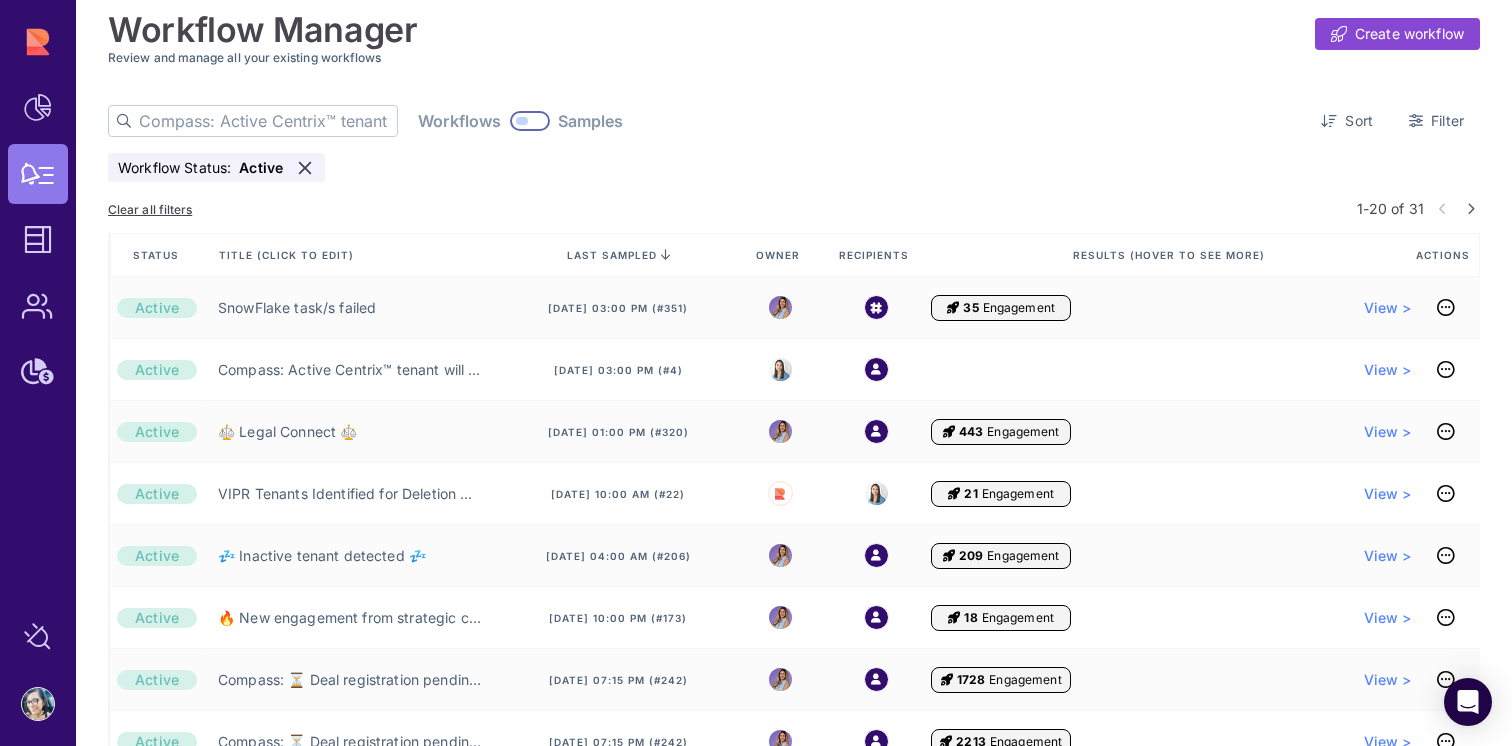 scroll, scrollTop: 0, scrollLeft: 273, axis: horizontal 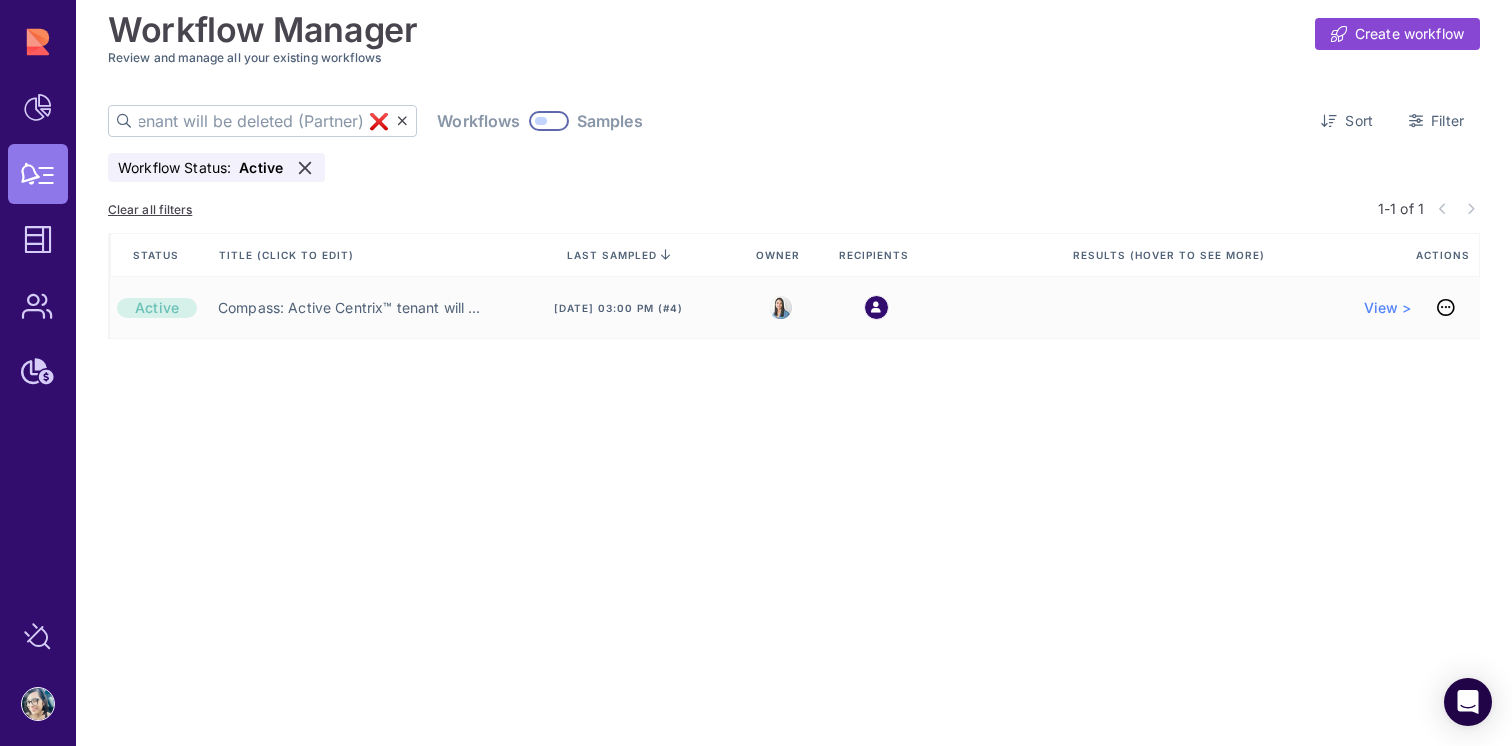type on "Compass: Active Centrix™ tenant will be deleted (Partner) ❌" 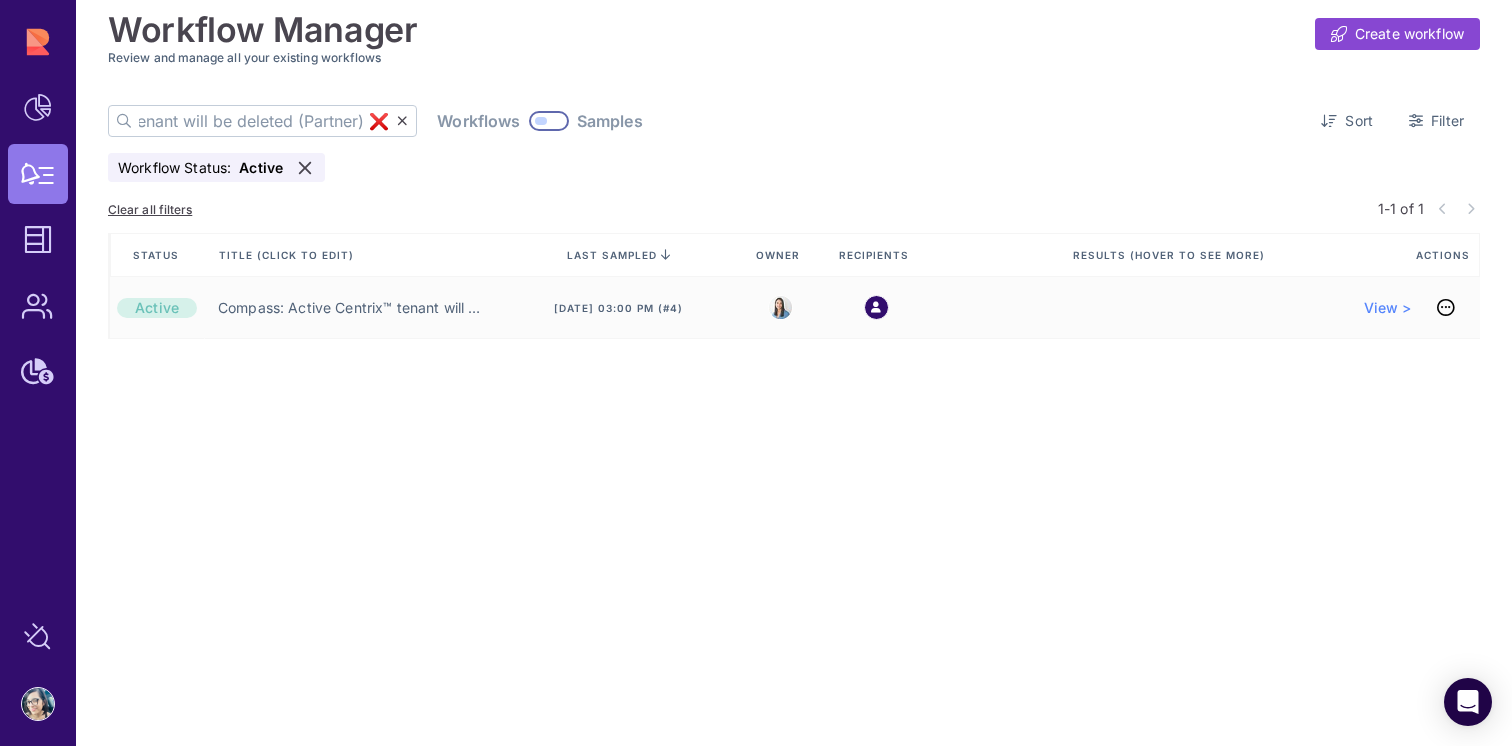 scroll, scrollTop: 0, scrollLeft: 0, axis: both 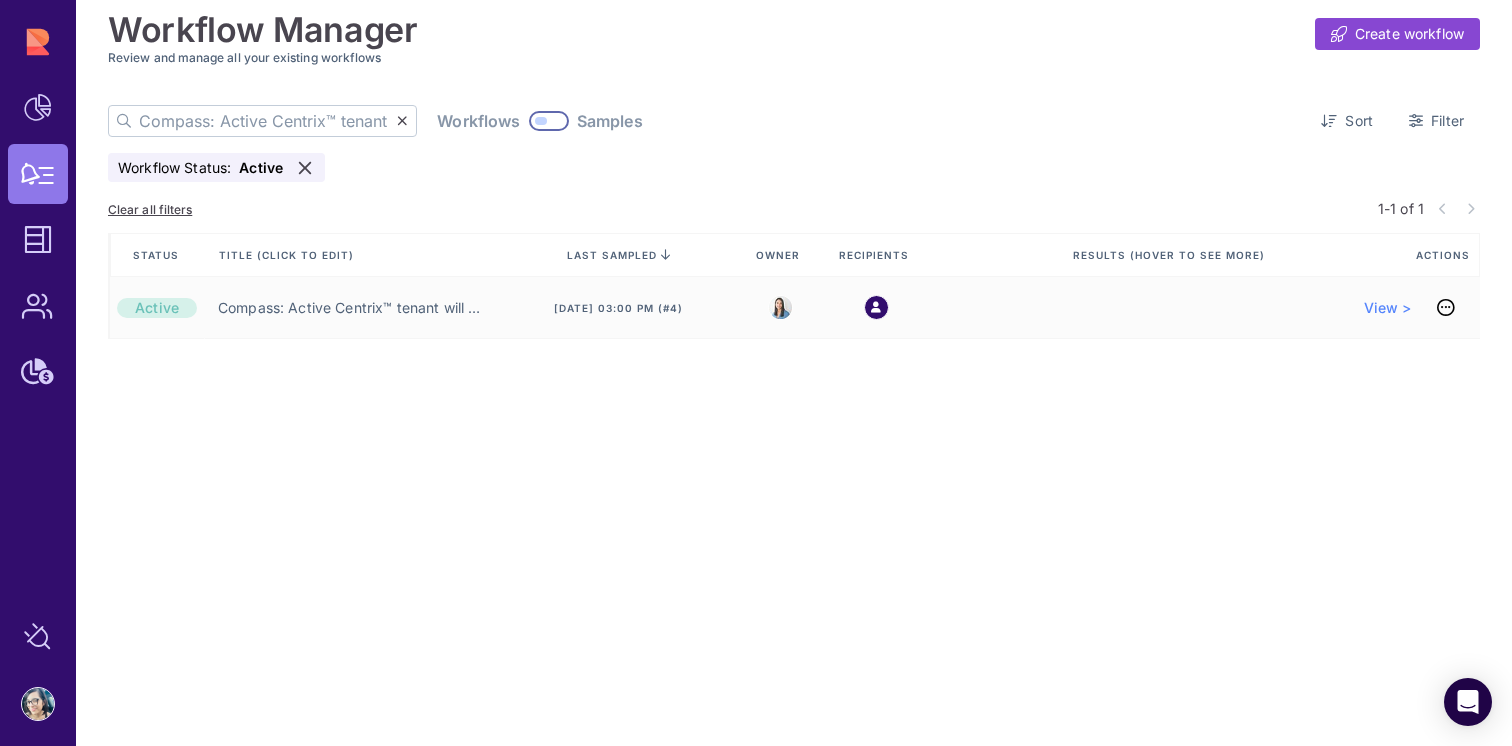 click on "Active Compass: Active Centrix™ tenant will be deleted (Partner) ❌  Jul 10, 2025, 03:00 pm (#4) View >" 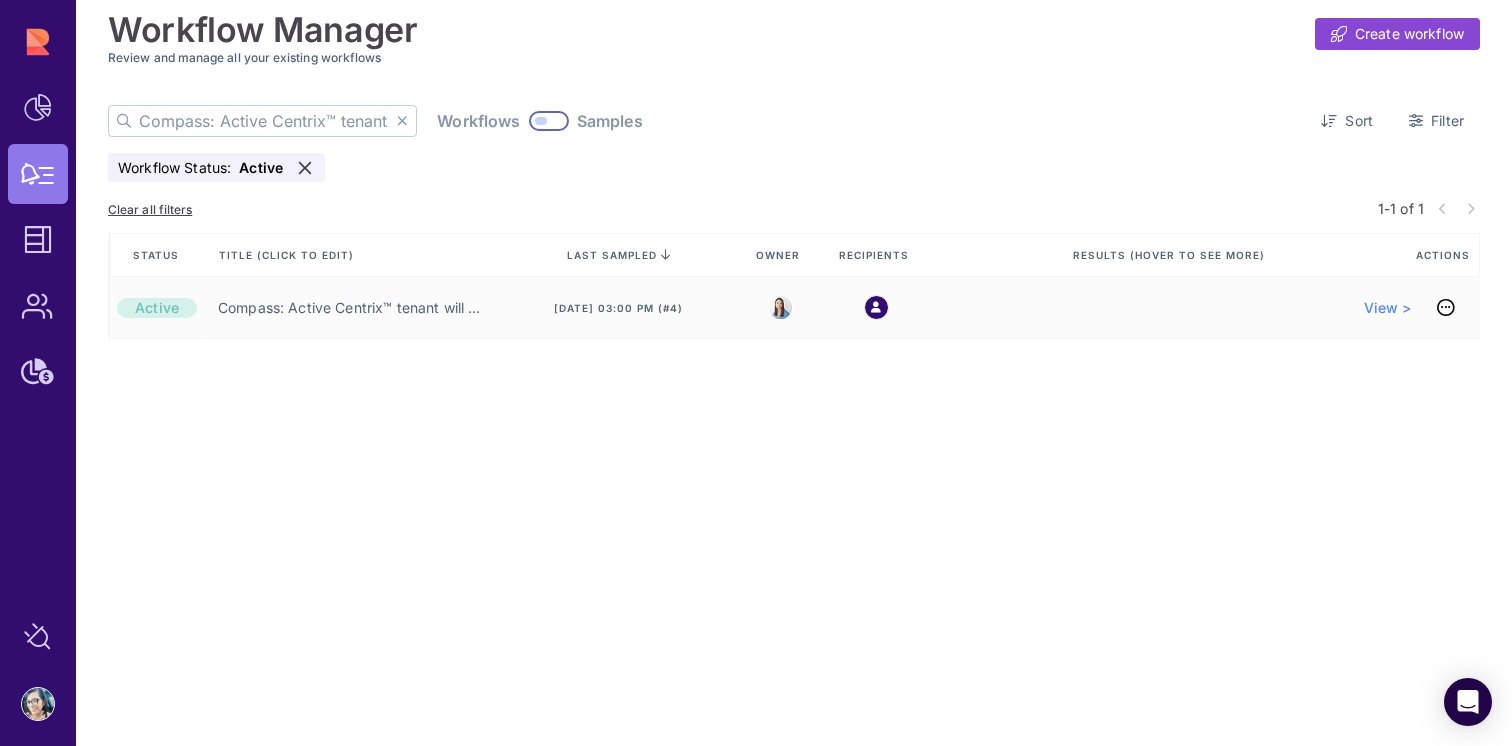 click 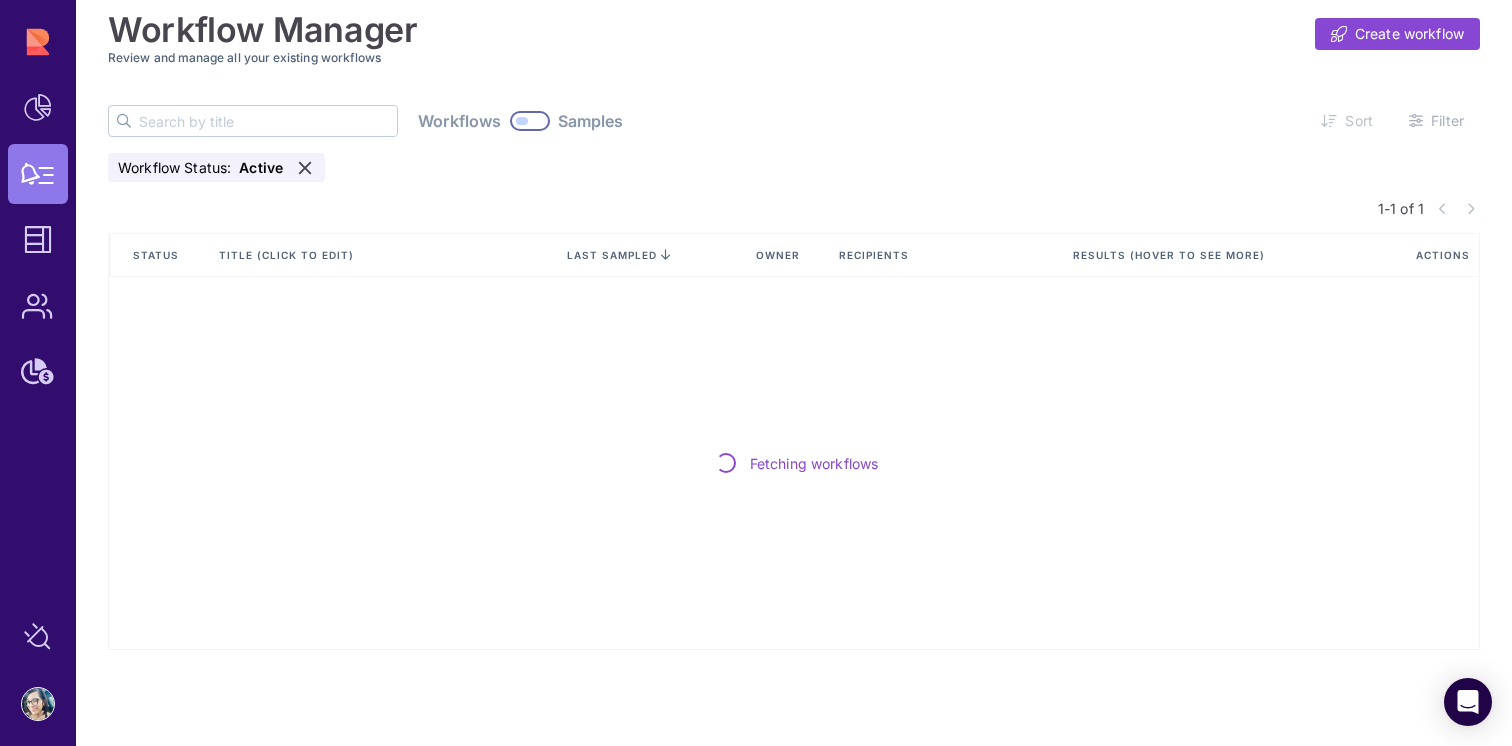 click 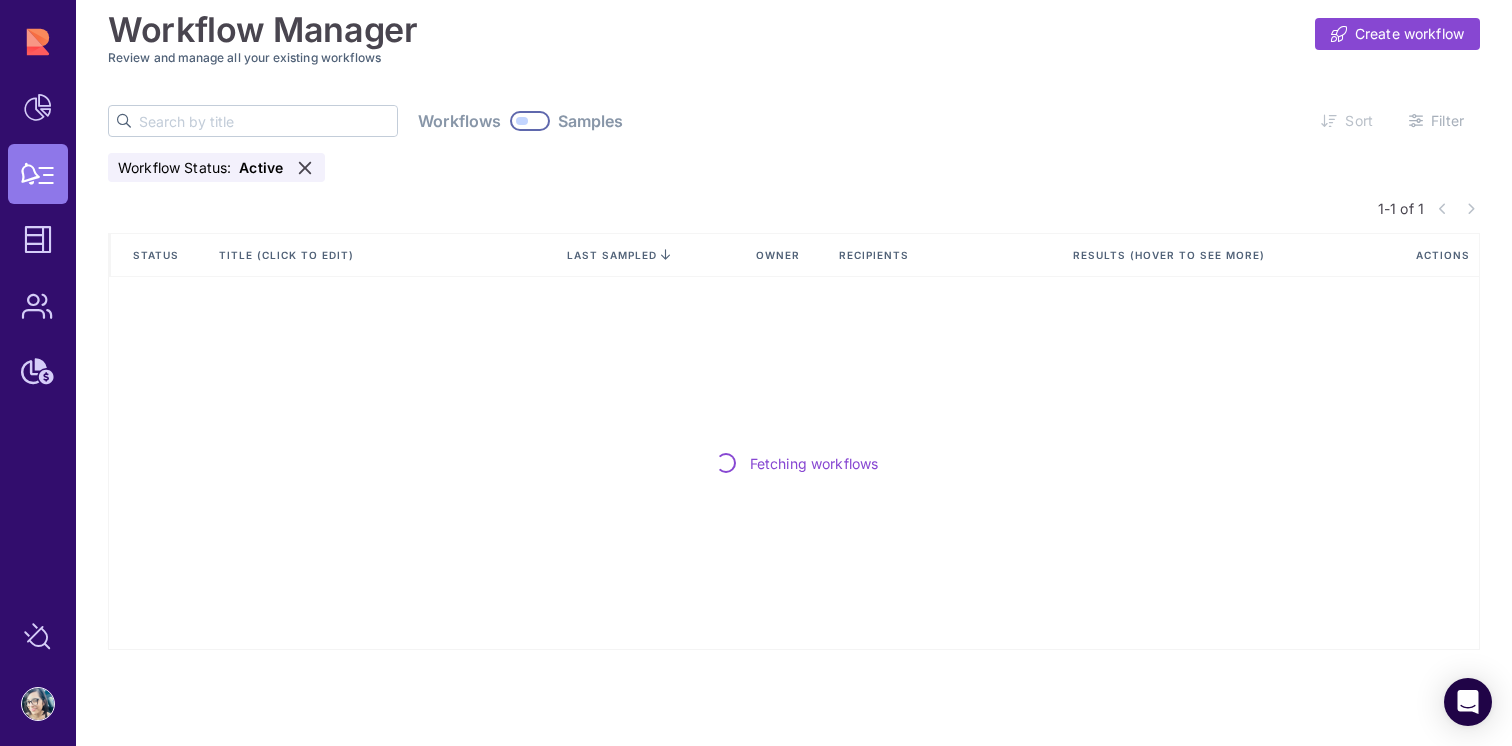 paste on "Dice Anomaly detected in Organic installs" 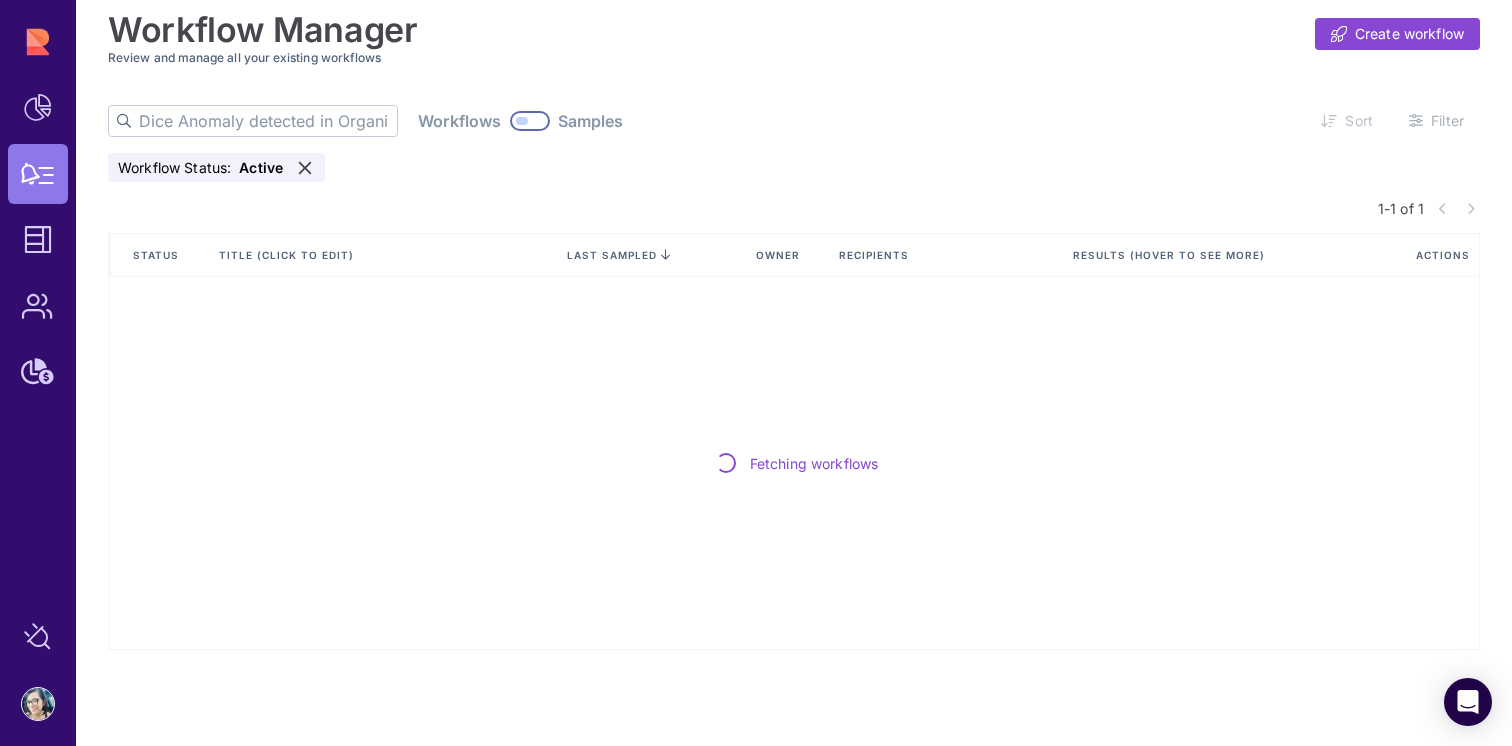 scroll, scrollTop: 0, scrollLeft: 132, axis: horizontal 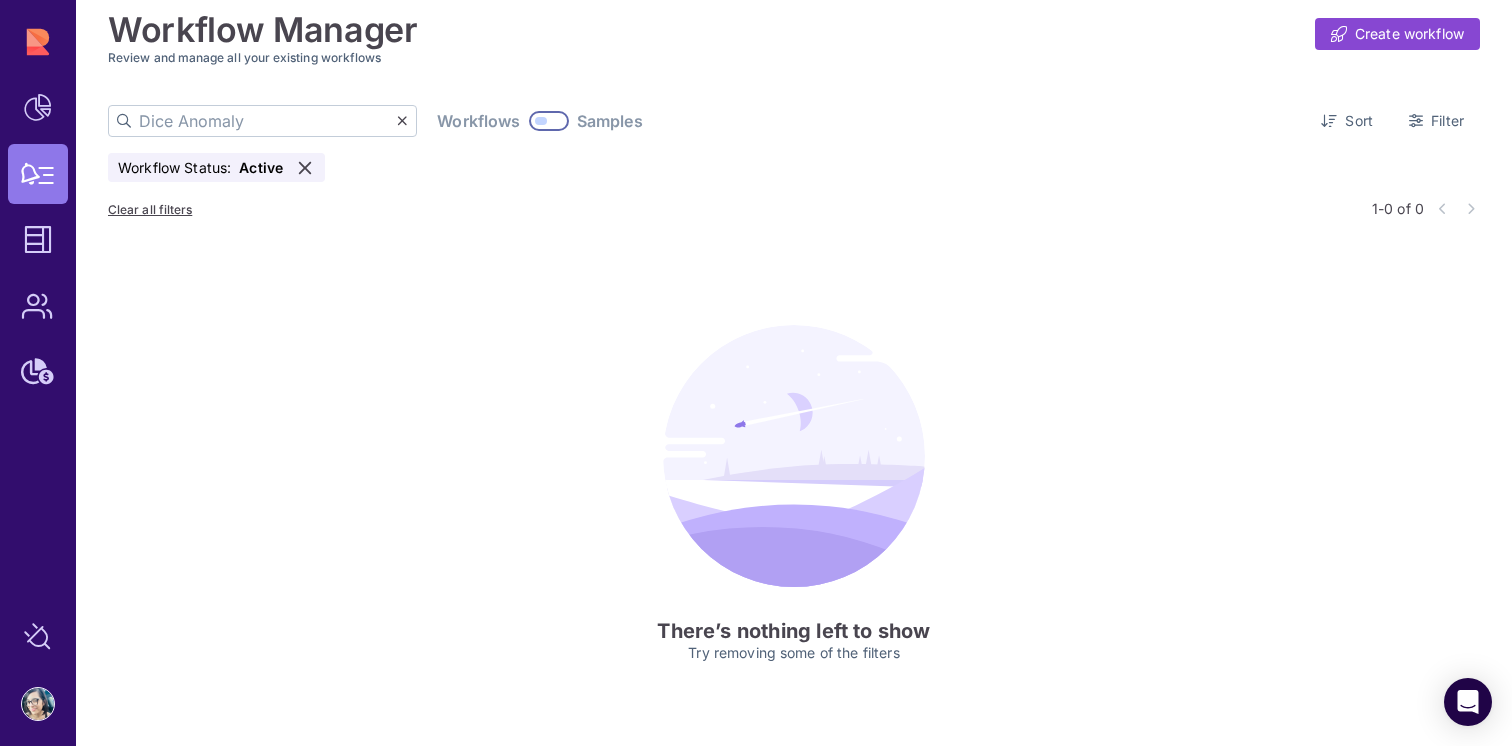 type on "Dice Anomaly" 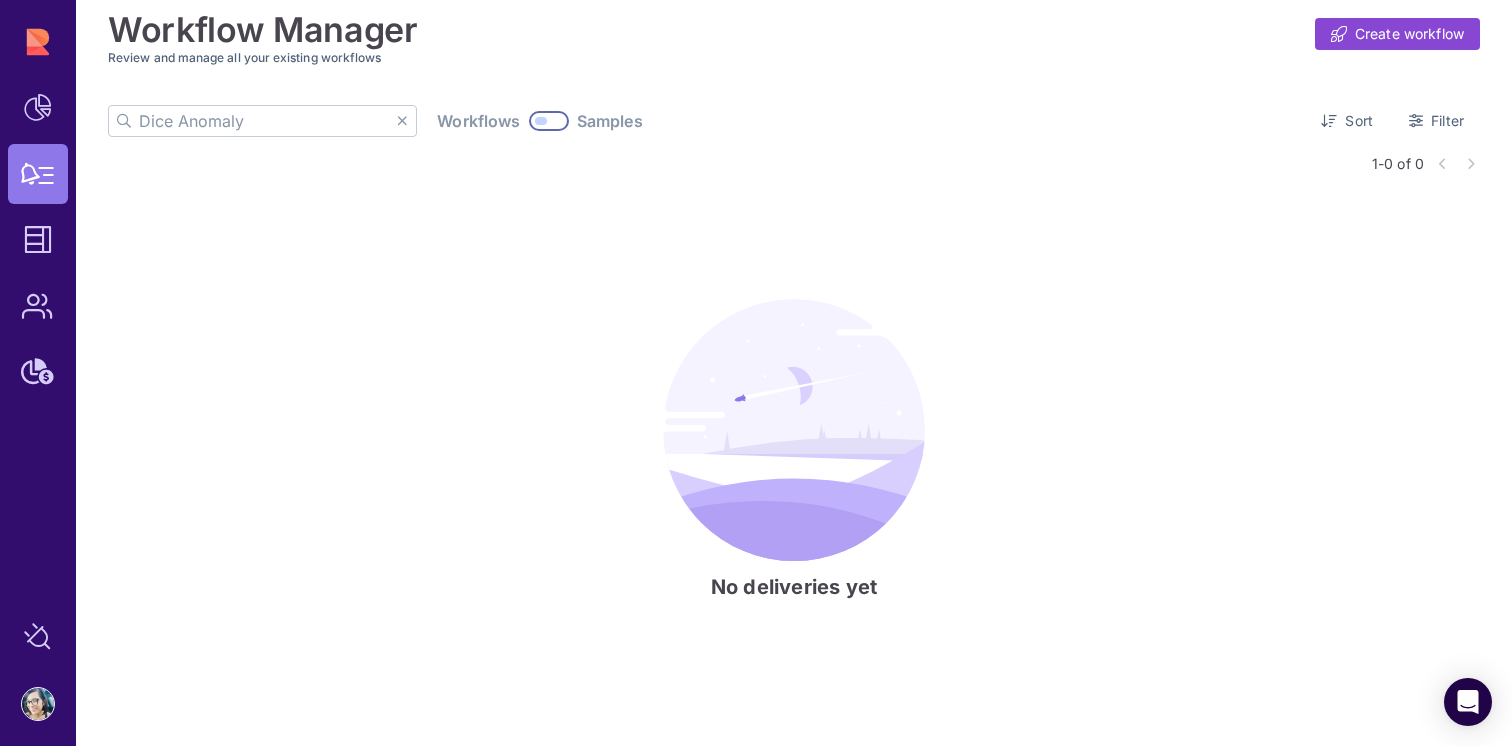 click 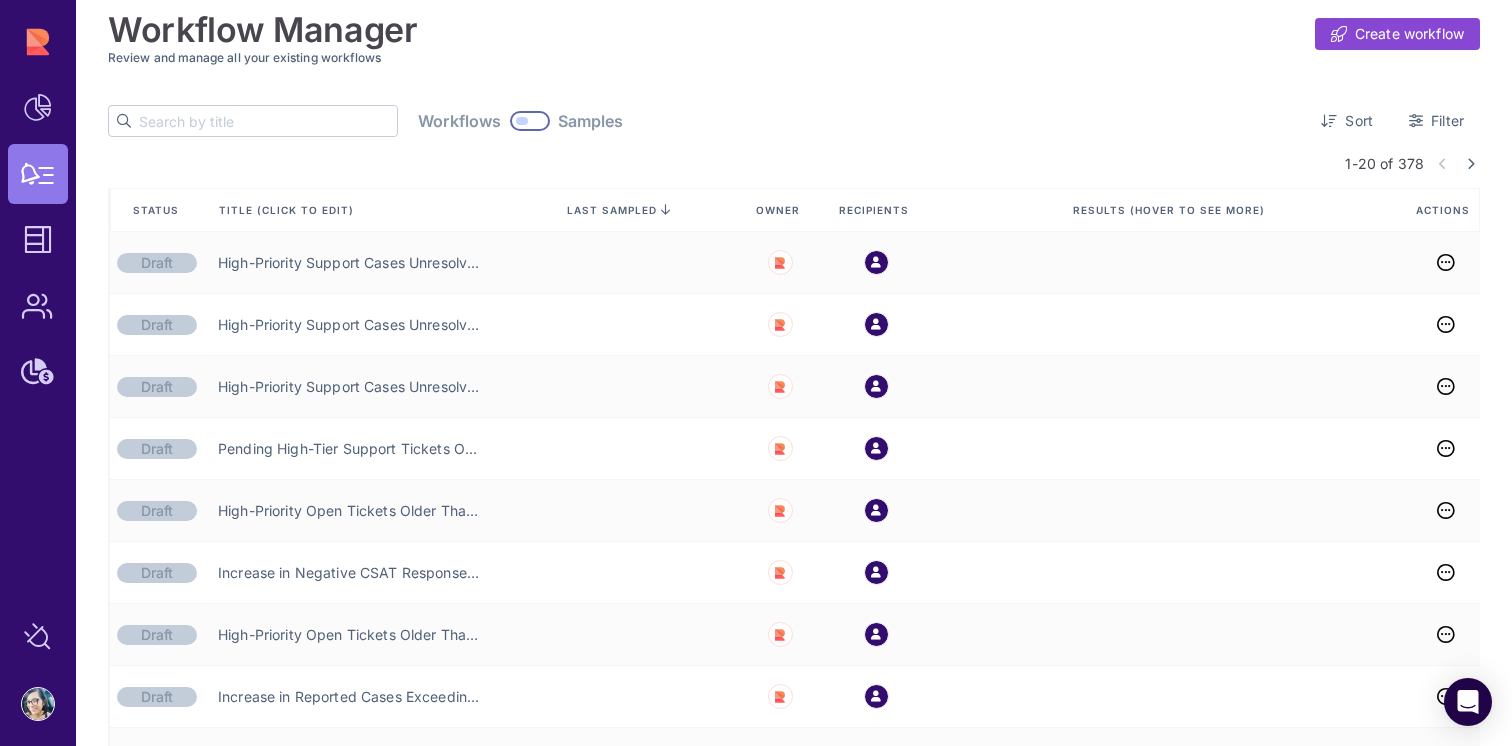 click 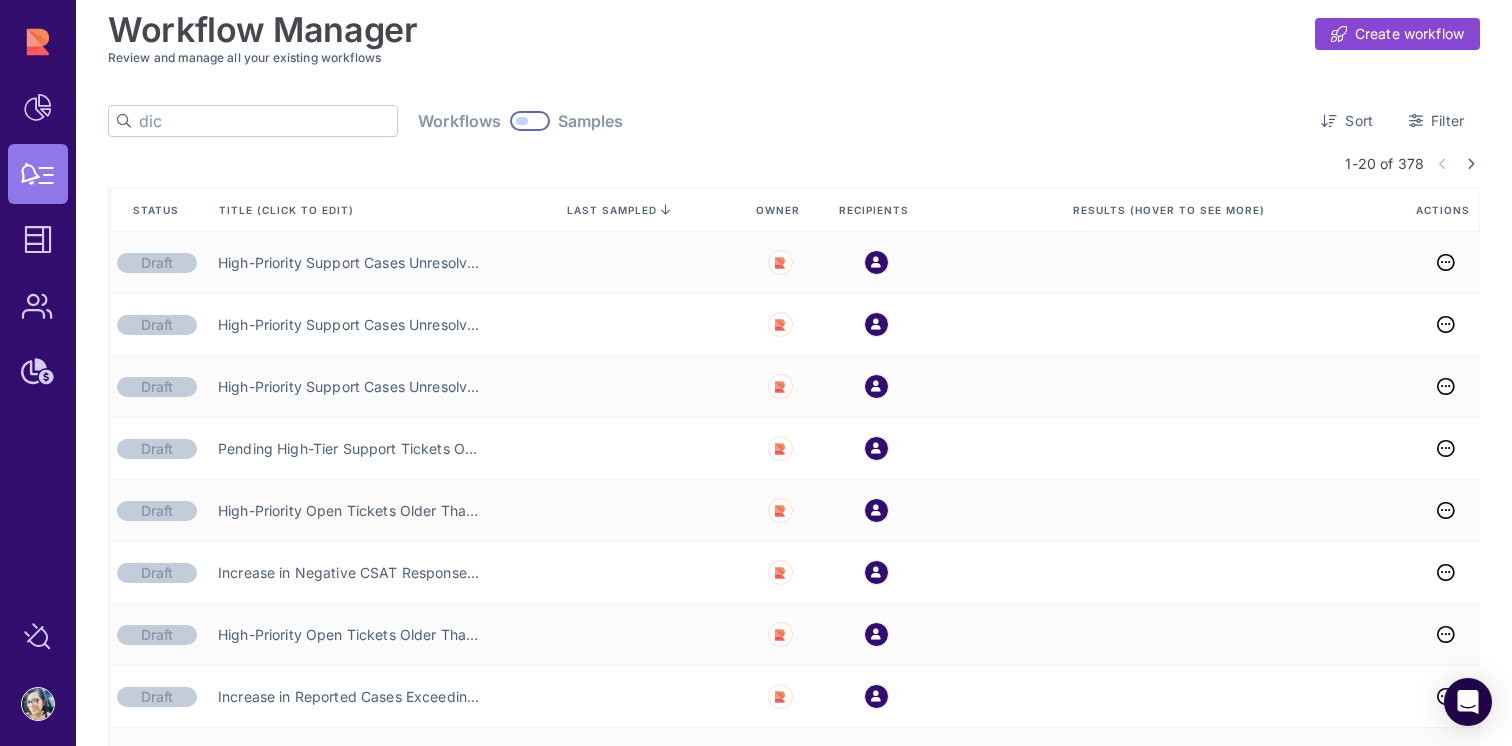 type on "dice" 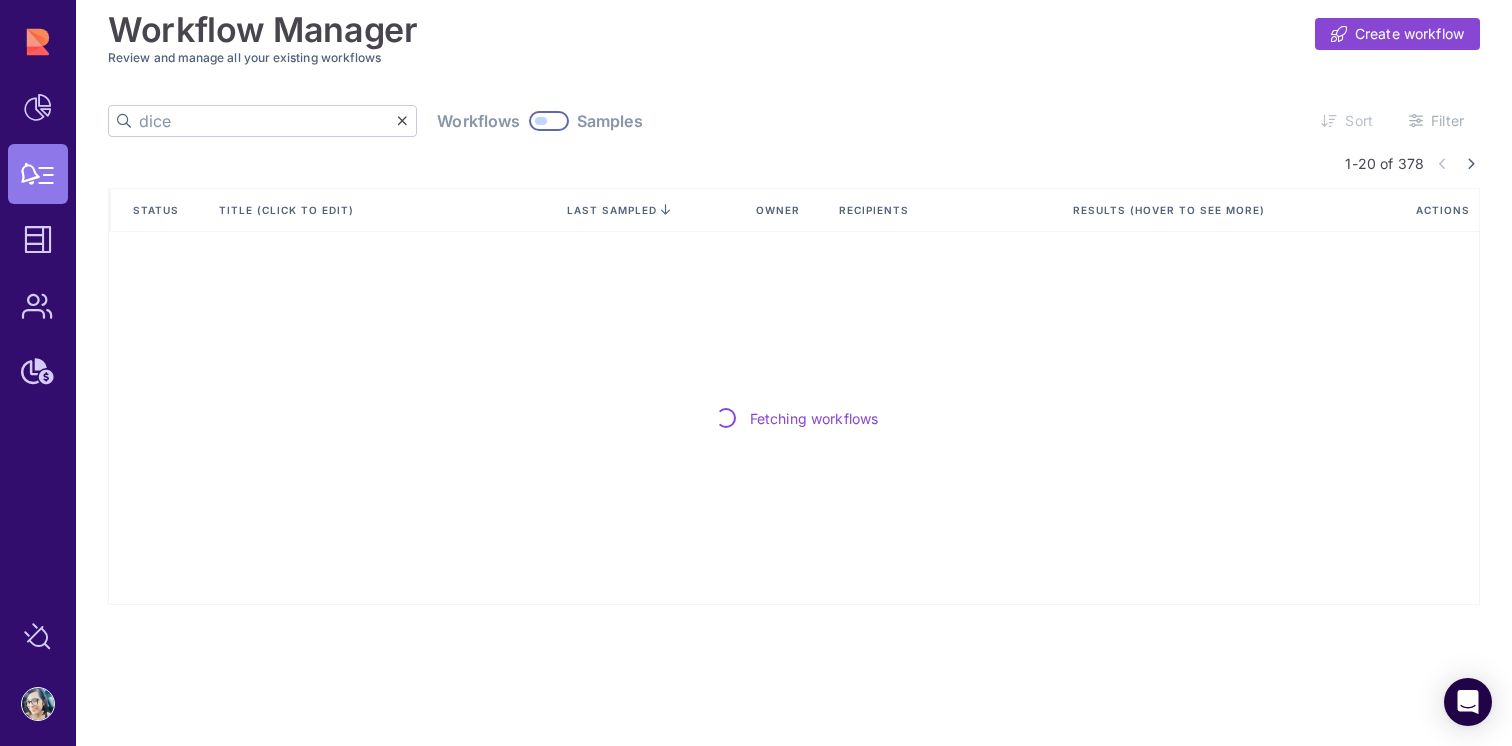 click on "dice" 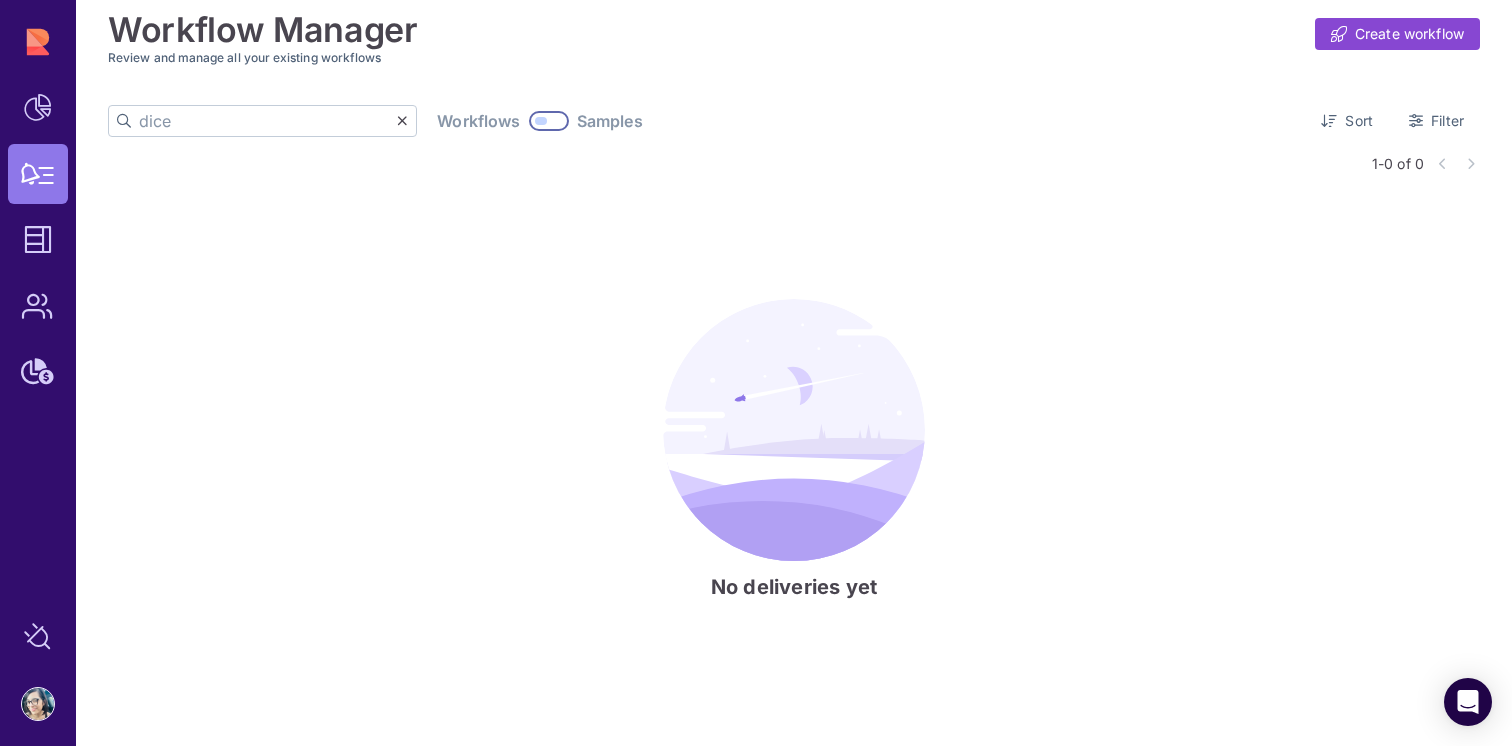 type 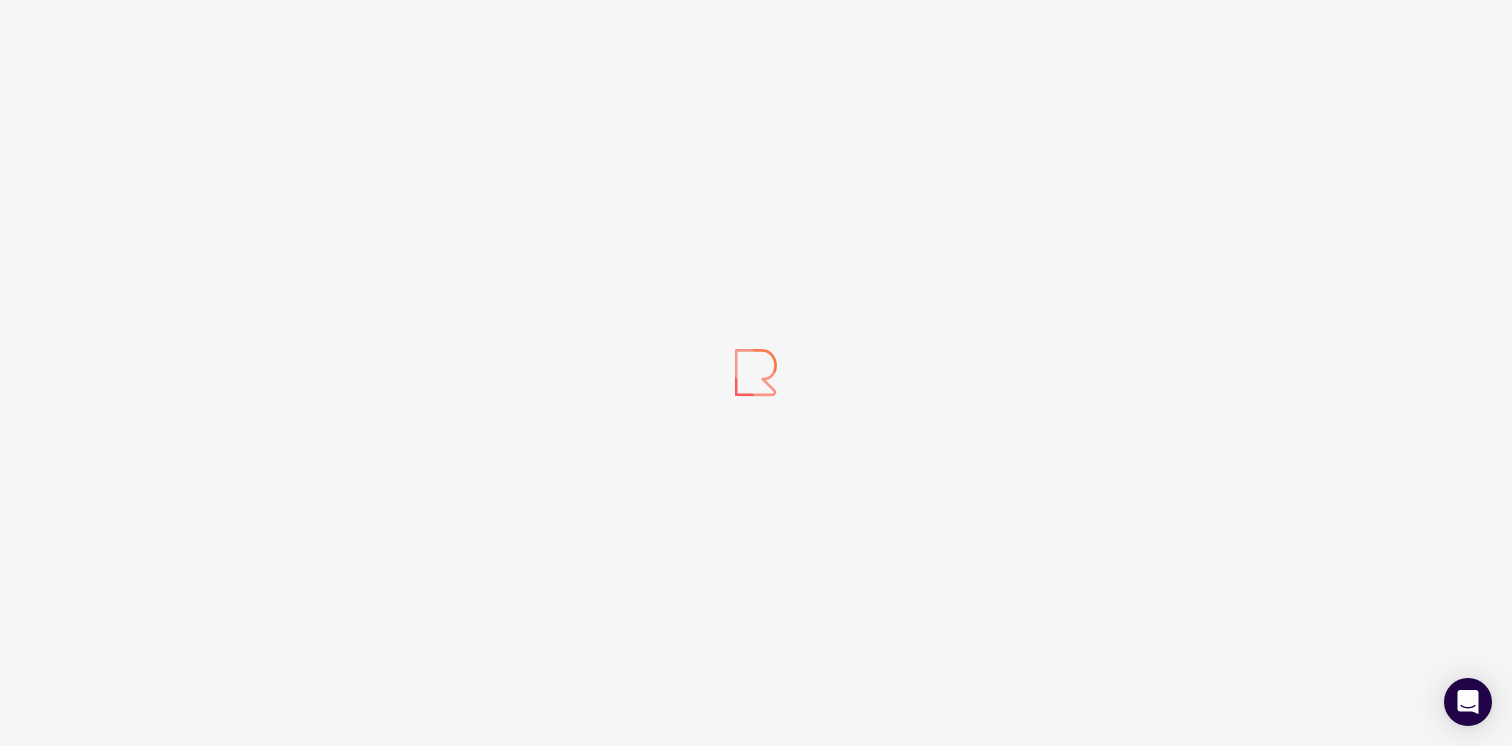 scroll, scrollTop: 0, scrollLeft: 0, axis: both 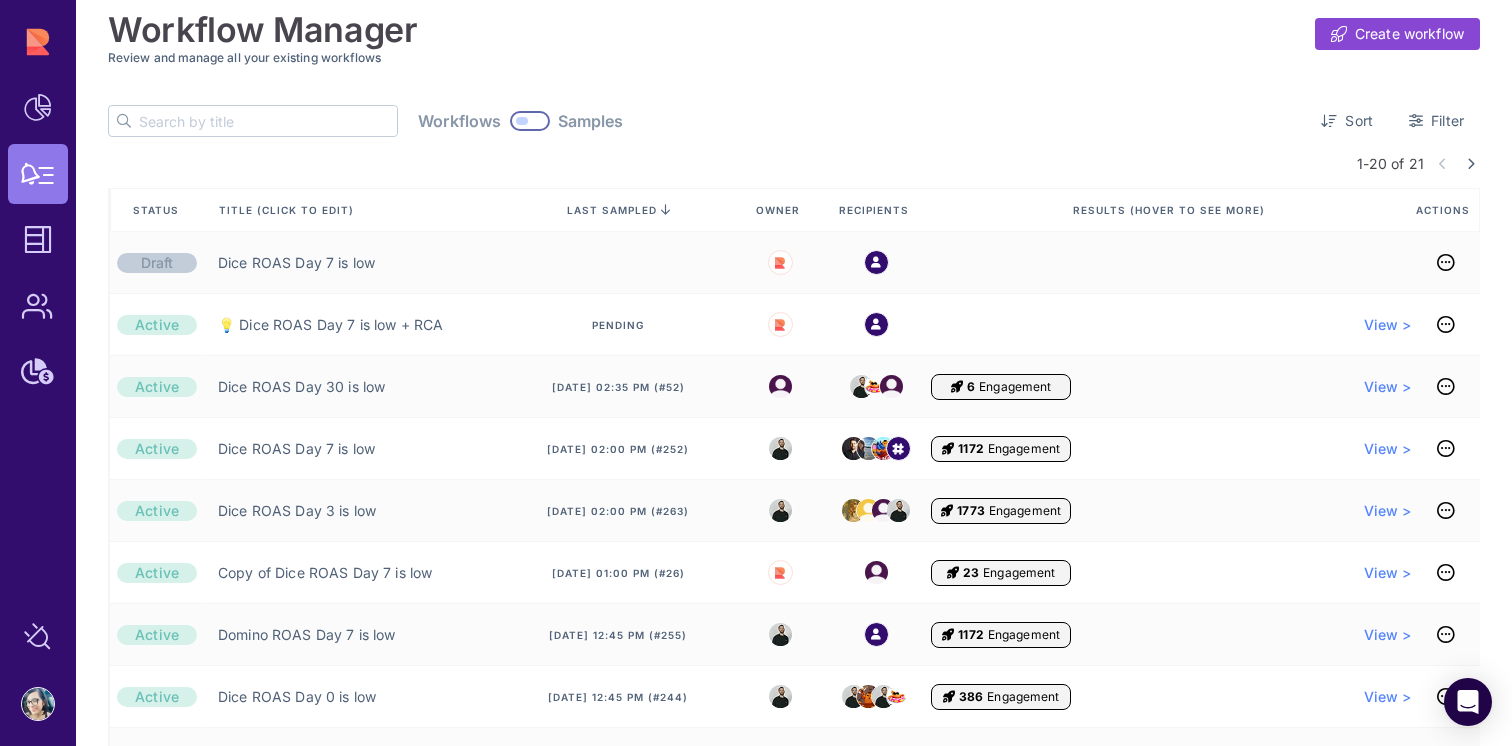 click 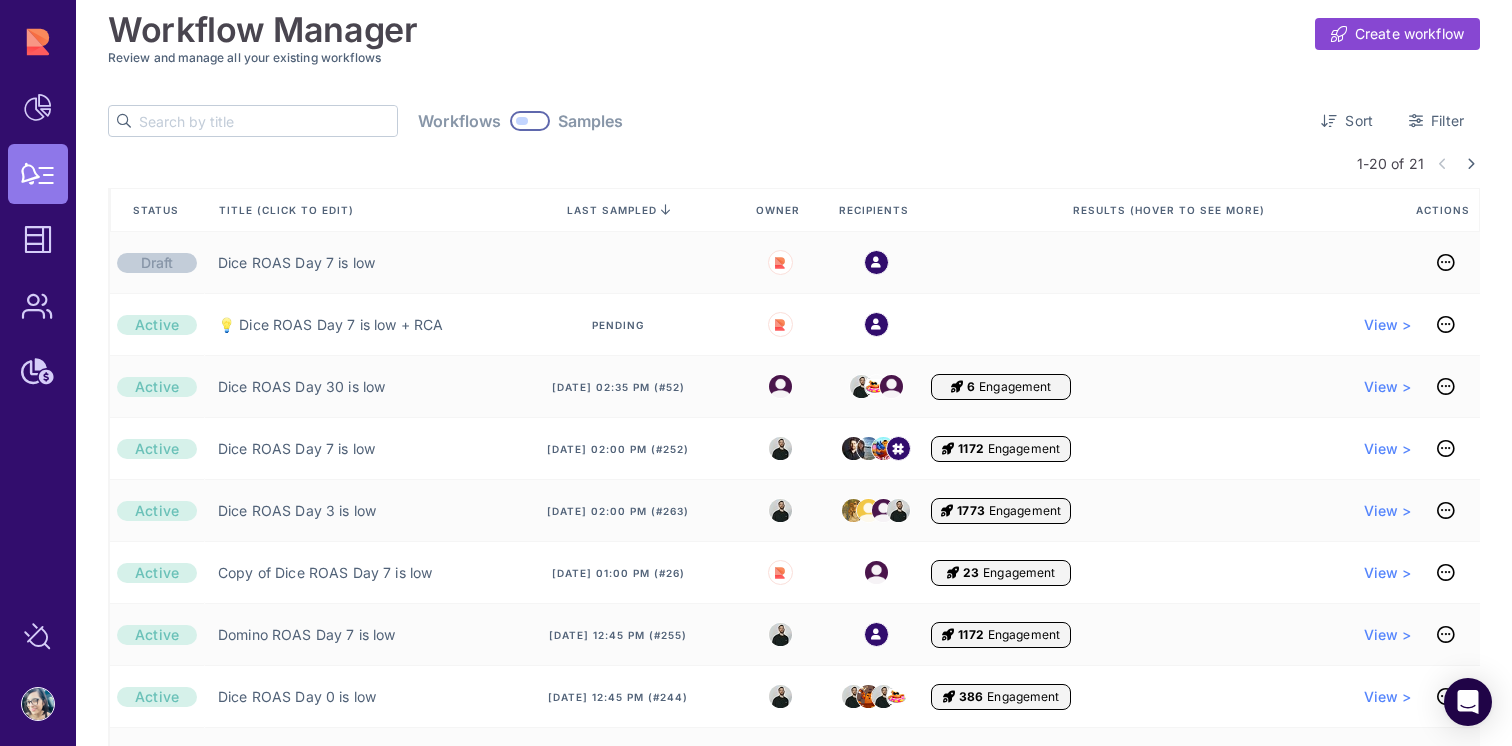 paste on "Domino ROAS Day 7 is low" 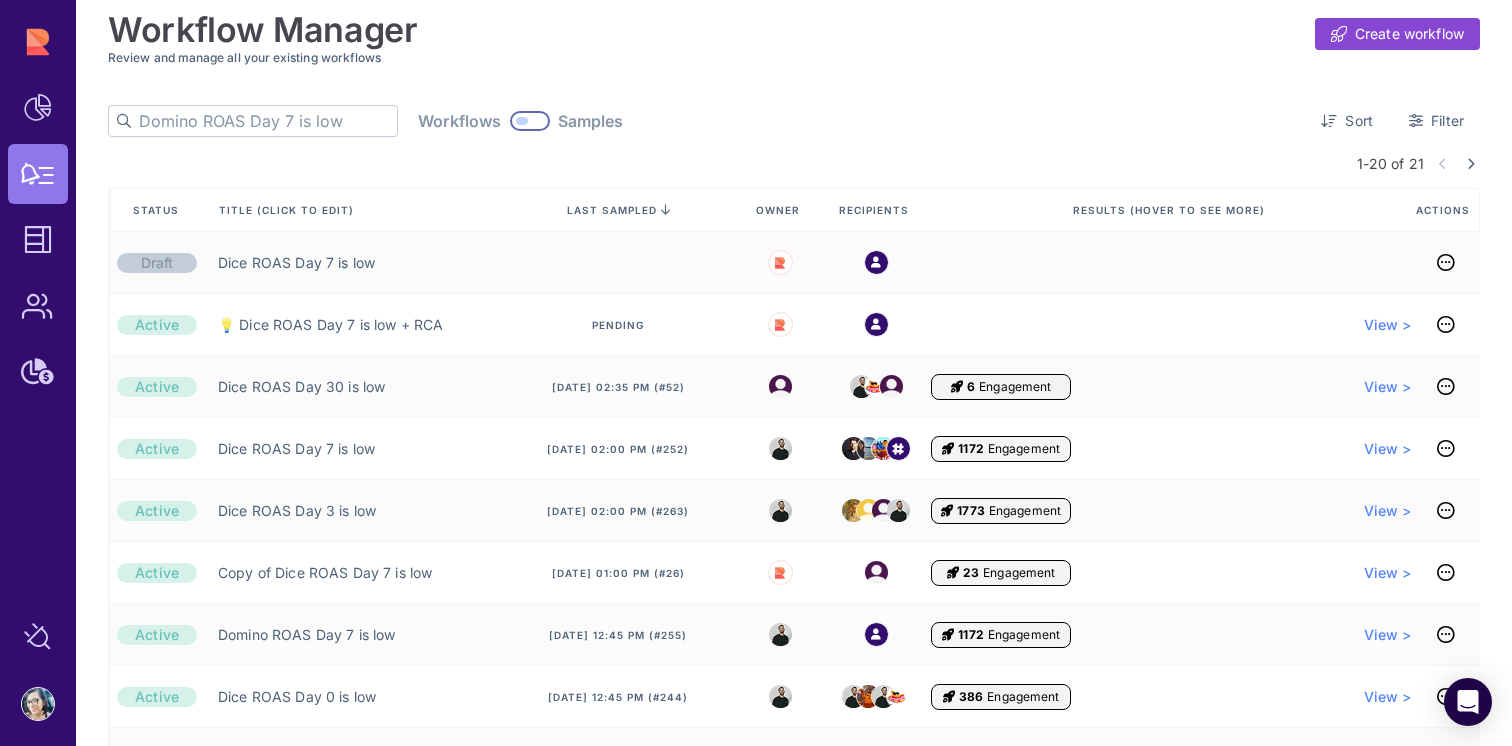 scroll, scrollTop: 0, scrollLeft: 19, axis: horizontal 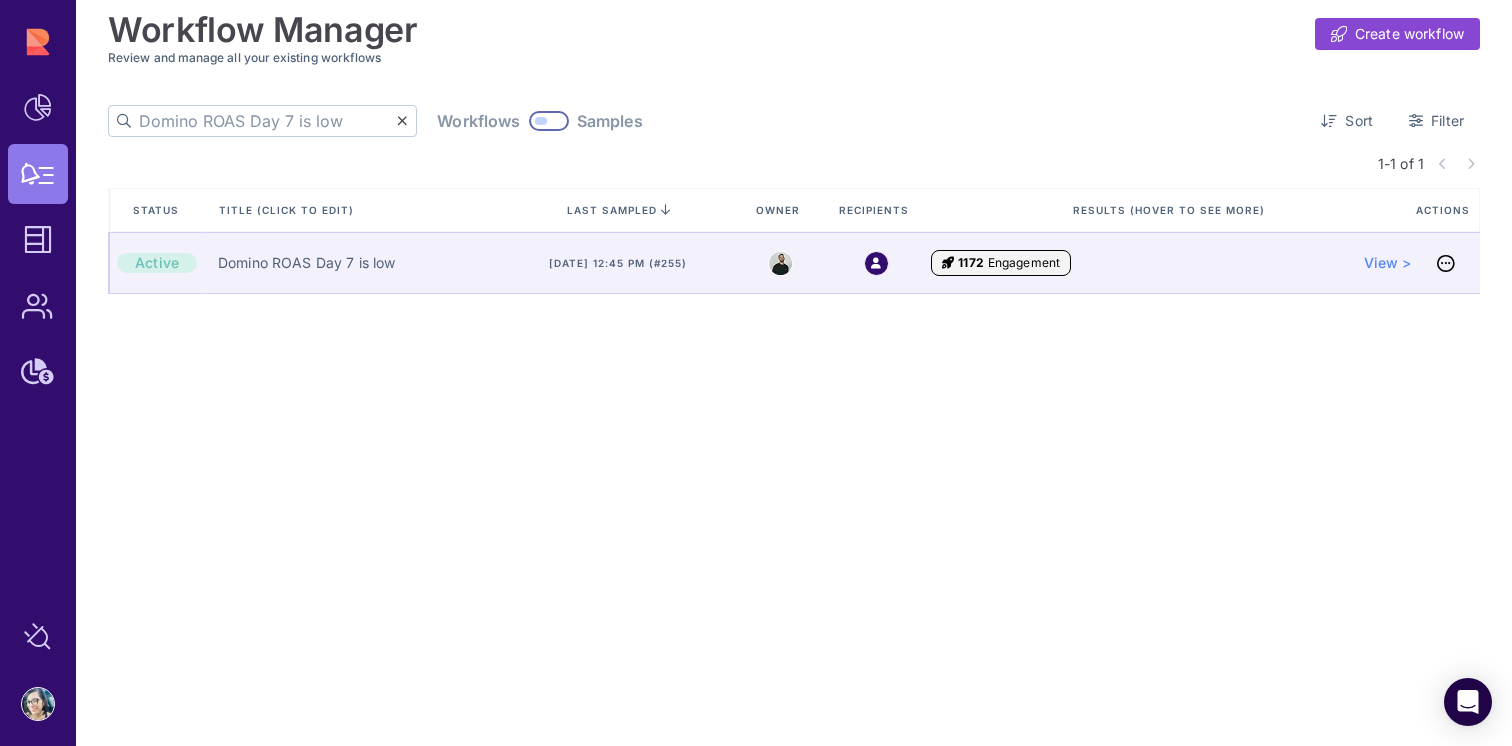 type on "Domino ROAS Day 7 is low" 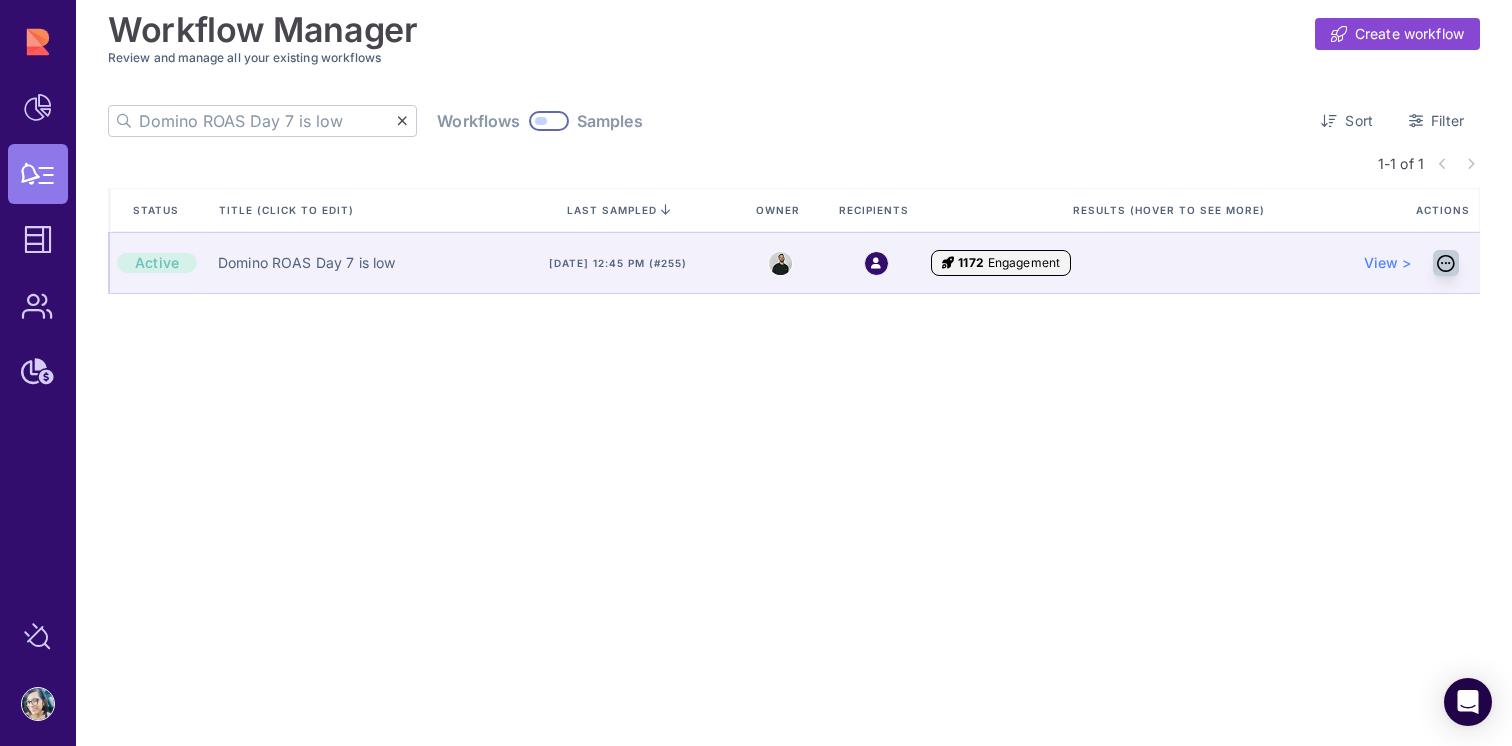 click 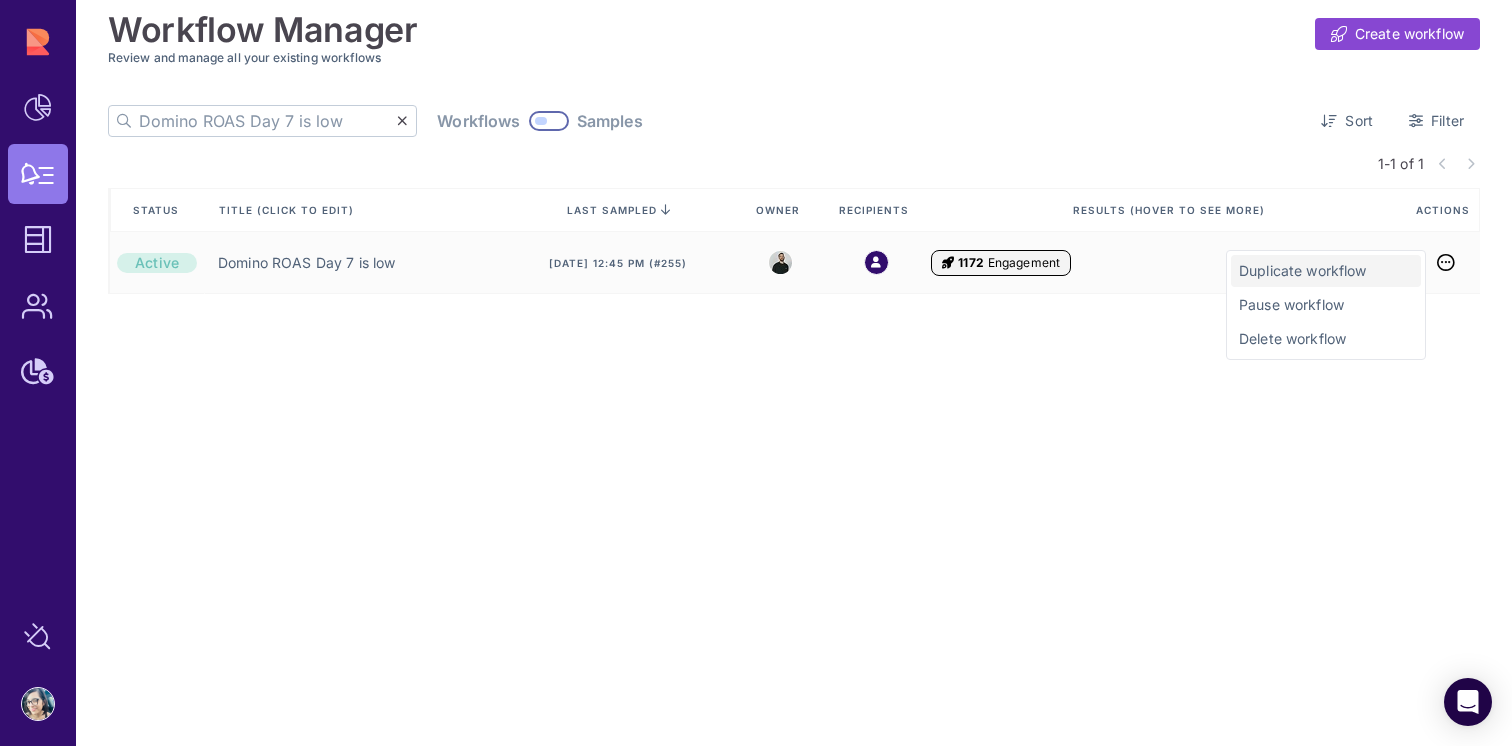 click on "Duplicate workflow" at bounding box center [1326, 271] 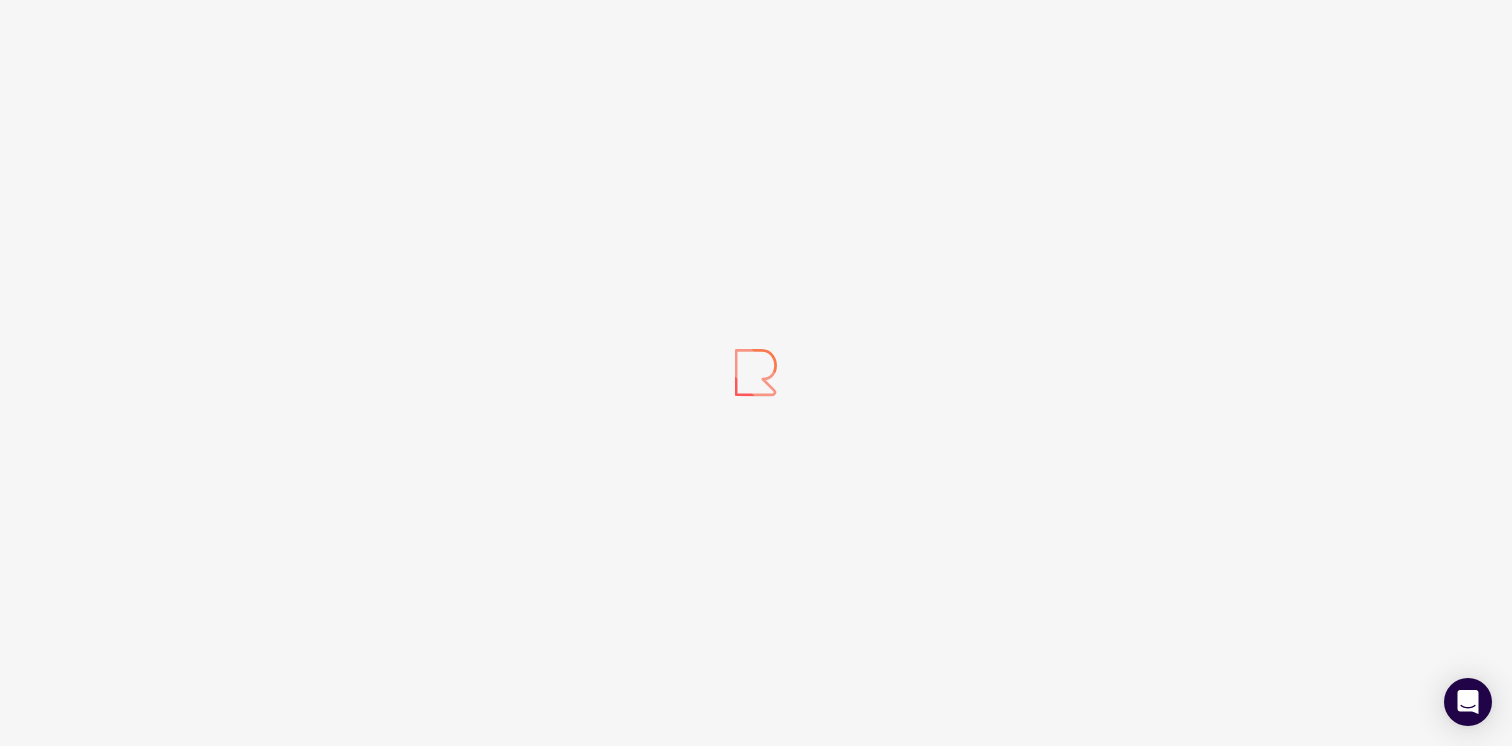 scroll, scrollTop: 0, scrollLeft: 0, axis: both 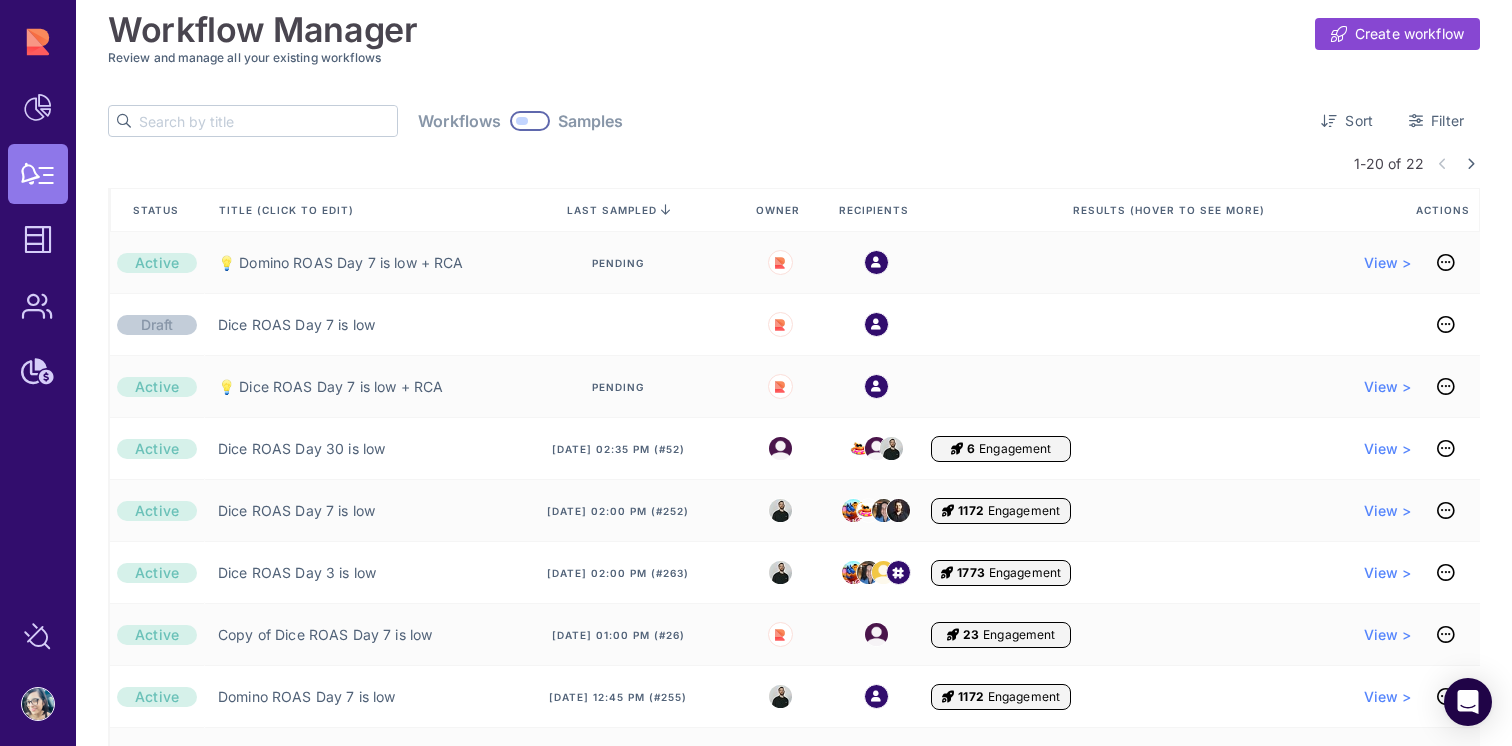 click 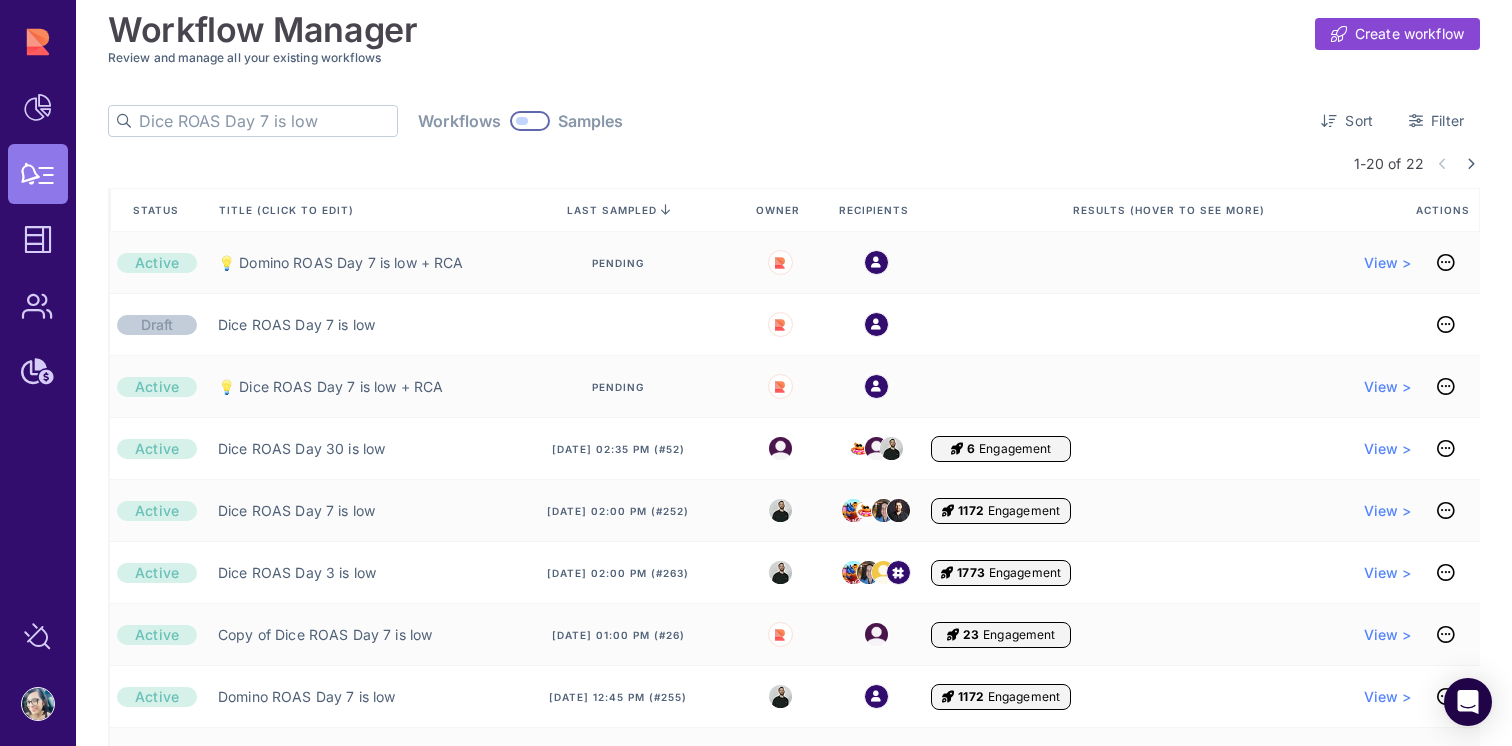 type on "Dice ROAS Day 7 is low" 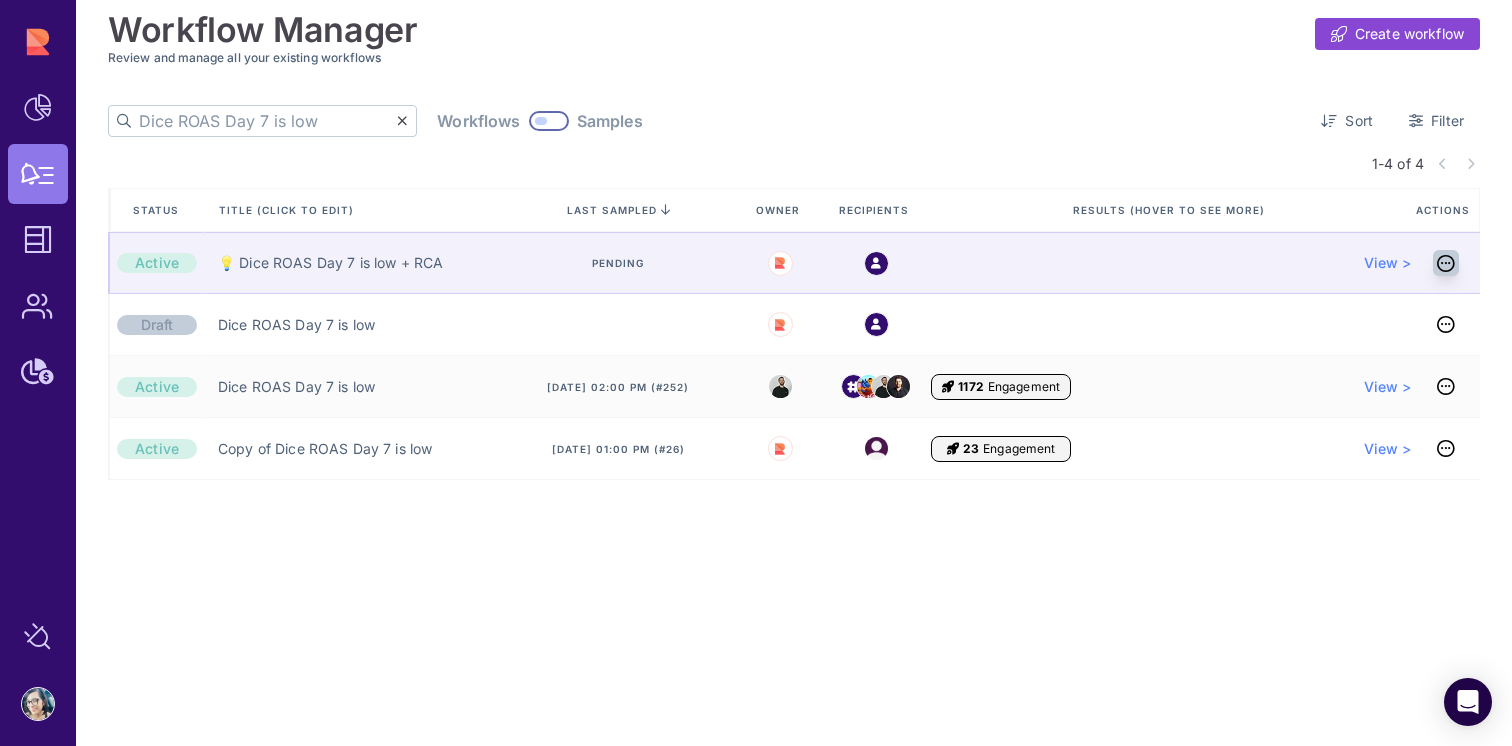 click 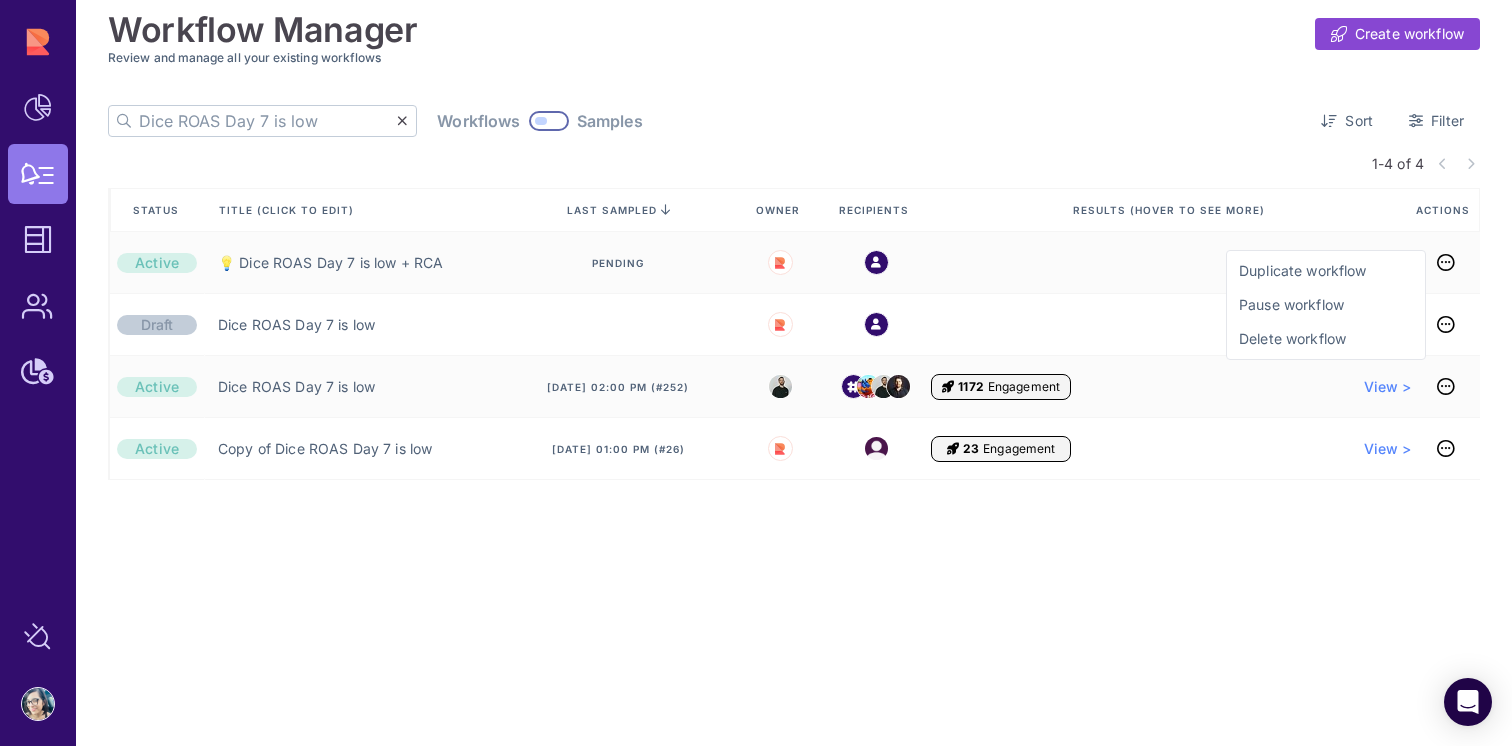 click on "Dice ROAS Day 7 is low Workflows Samples Sort Filter" 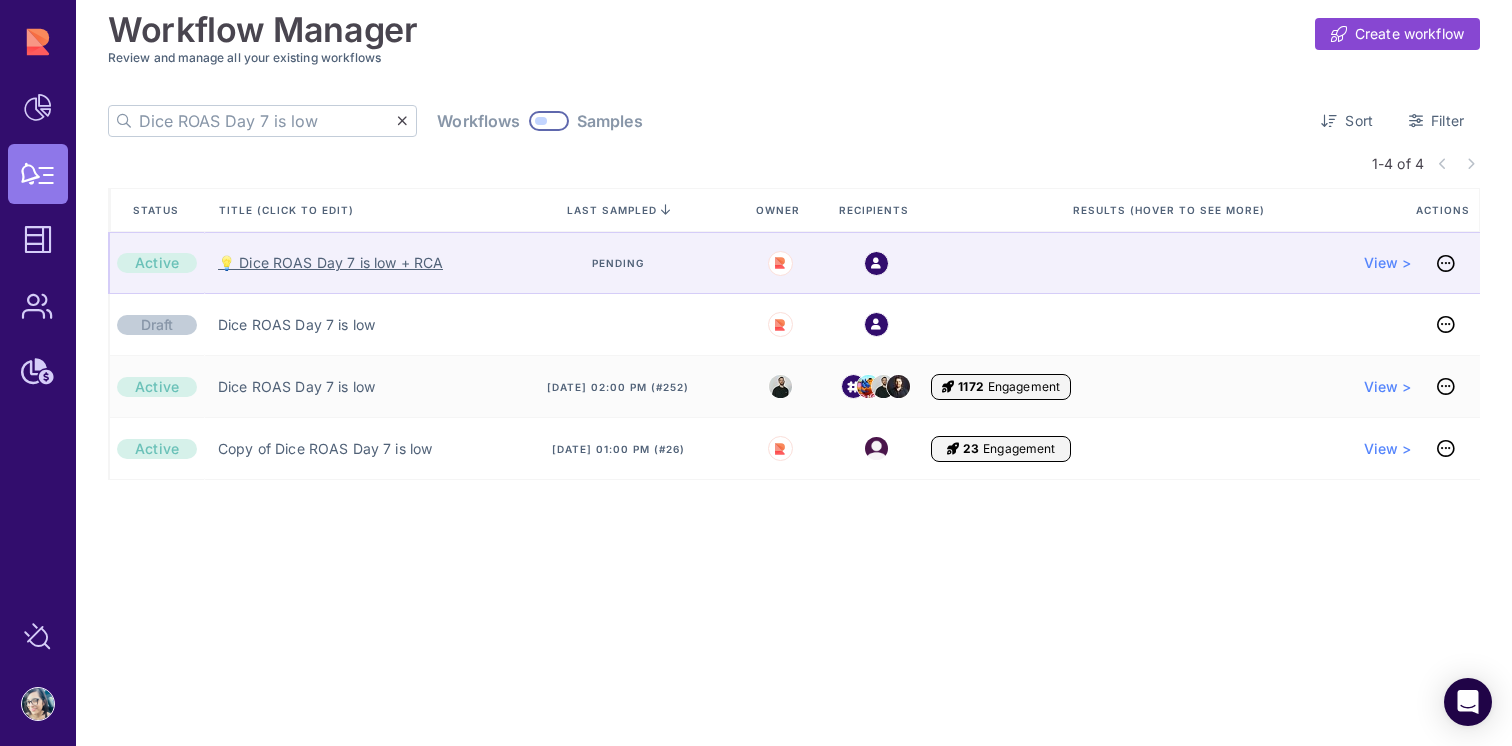 click on "💡 Dice ROAS Day 7 is low + RCA" at bounding box center [330, 263] 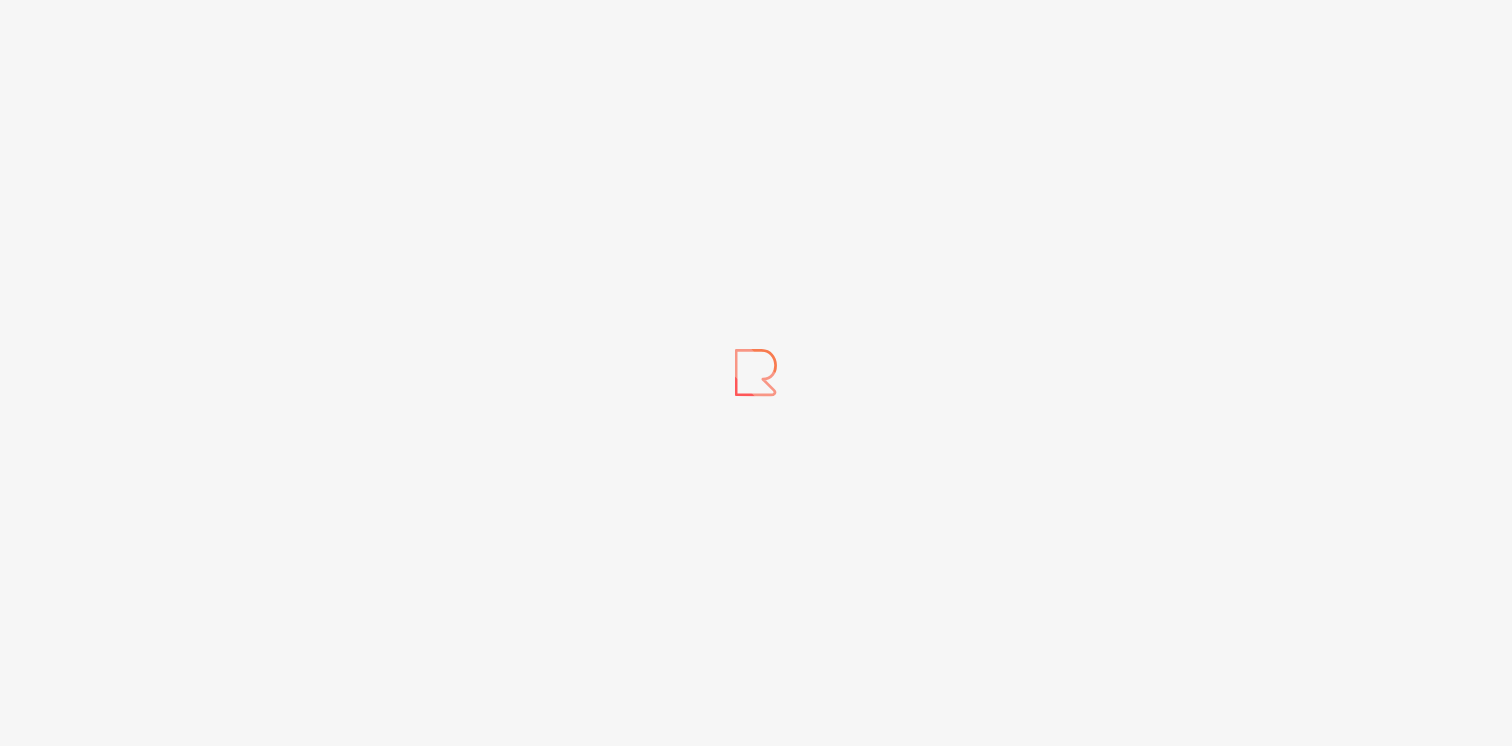 scroll, scrollTop: 0, scrollLeft: 0, axis: both 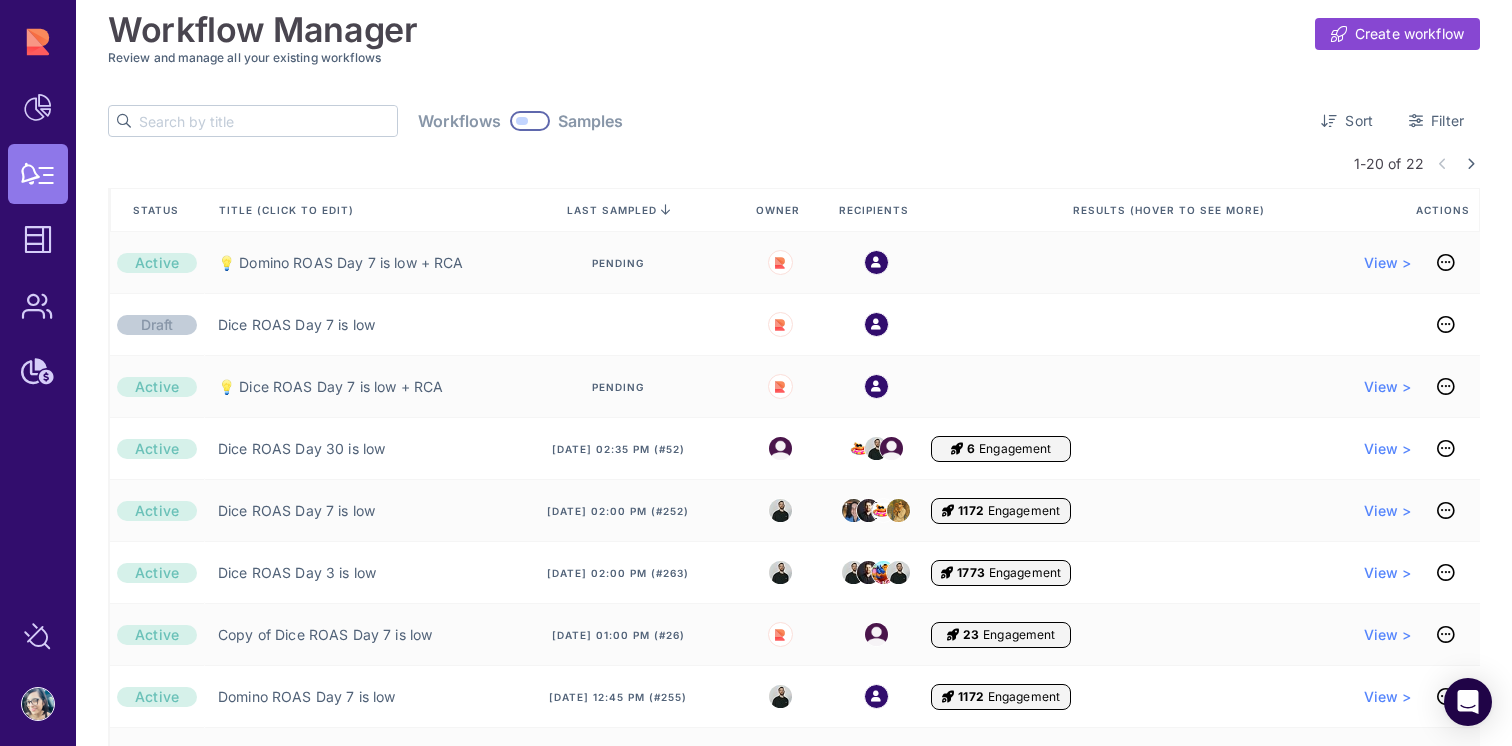 click 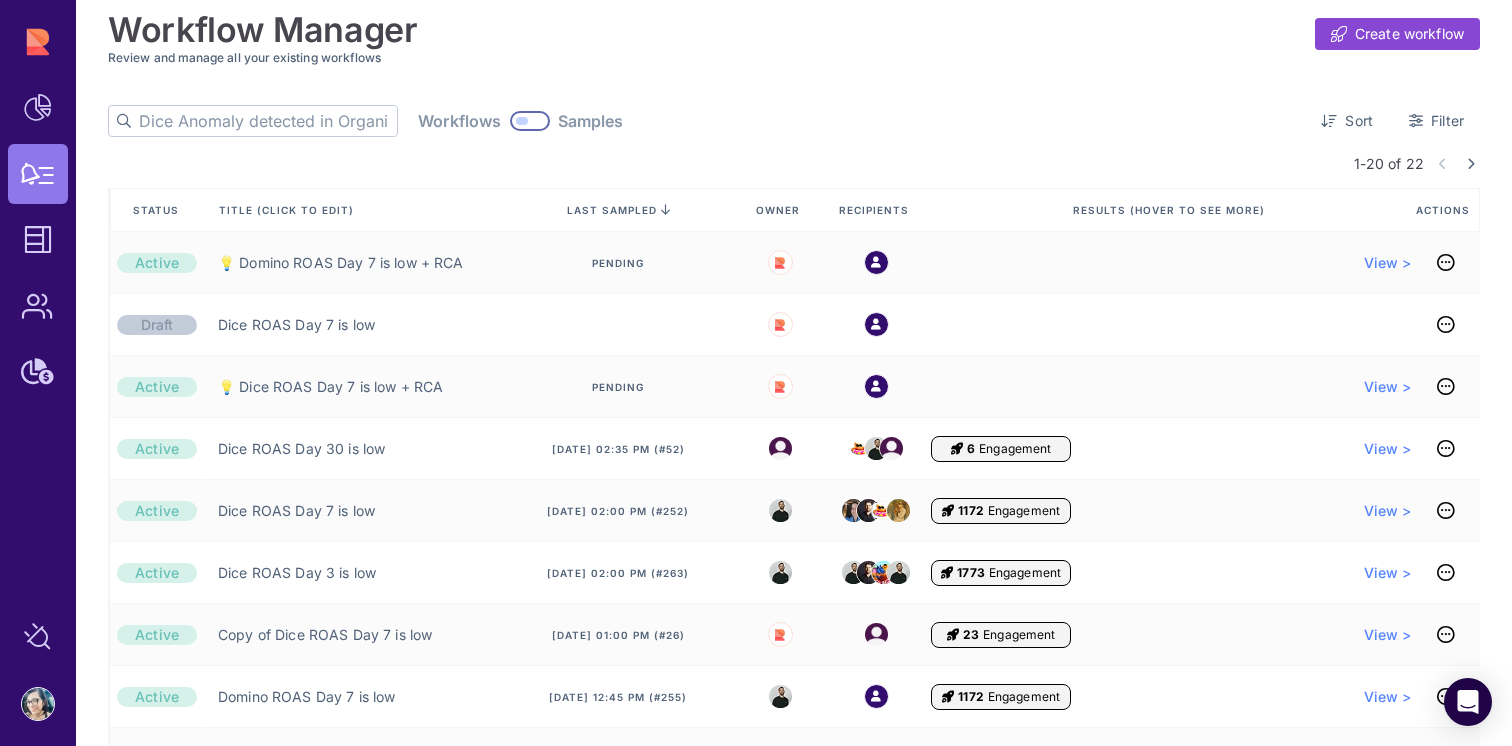 scroll, scrollTop: 0, scrollLeft: 132, axis: horizontal 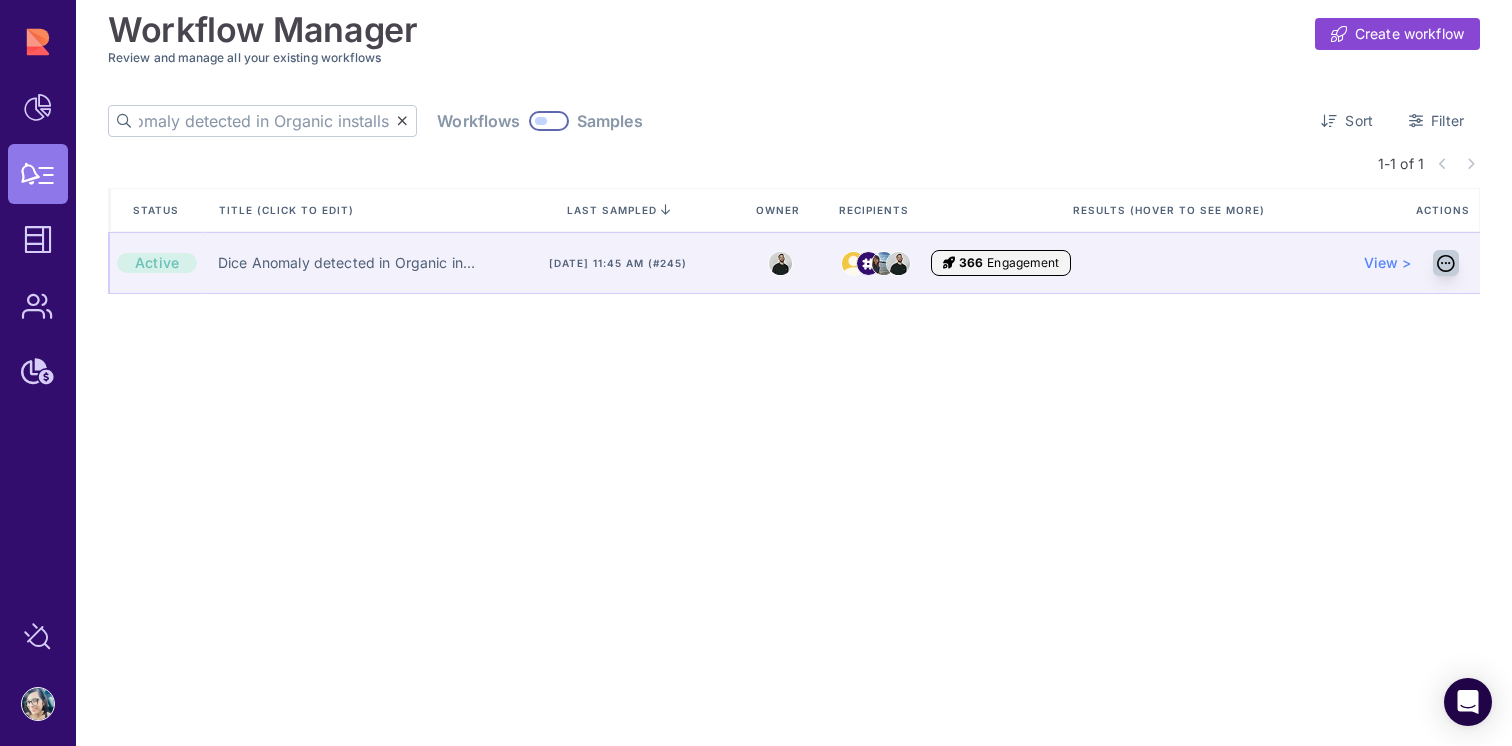 type on "Dice Anomaly detected in Organic installs" 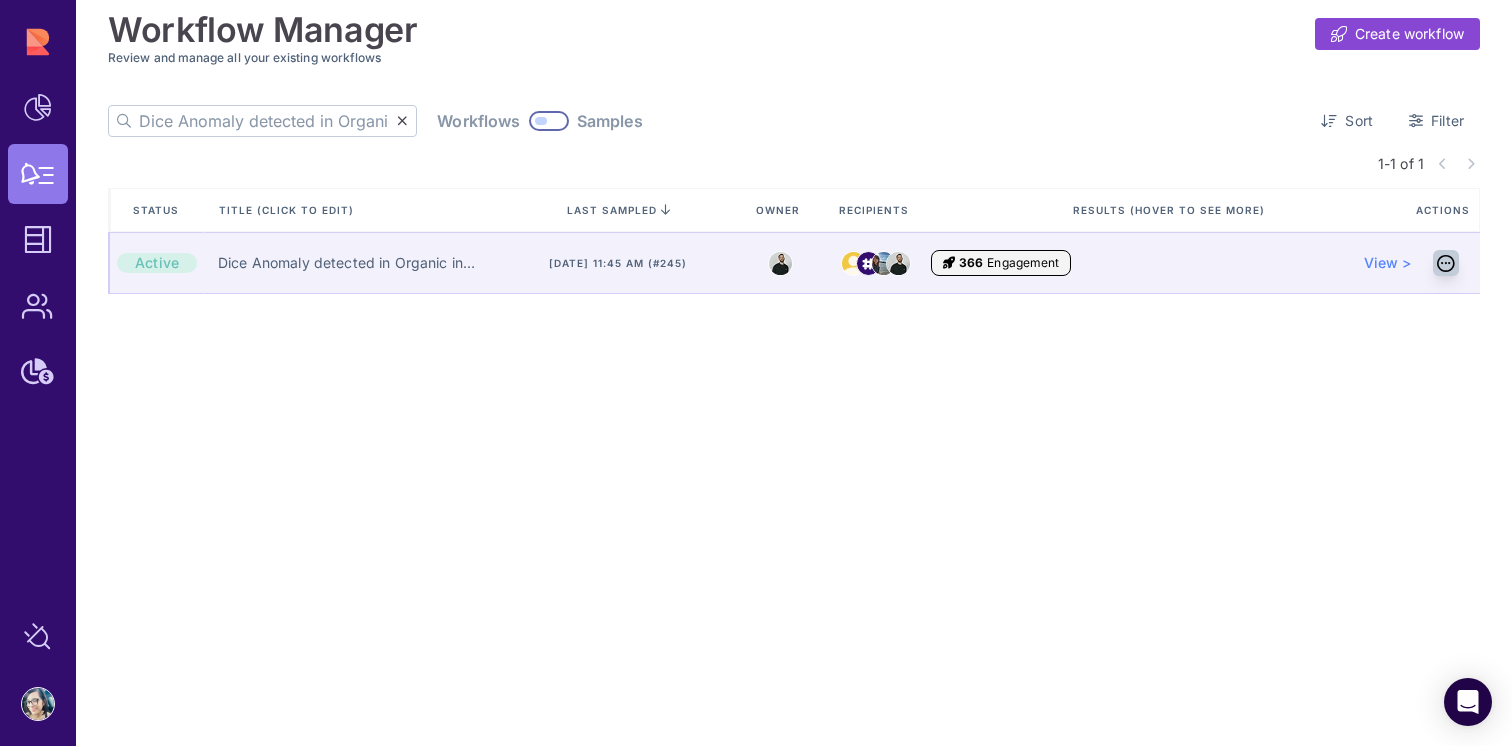 click 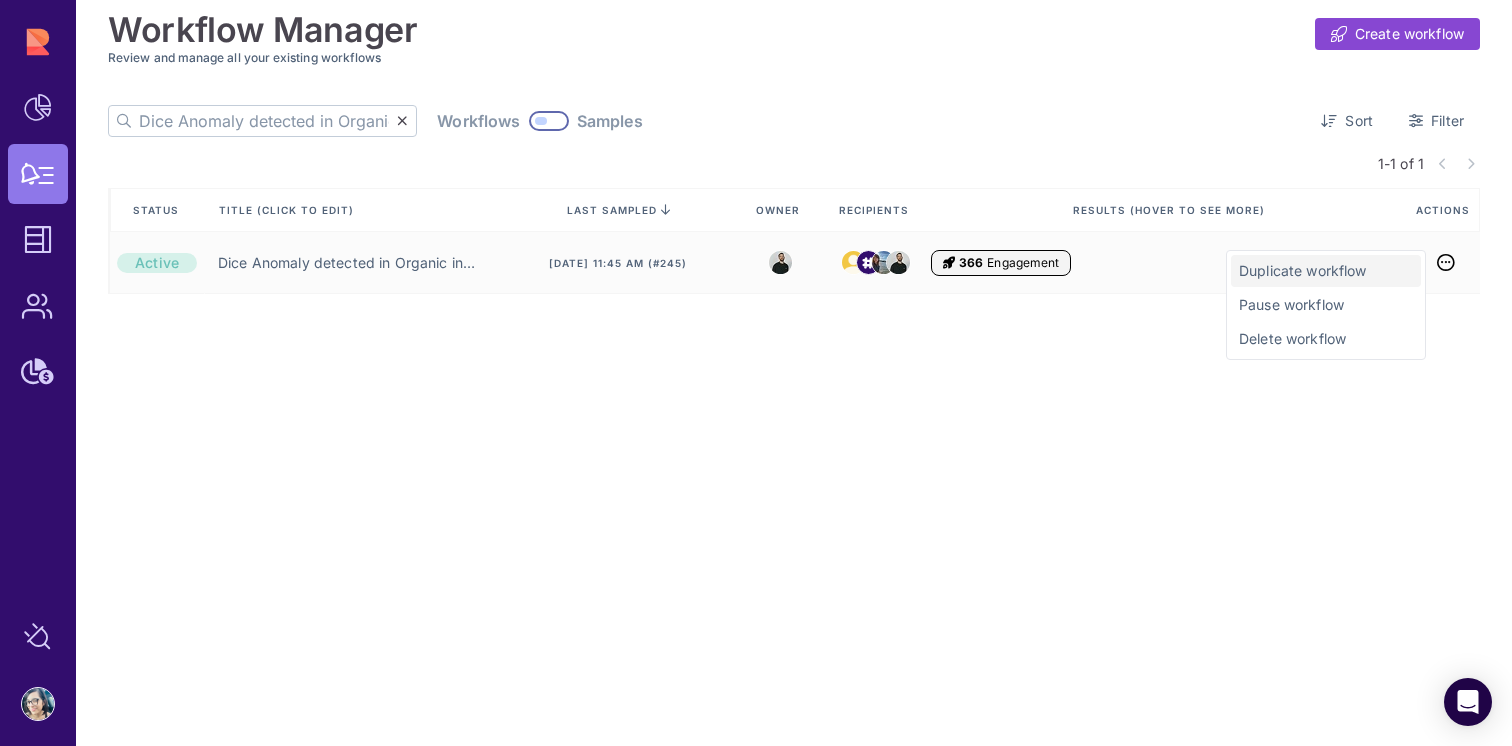 click on "Duplicate workflow" at bounding box center (1326, 271) 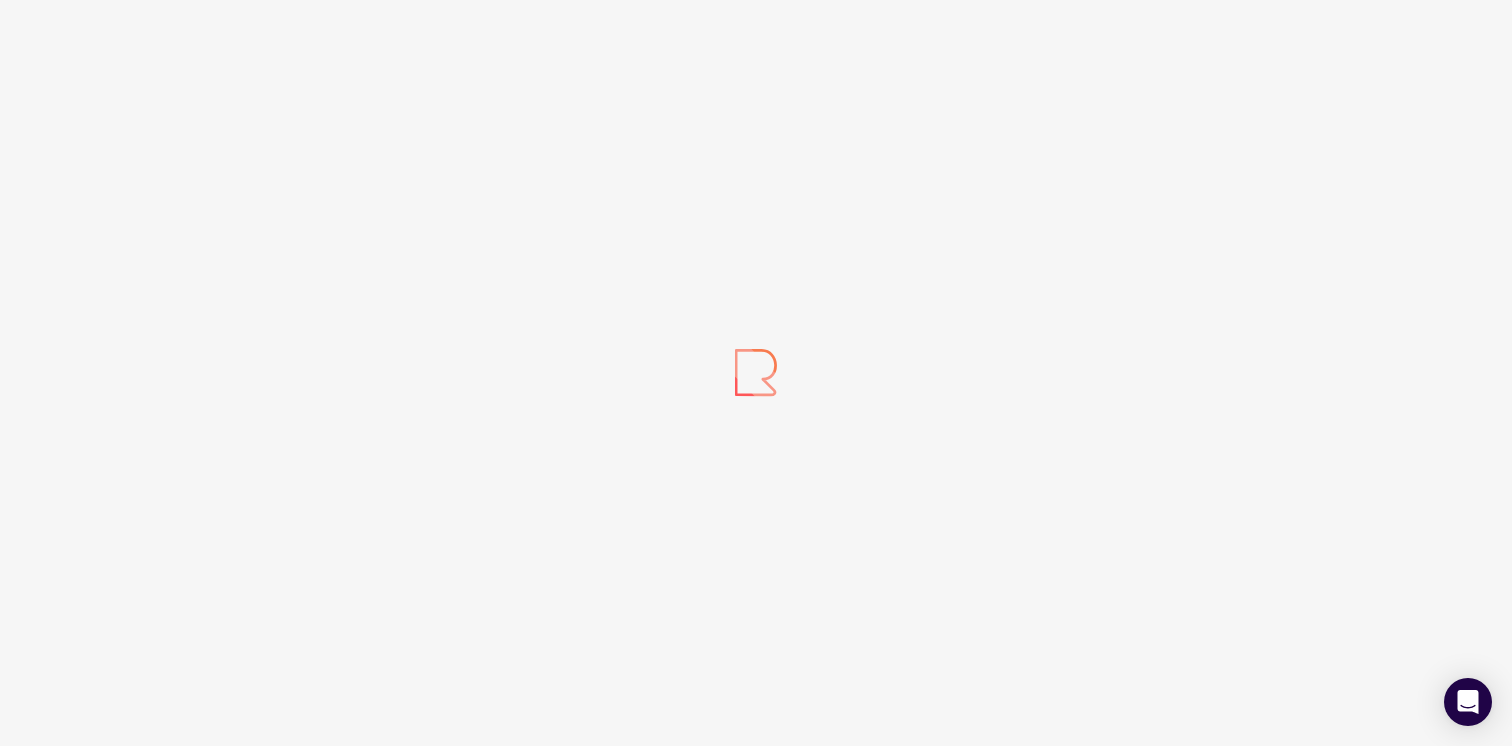 scroll, scrollTop: 0, scrollLeft: 0, axis: both 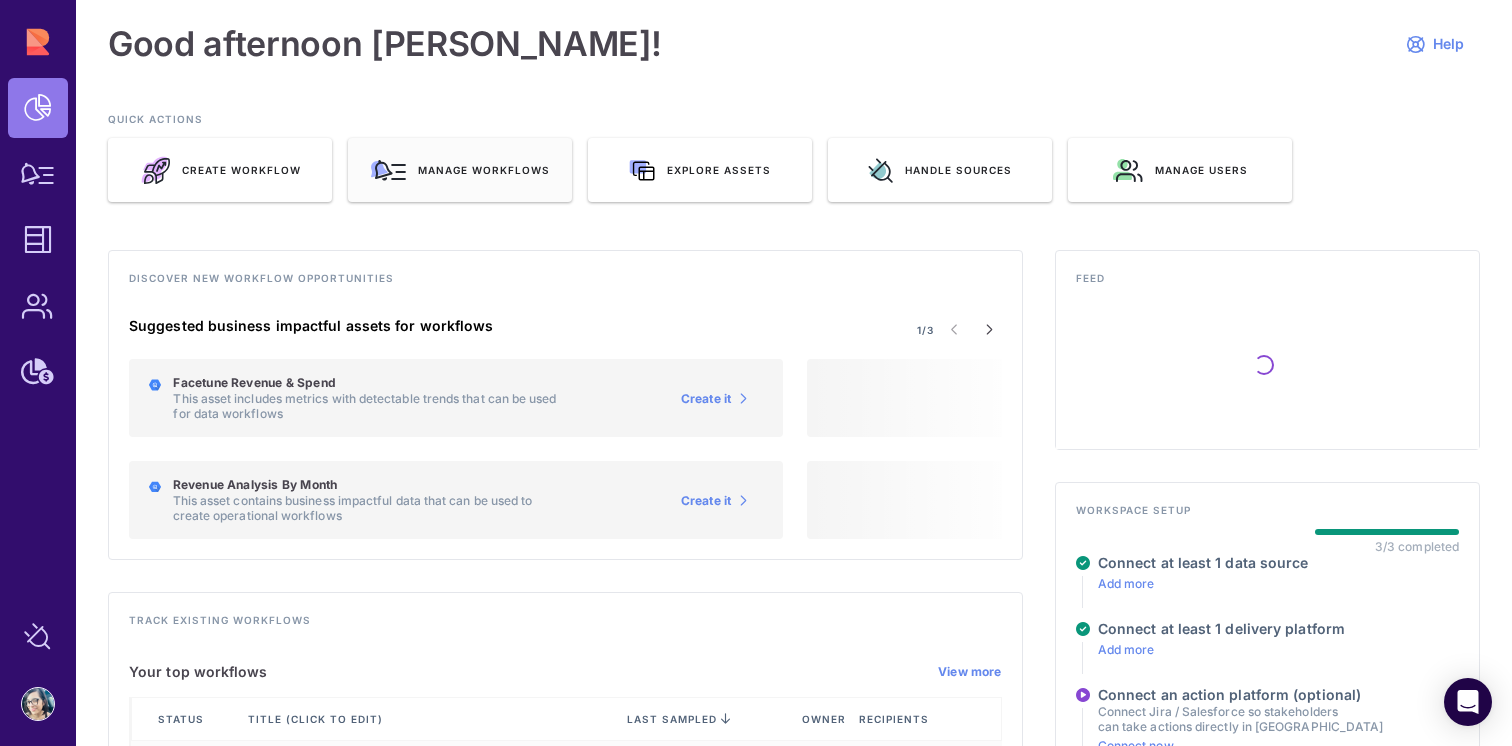 click on "Manage workflows" at bounding box center (460, 170) 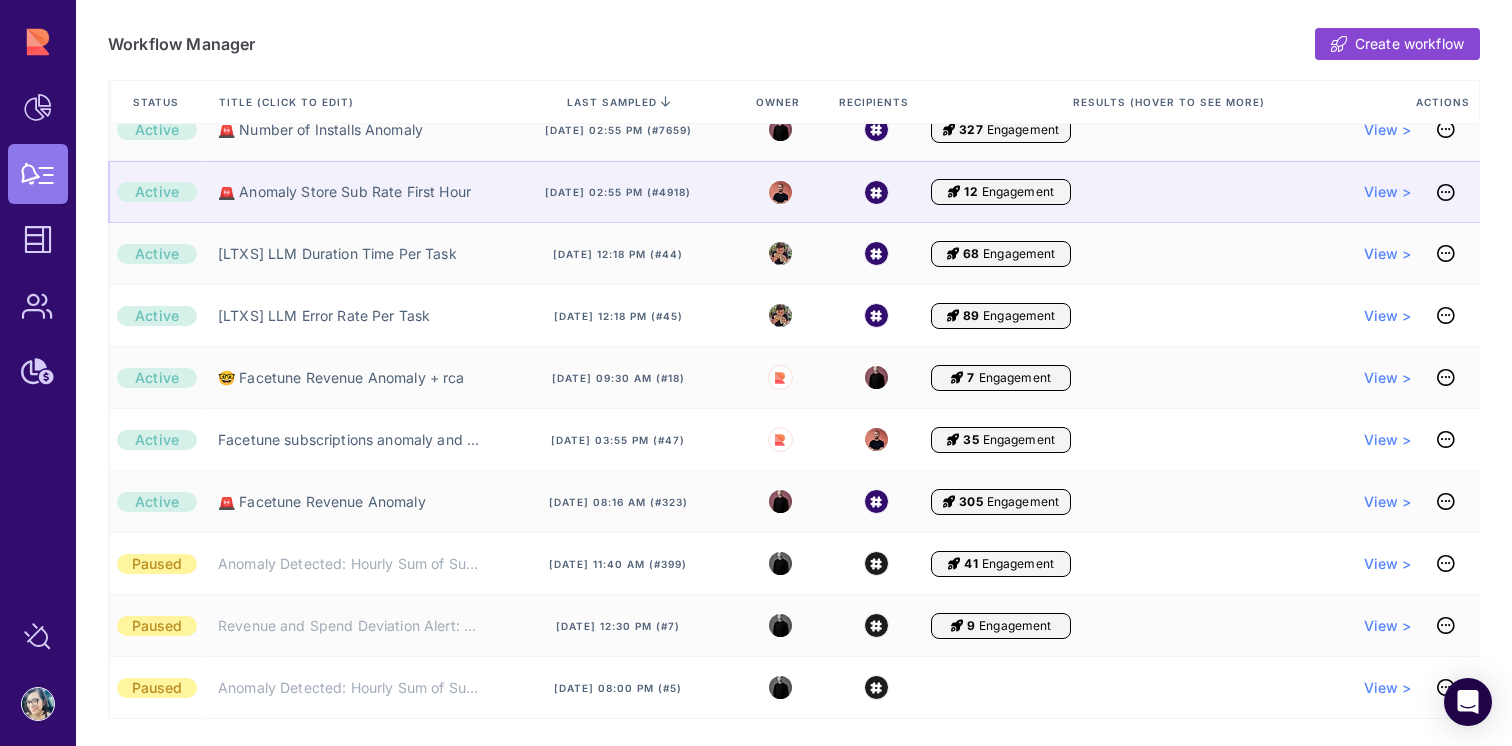scroll, scrollTop: 296, scrollLeft: 0, axis: vertical 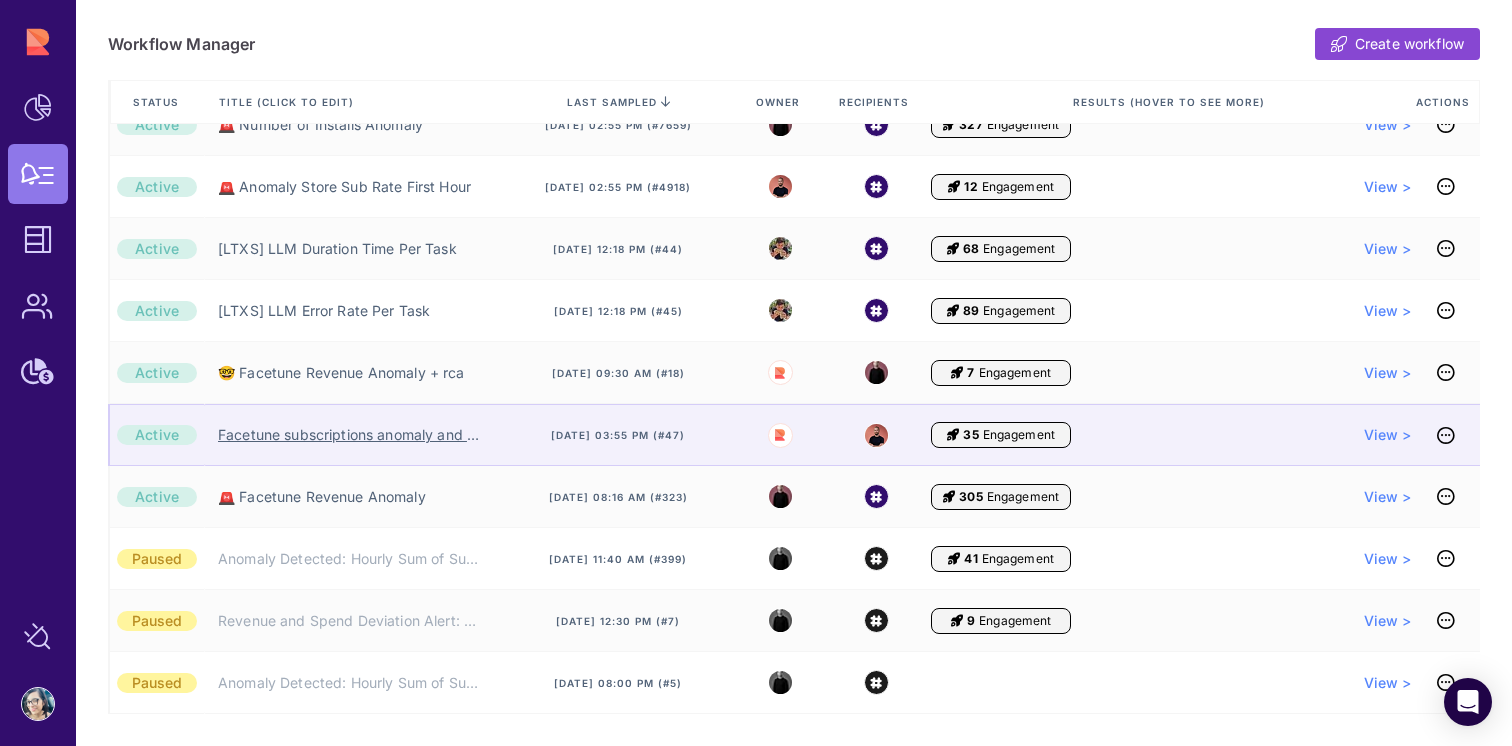 click on "Facetune subscriptions anomaly and root cause" at bounding box center [350, 435] 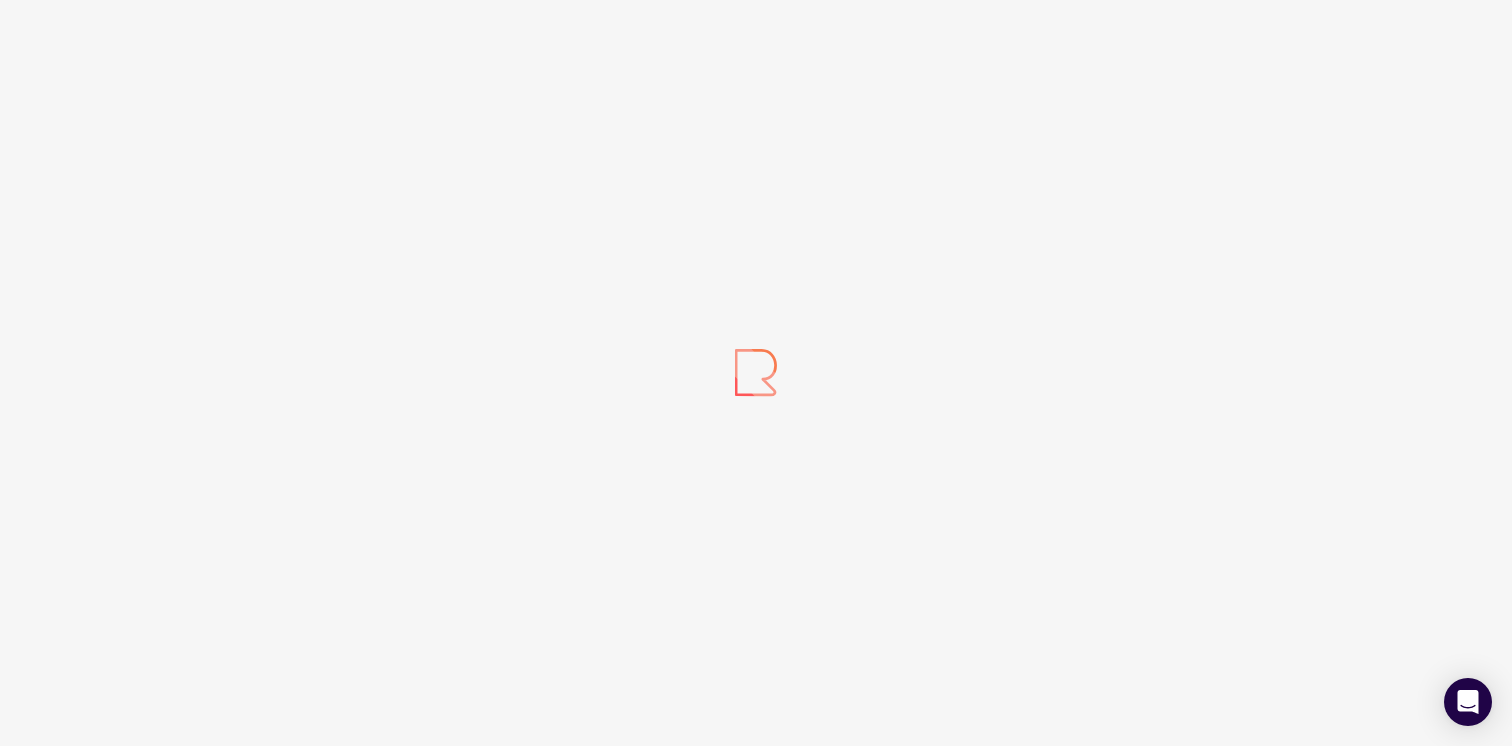 scroll, scrollTop: 0, scrollLeft: 0, axis: both 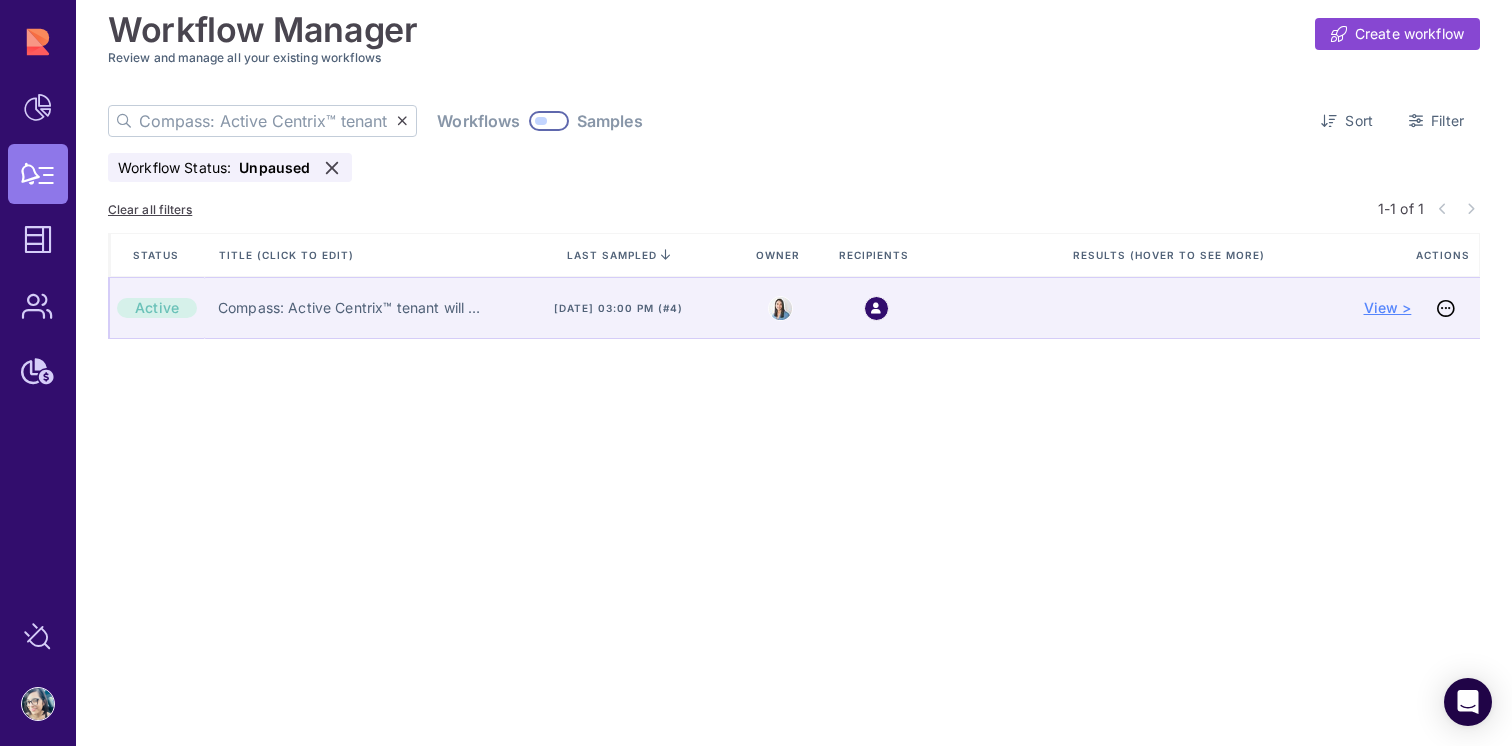 click on "View >" at bounding box center [1388, 308] 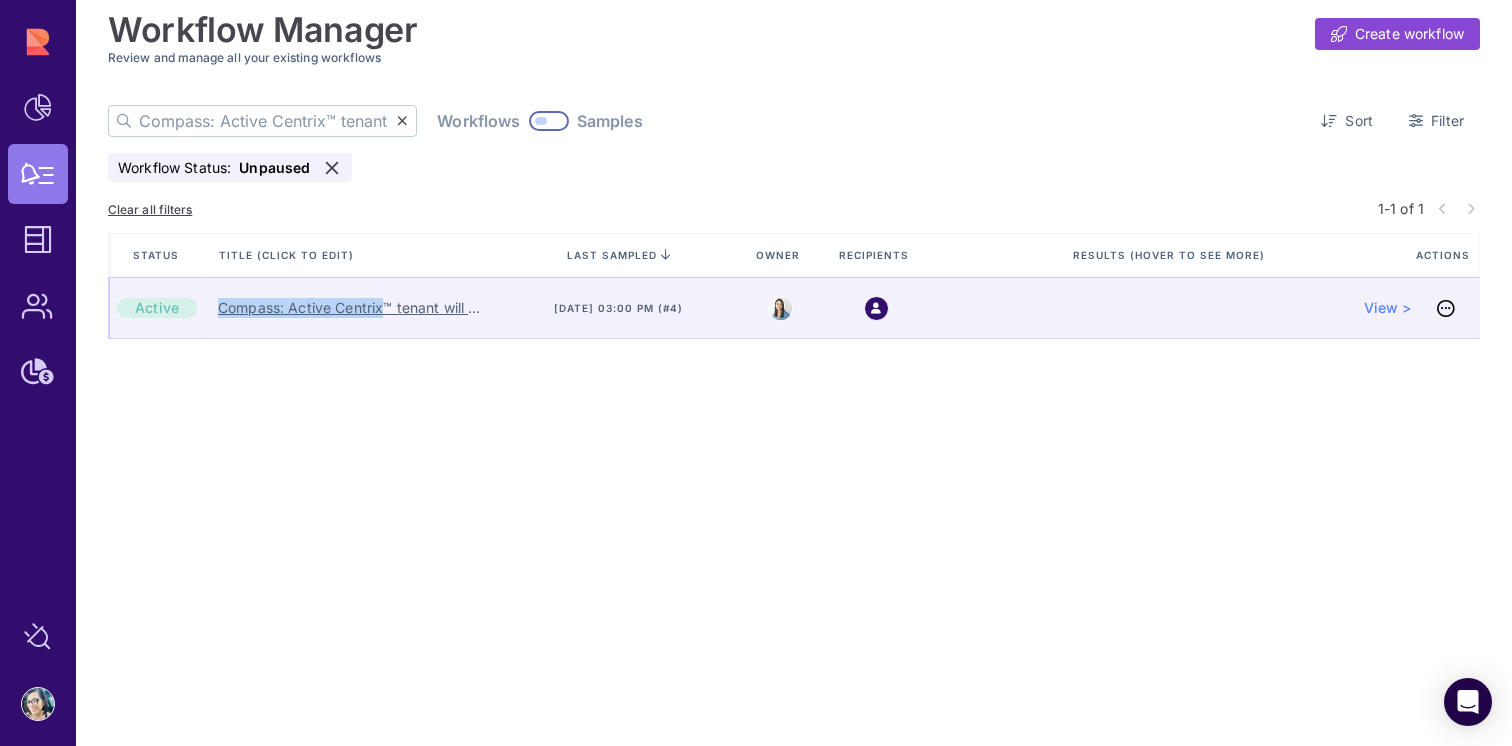 drag, startPoint x: 210, startPoint y: 304, endPoint x: 383, endPoint y: 305, distance: 173.00288 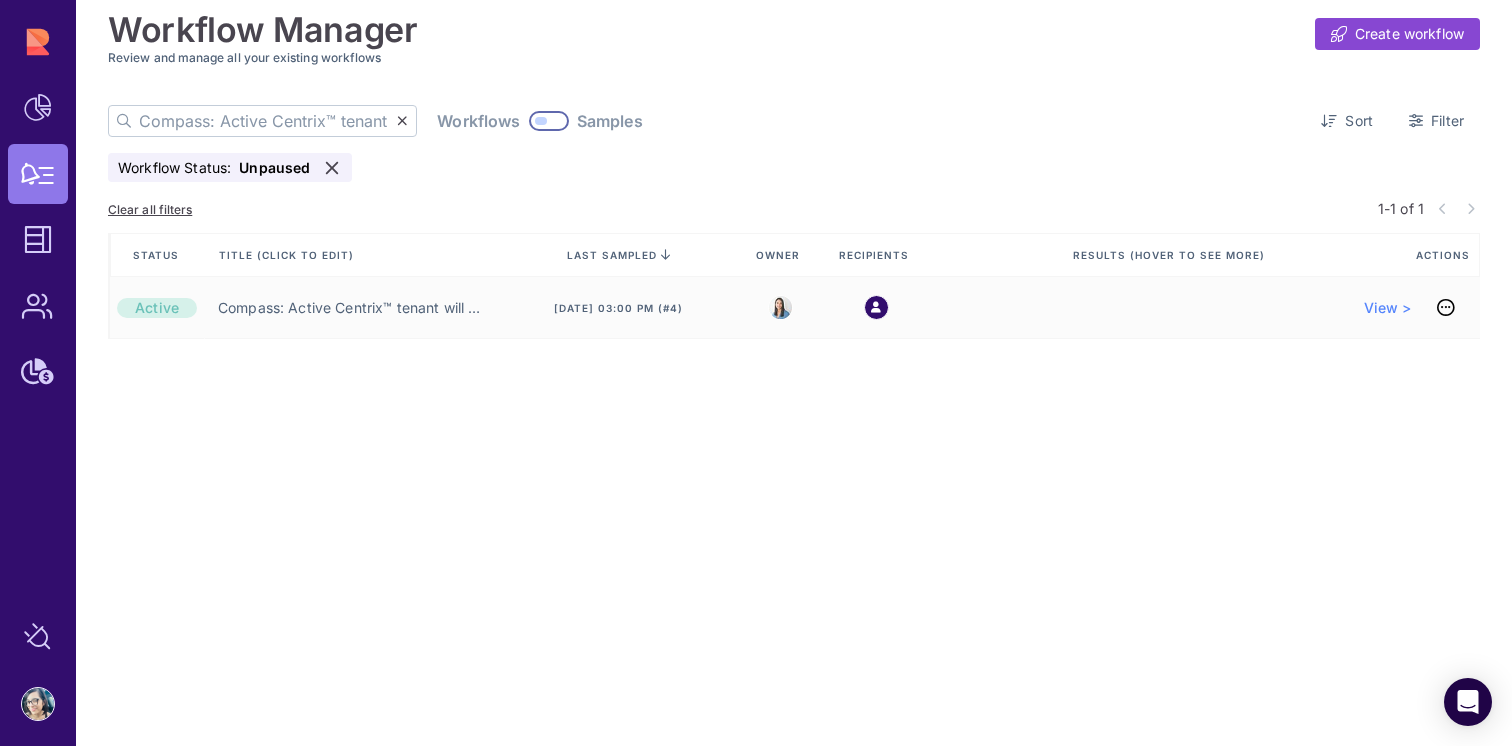 click on "Compass: Active Centrix™ tenant will be deleted (Partner) ❌" 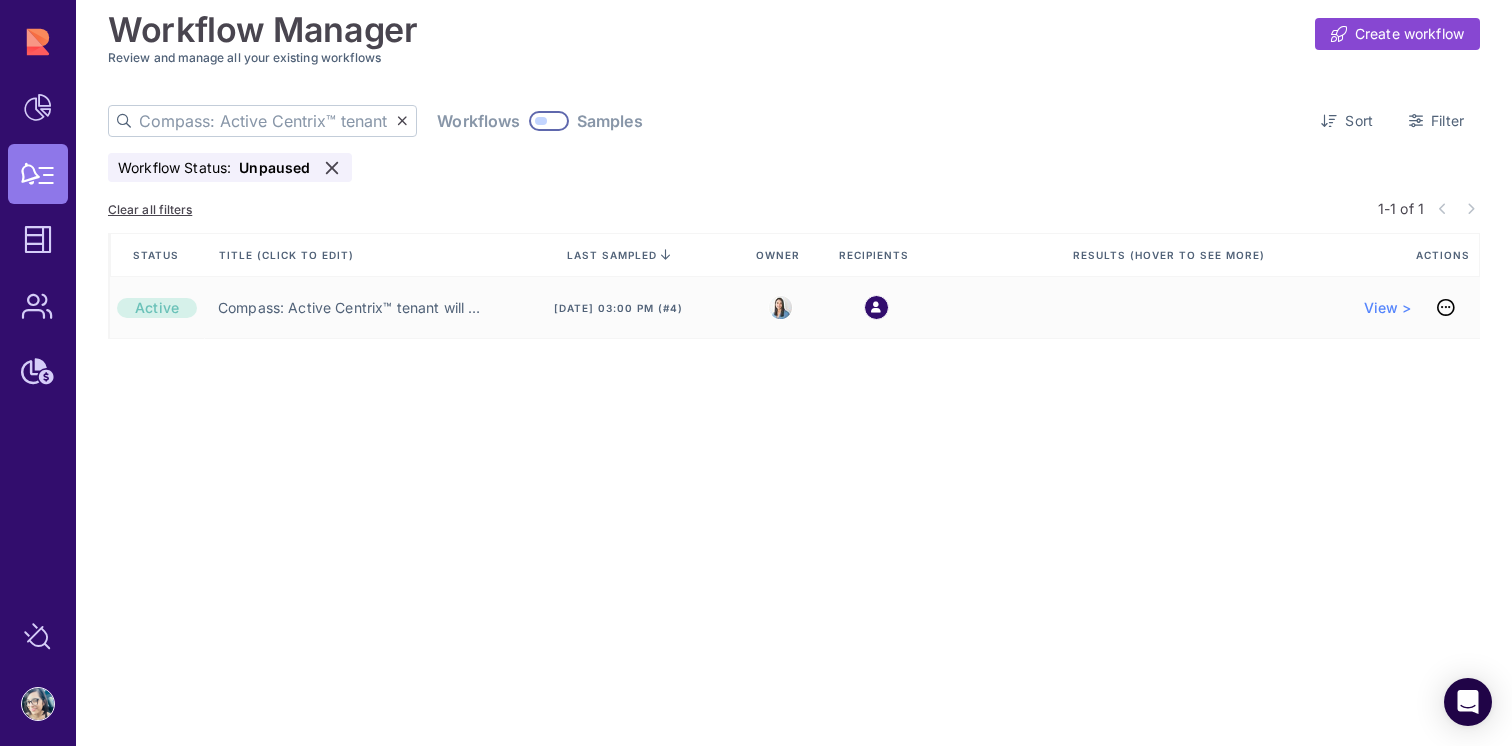 paste on "Compass: Active Centrix" 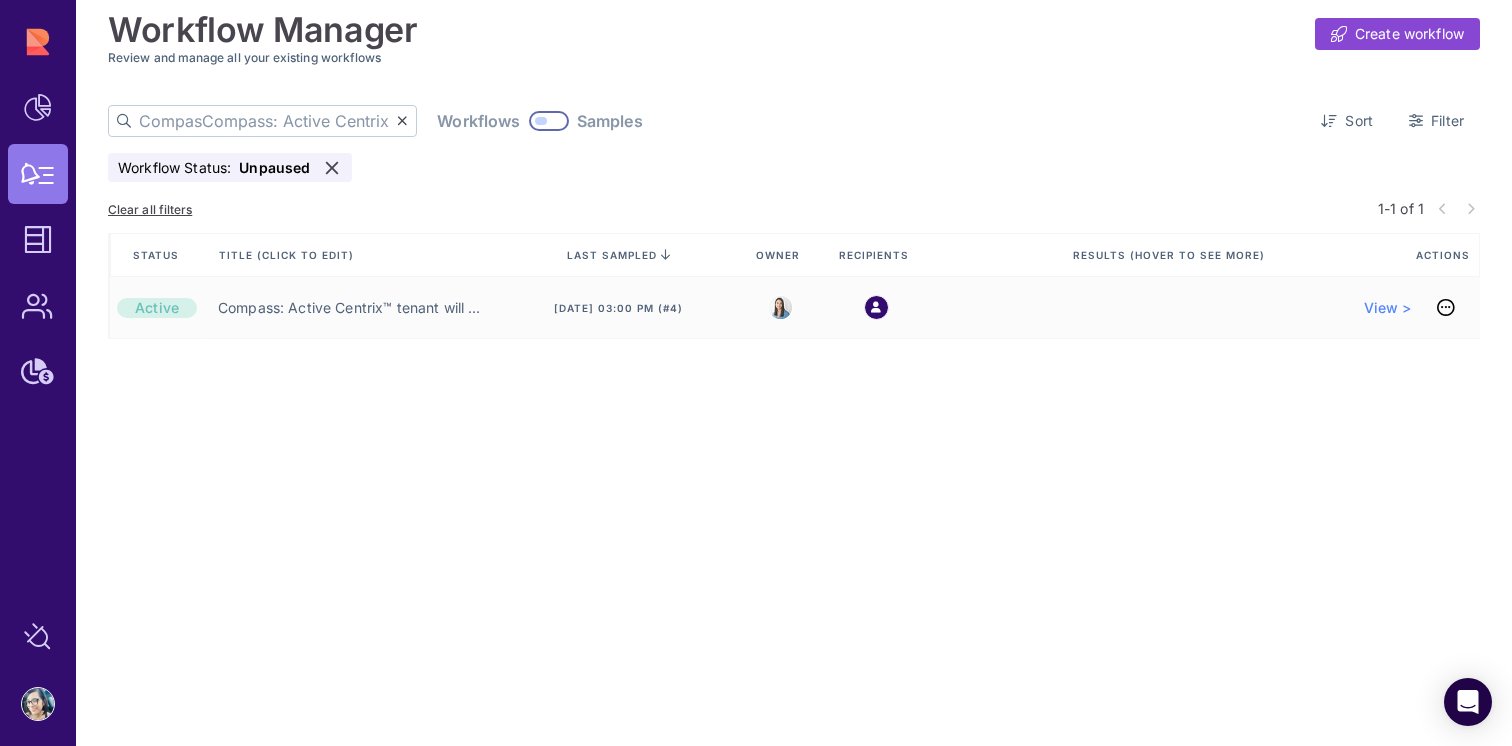 scroll, scrollTop: 0, scrollLeft: 68, axis: horizontal 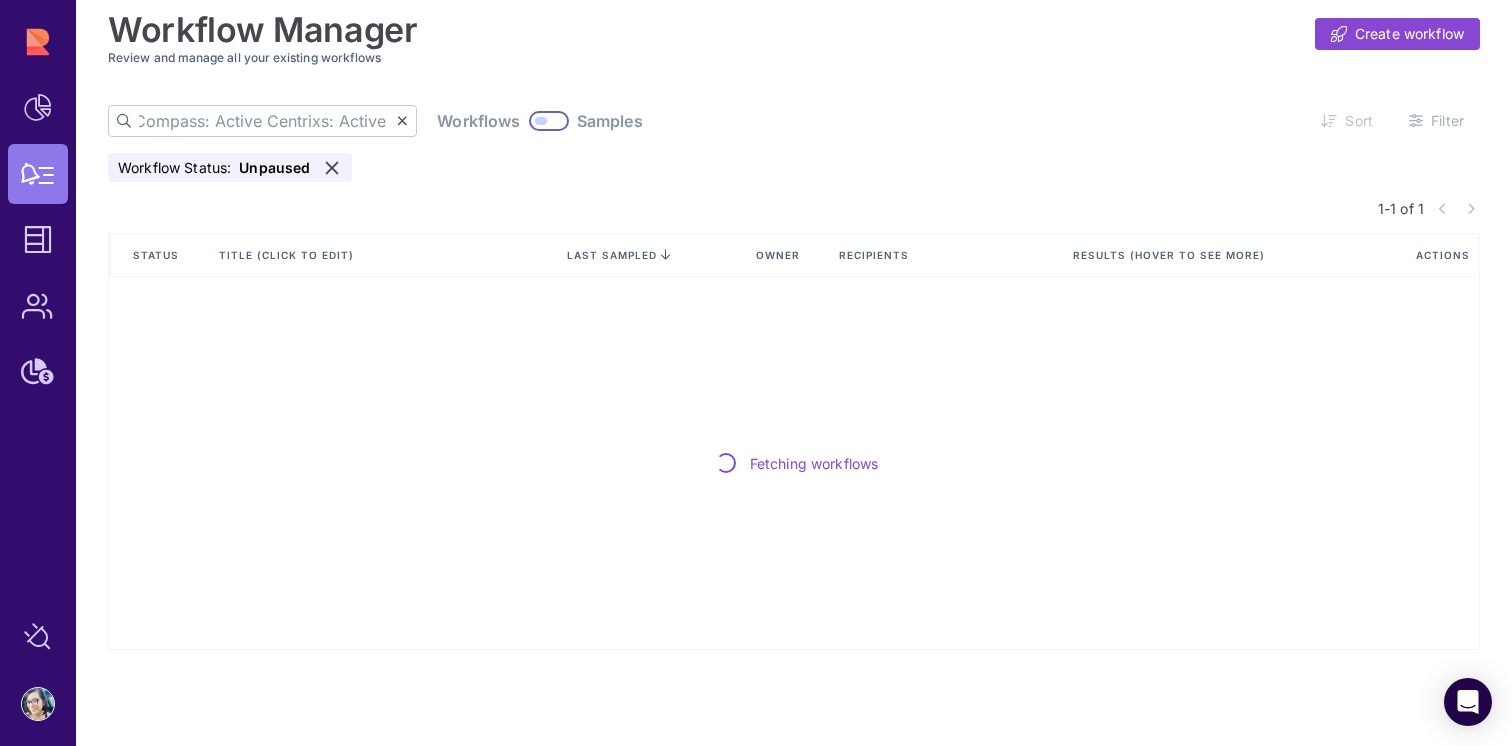 click on "CompasCompass: Active Centrixs: Active Centrix™ tenant will be deleted (Partner) ❌" 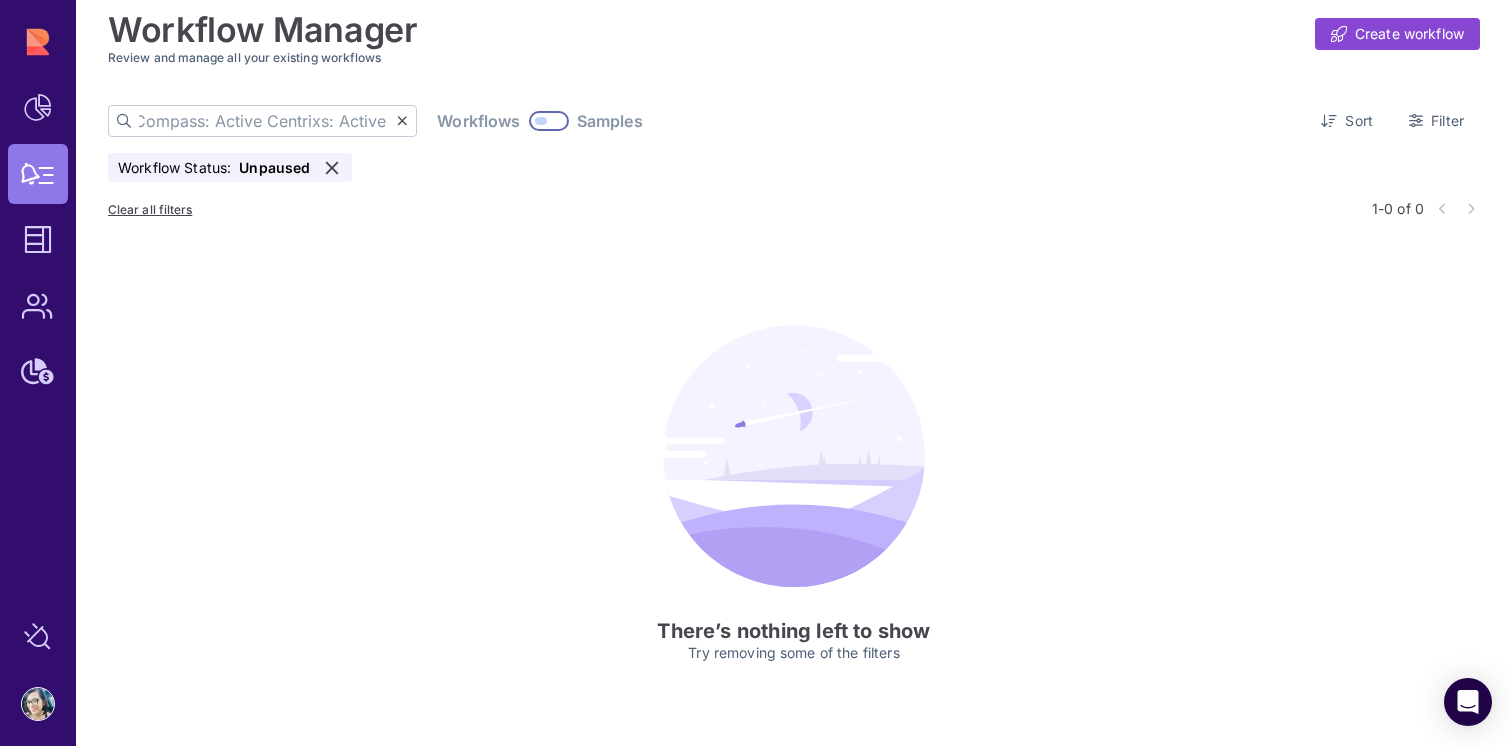 type on "CompasCompass: Active Centrixs: Active Centrix™ tenant will be deleted (Partner) ❌" 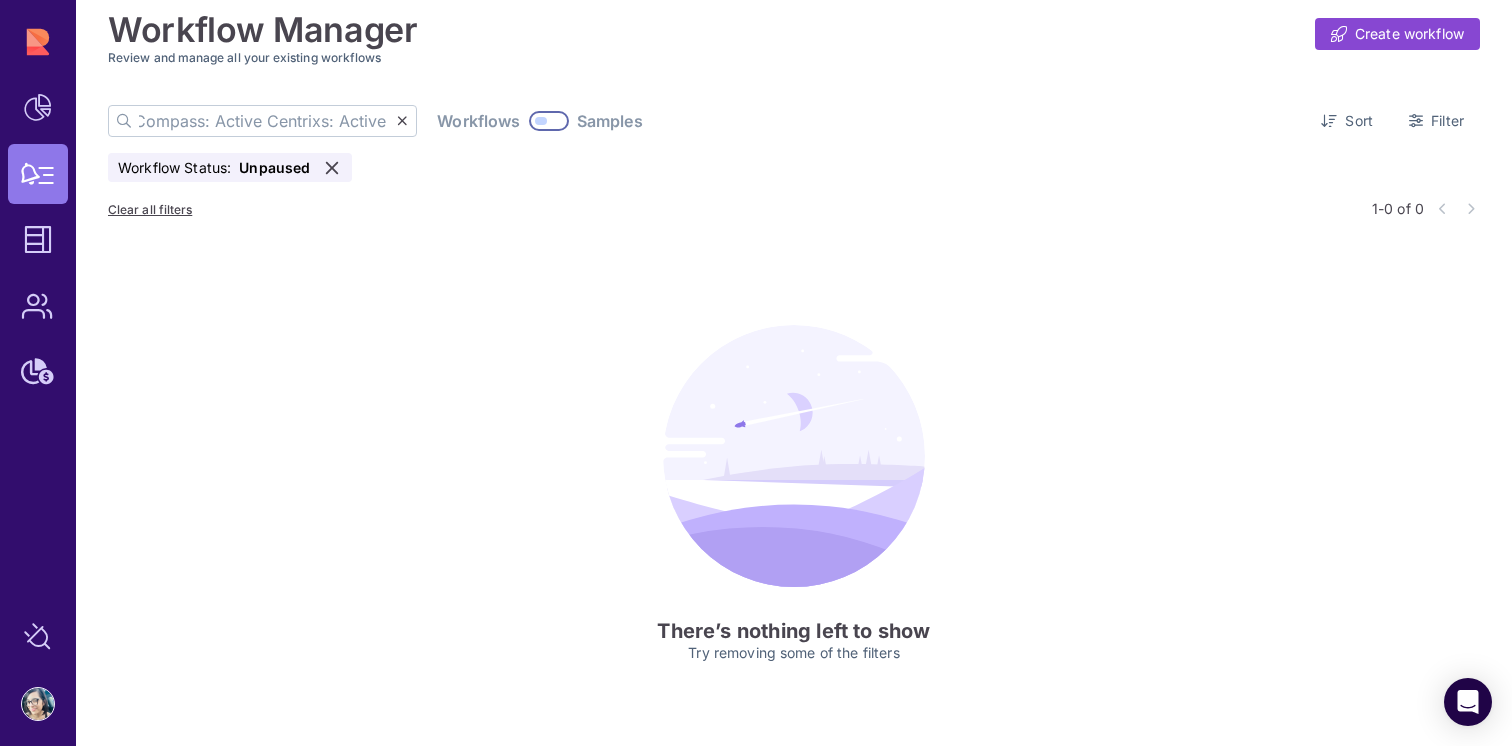 scroll, scrollTop: 0, scrollLeft: 0, axis: both 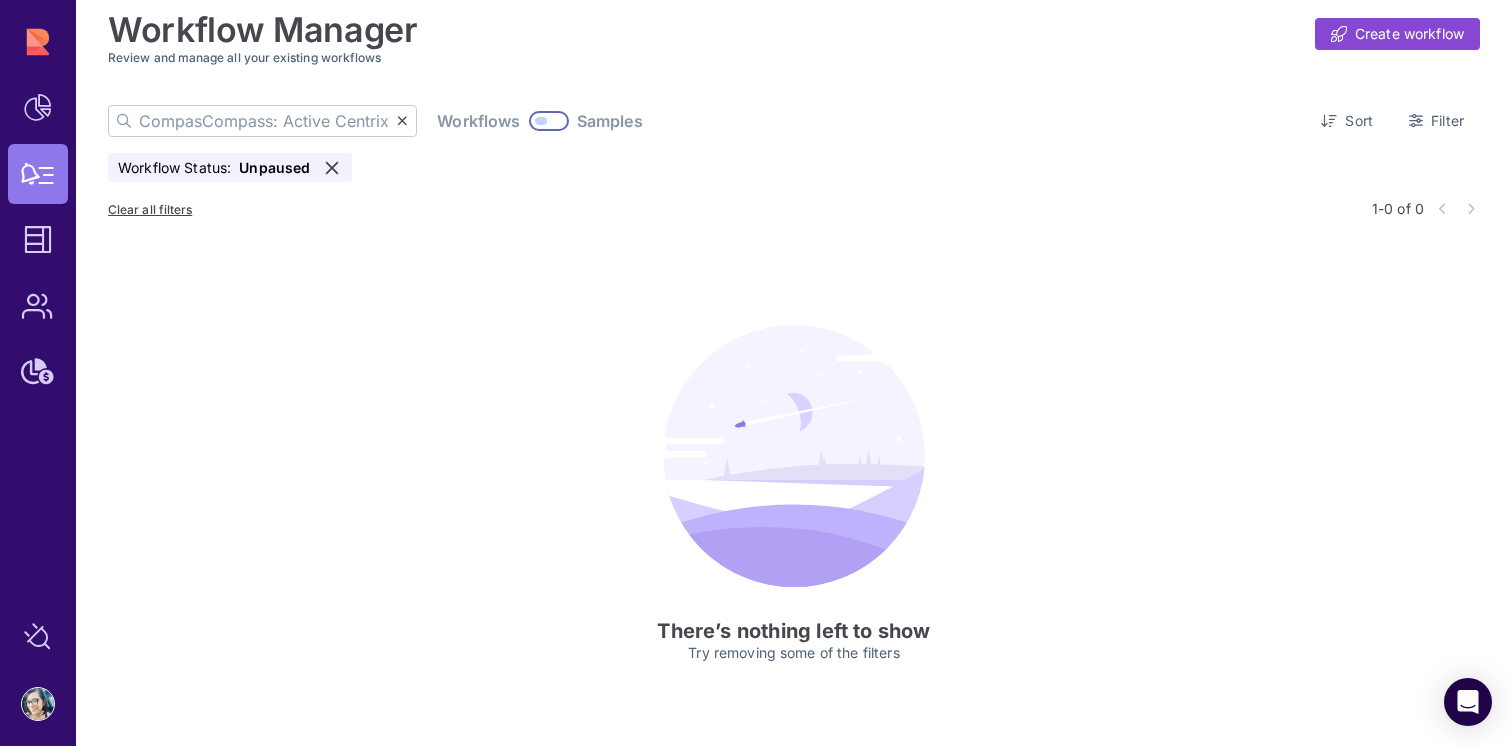 click at bounding box center [549, 121] 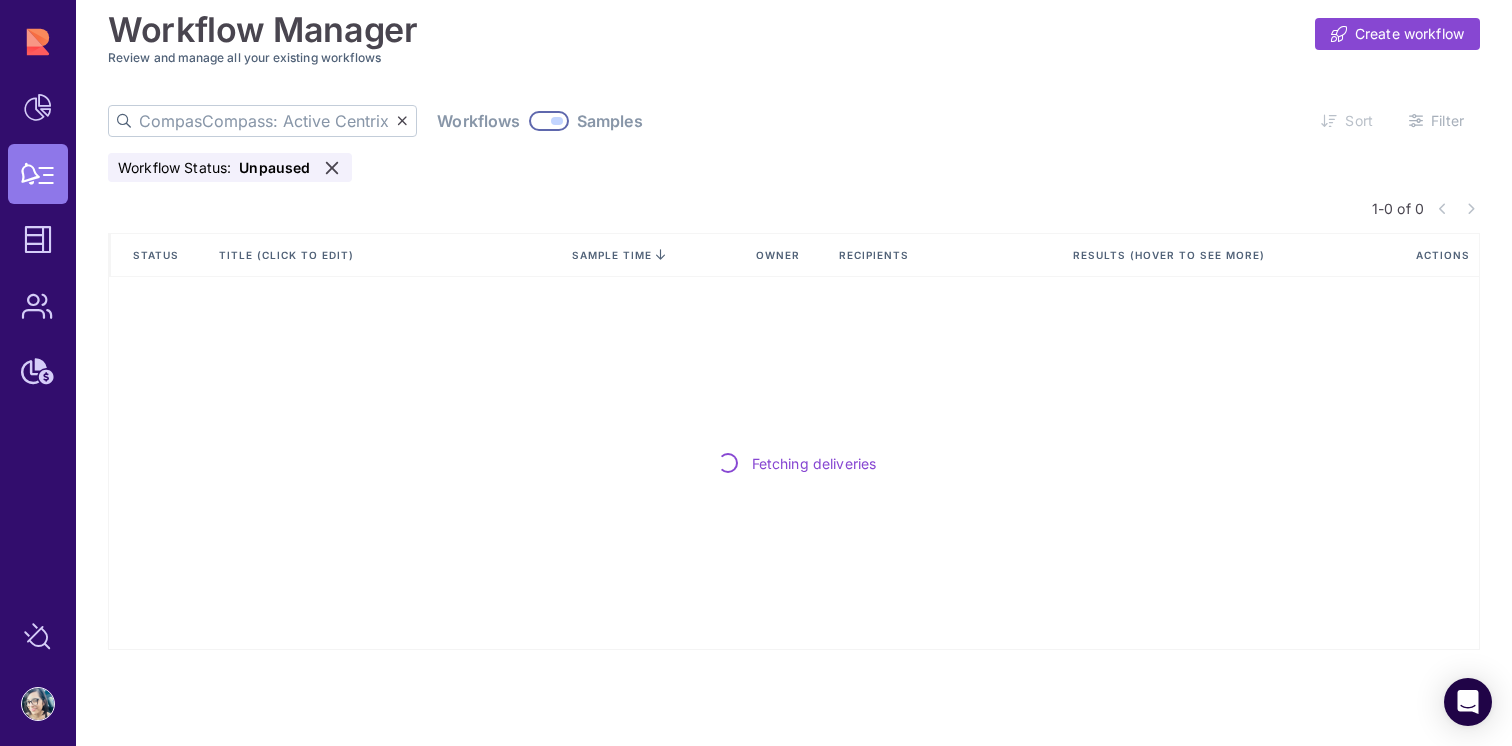 click on "CompasCompass: Active Centrixs: Active Centrix™ tenant will be deleted (Partner) ❌" 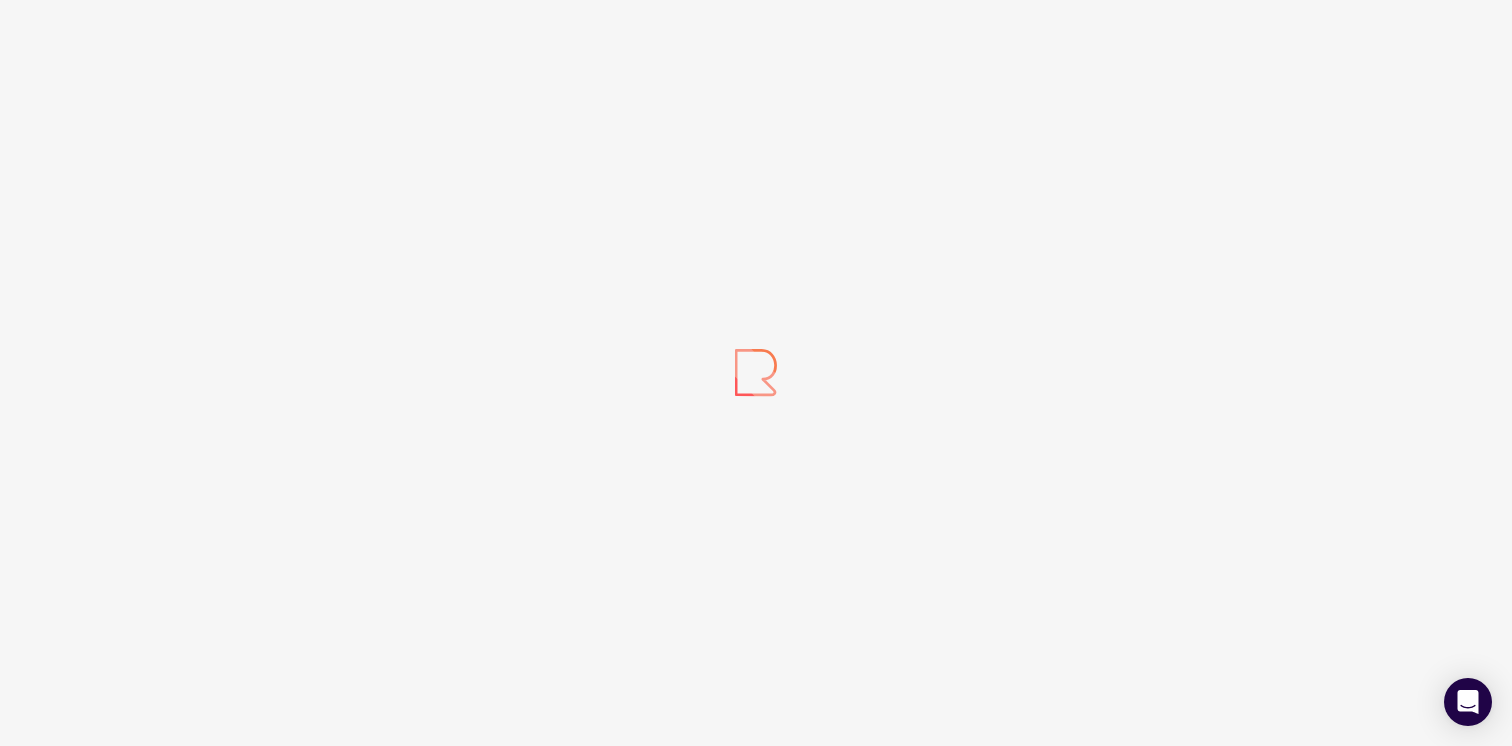 scroll, scrollTop: 0, scrollLeft: 0, axis: both 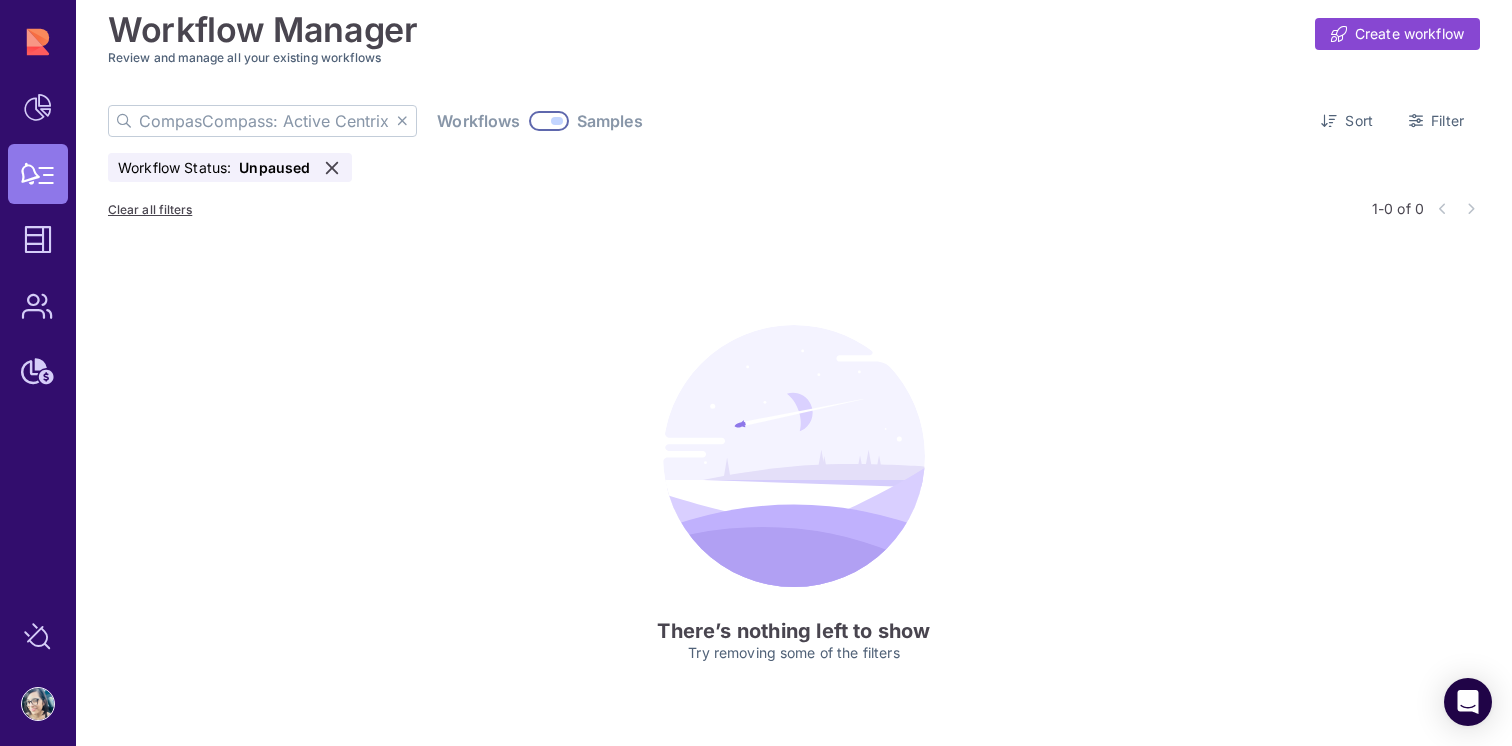 click 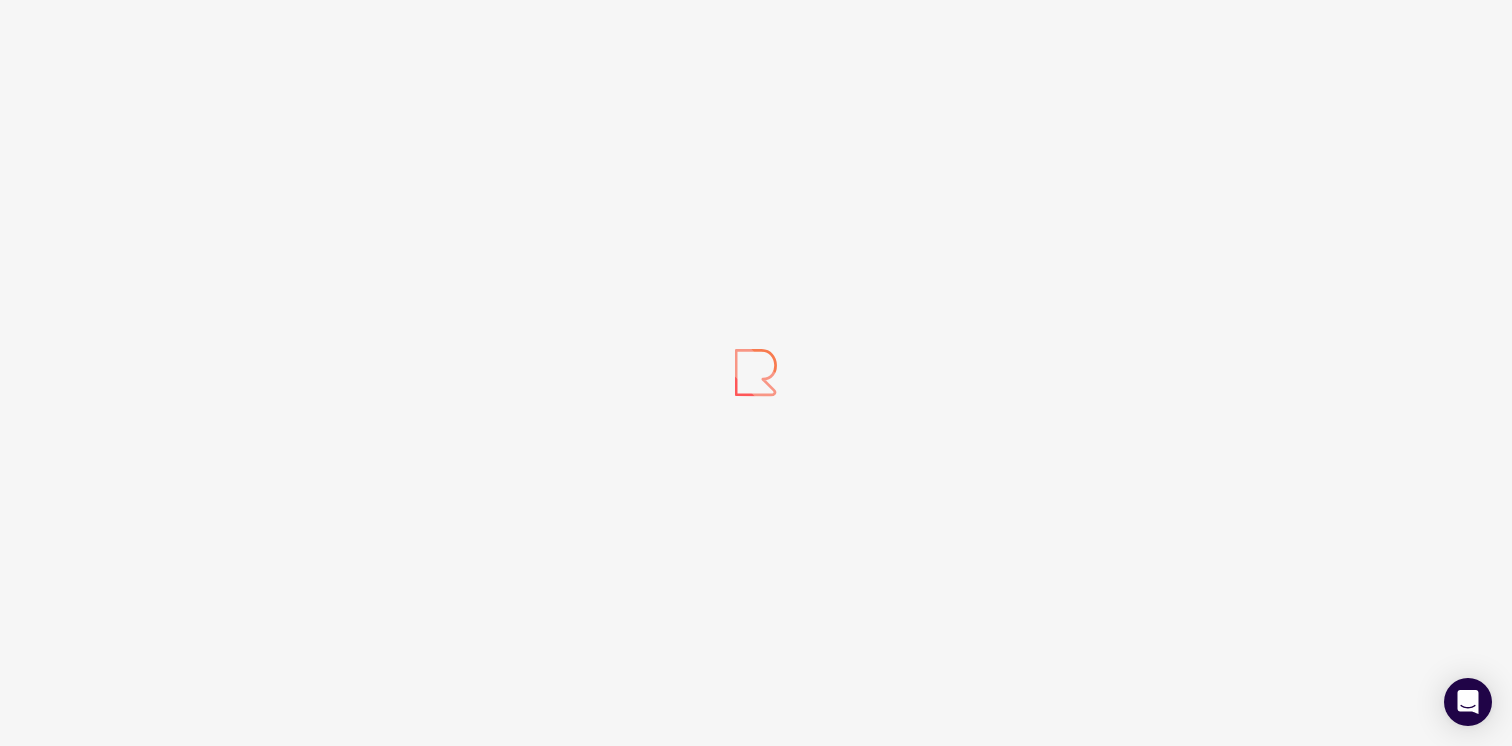 scroll, scrollTop: 0, scrollLeft: 0, axis: both 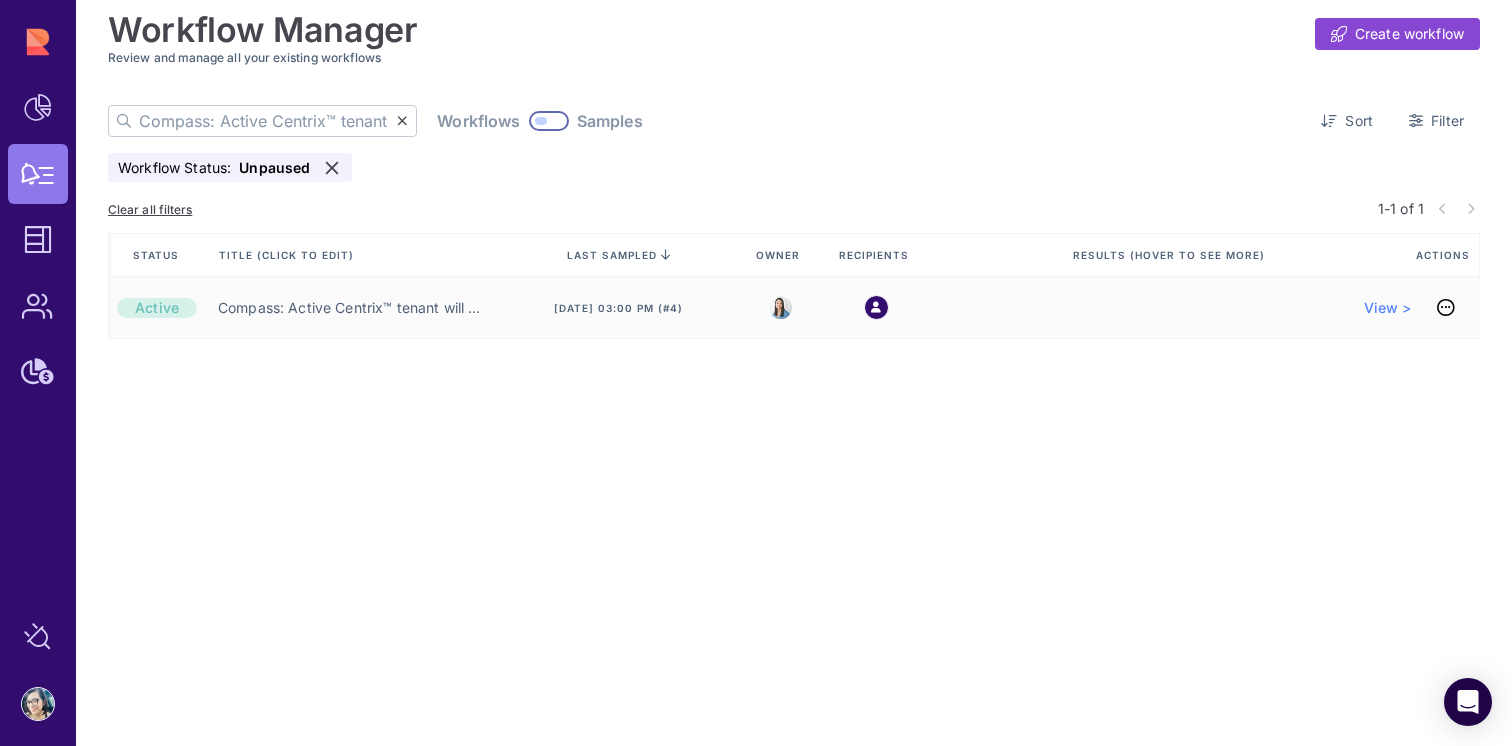 click at bounding box center [549, 121] 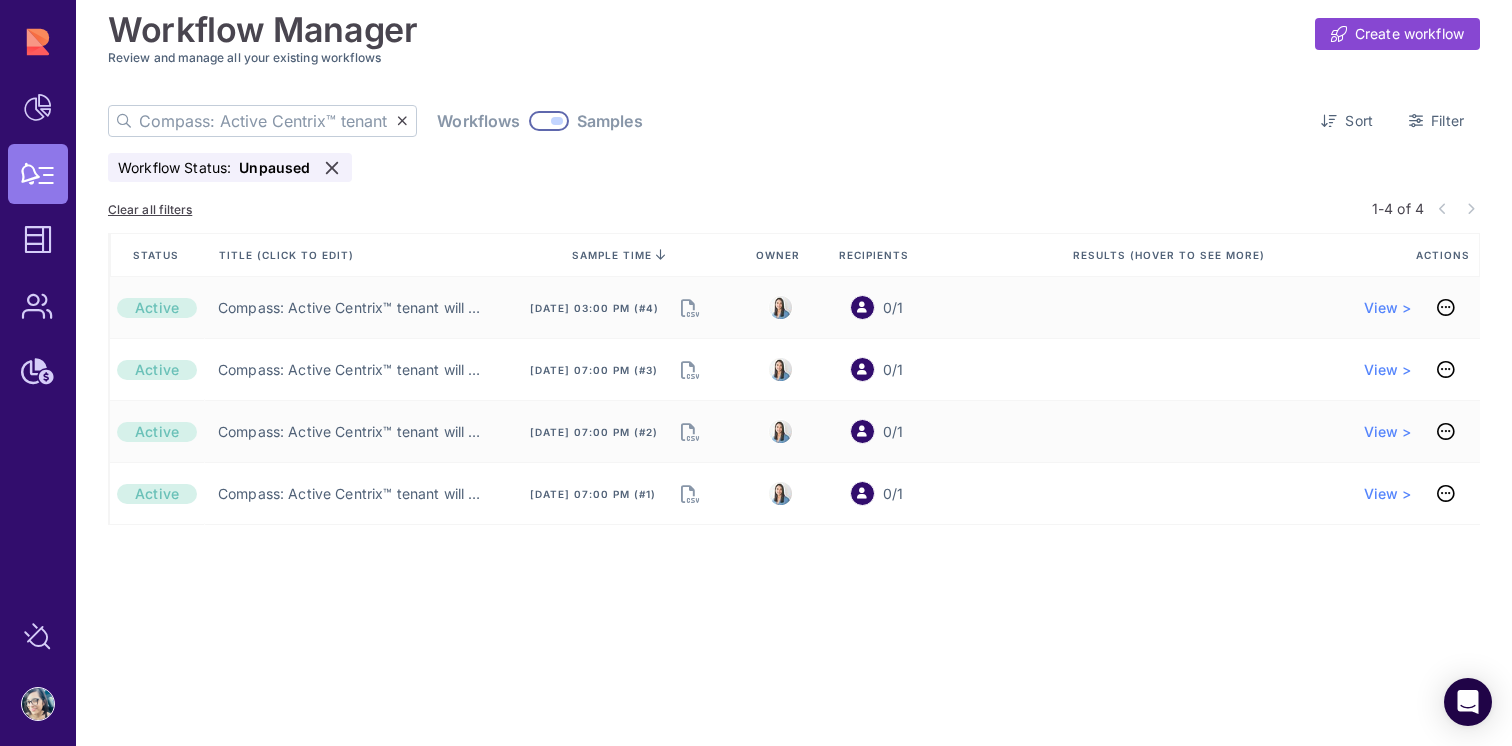click on "Samples" at bounding box center [610, 121] 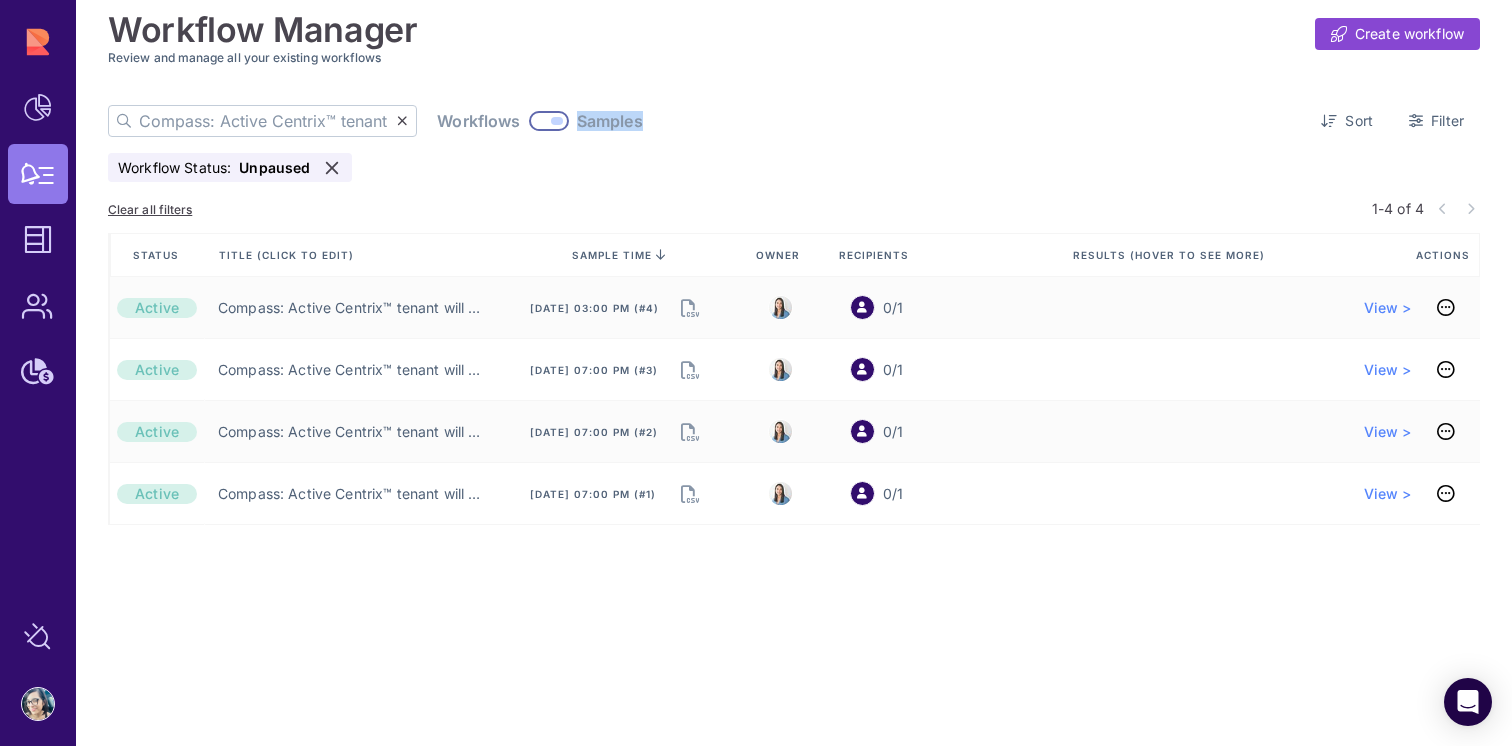 click on "Samples" at bounding box center (610, 121) 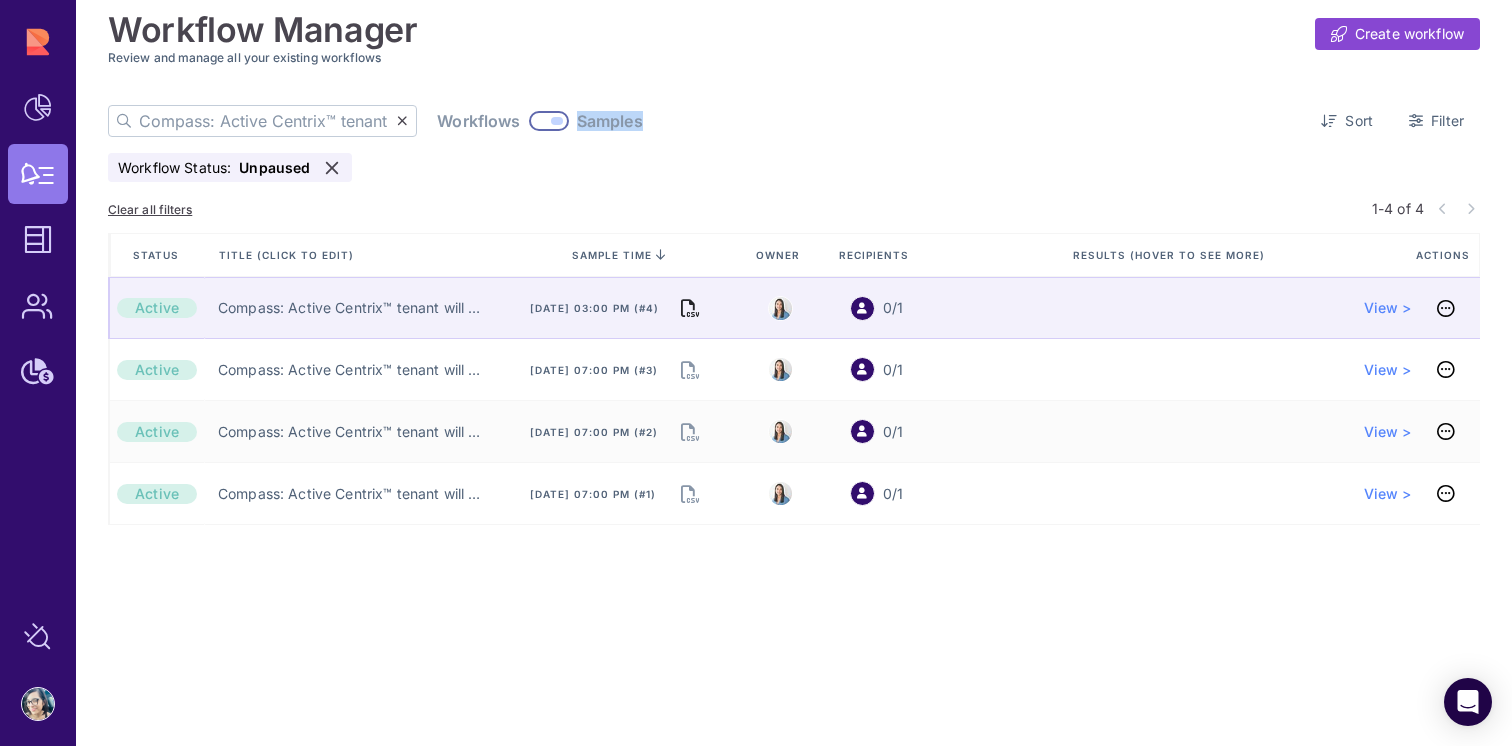 click at bounding box center (690, 308) 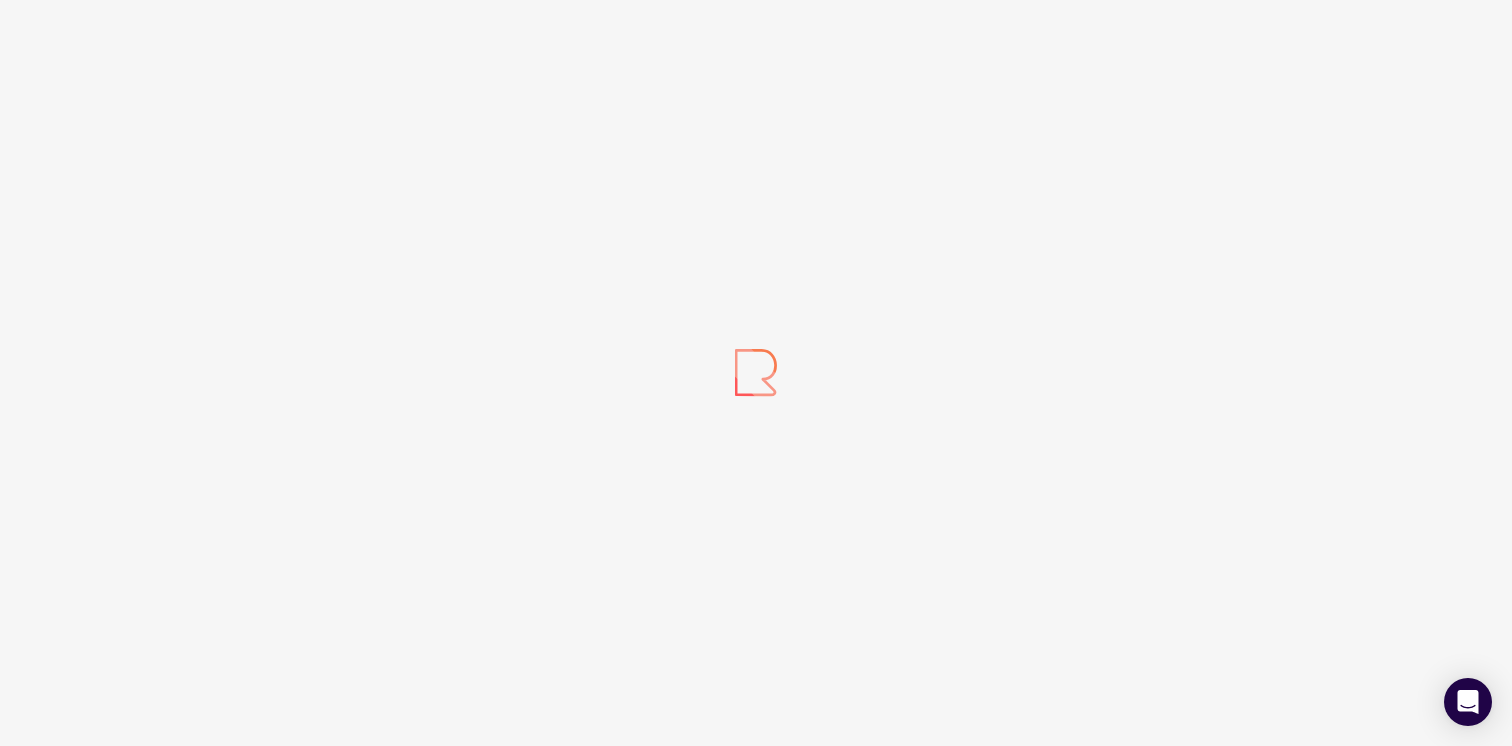scroll, scrollTop: 0, scrollLeft: 0, axis: both 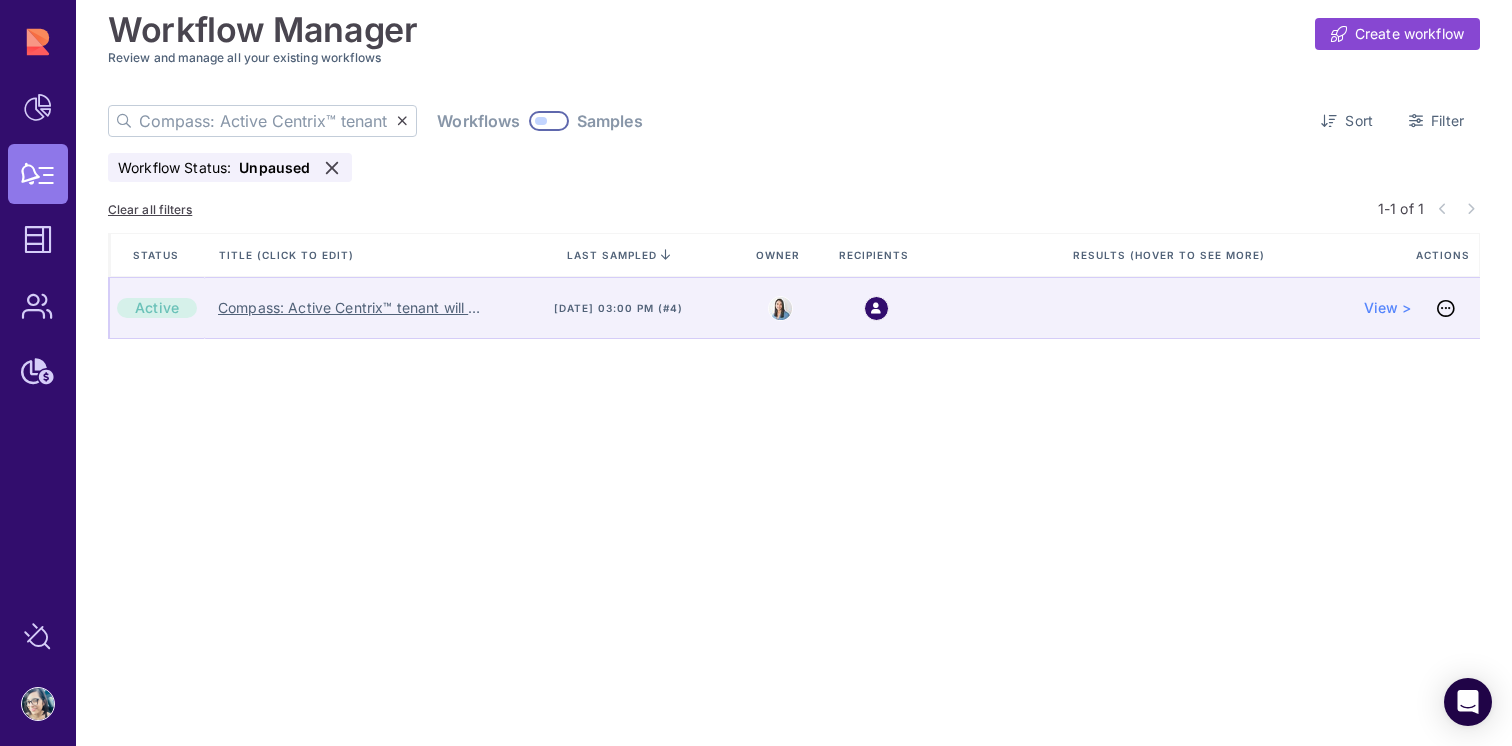 click on "Compass: Active Centrix™ tenant will be deleted (Partner) ❌" at bounding box center [350, 308] 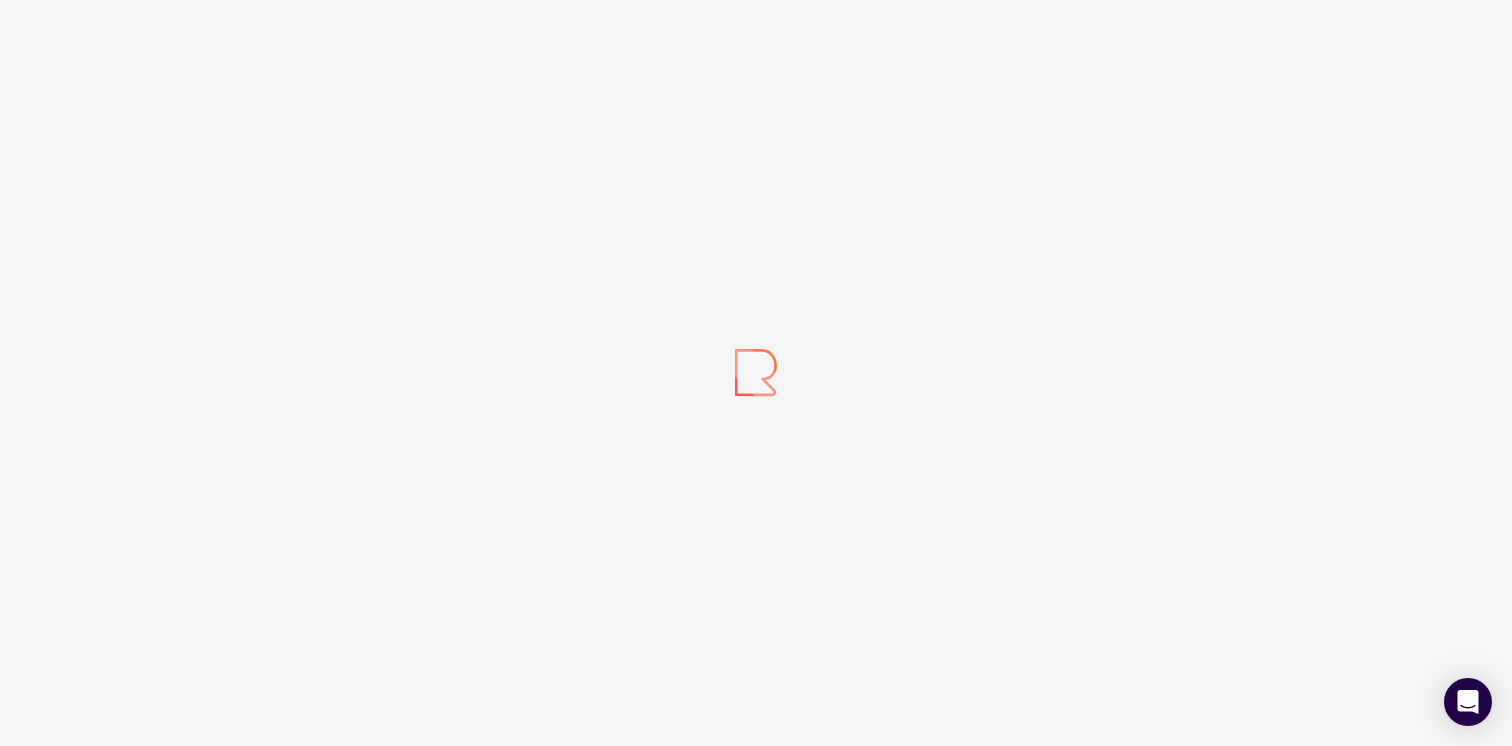 scroll, scrollTop: 0, scrollLeft: 0, axis: both 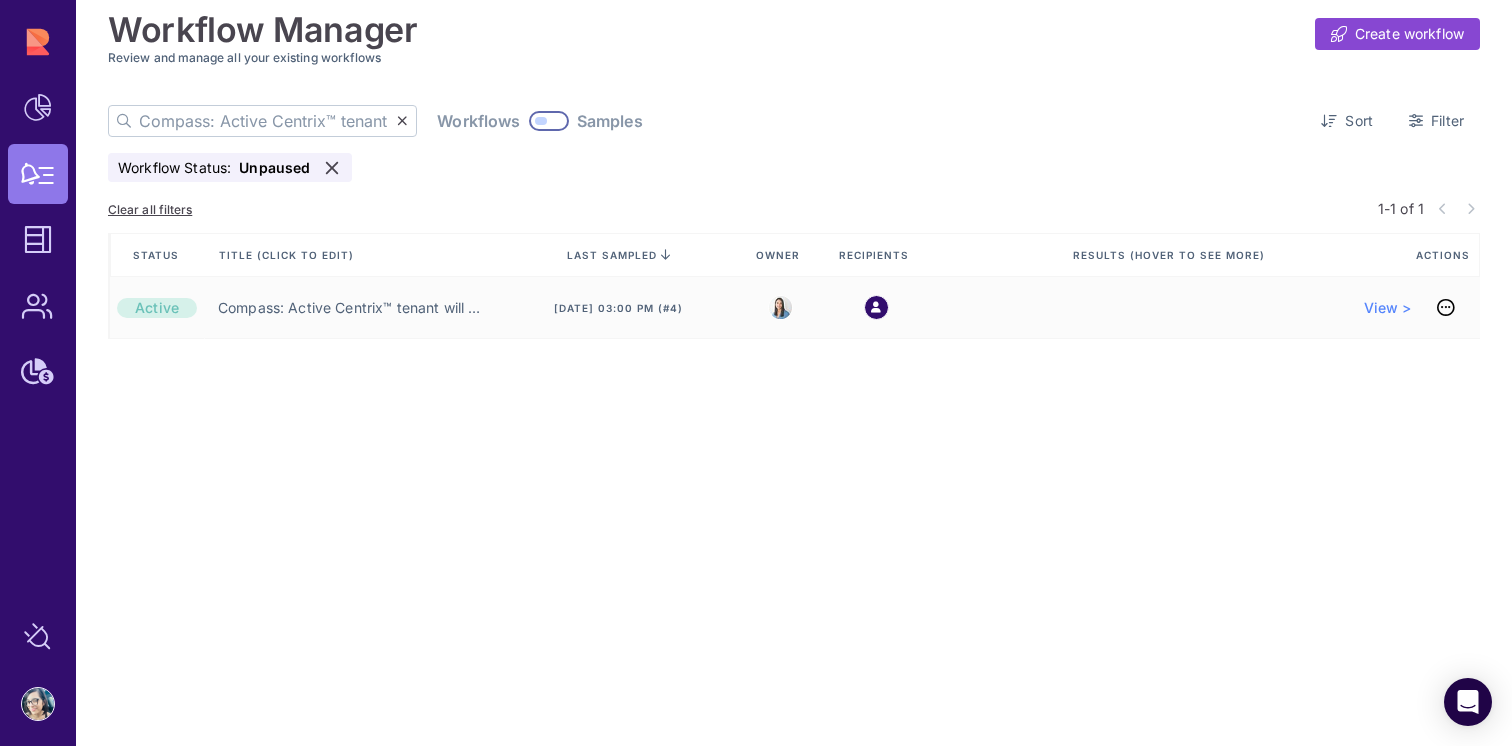 click at bounding box center [549, 121] 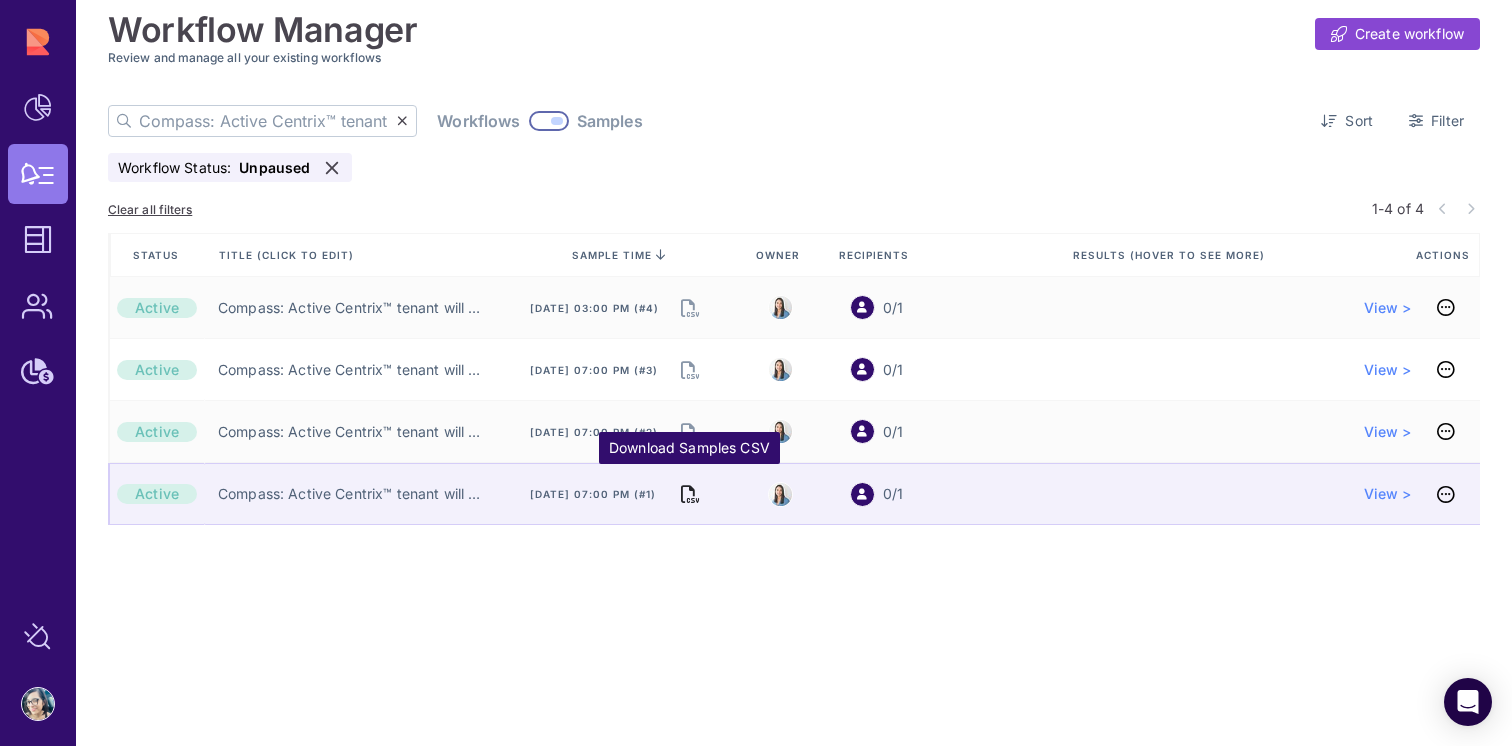 click at bounding box center [690, 494] 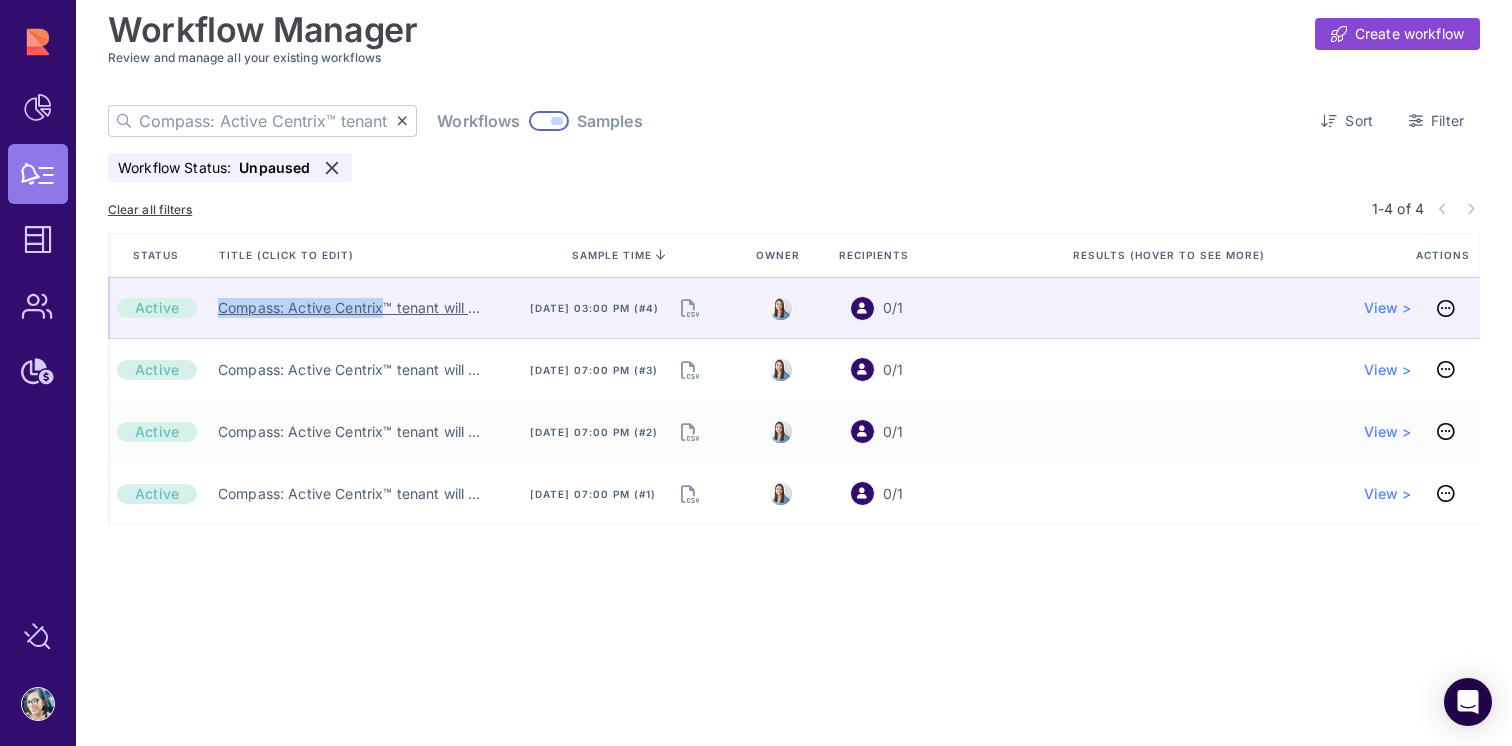 drag, startPoint x: 217, startPoint y: 307, endPoint x: 384, endPoint y: 309, distance: 167.01198 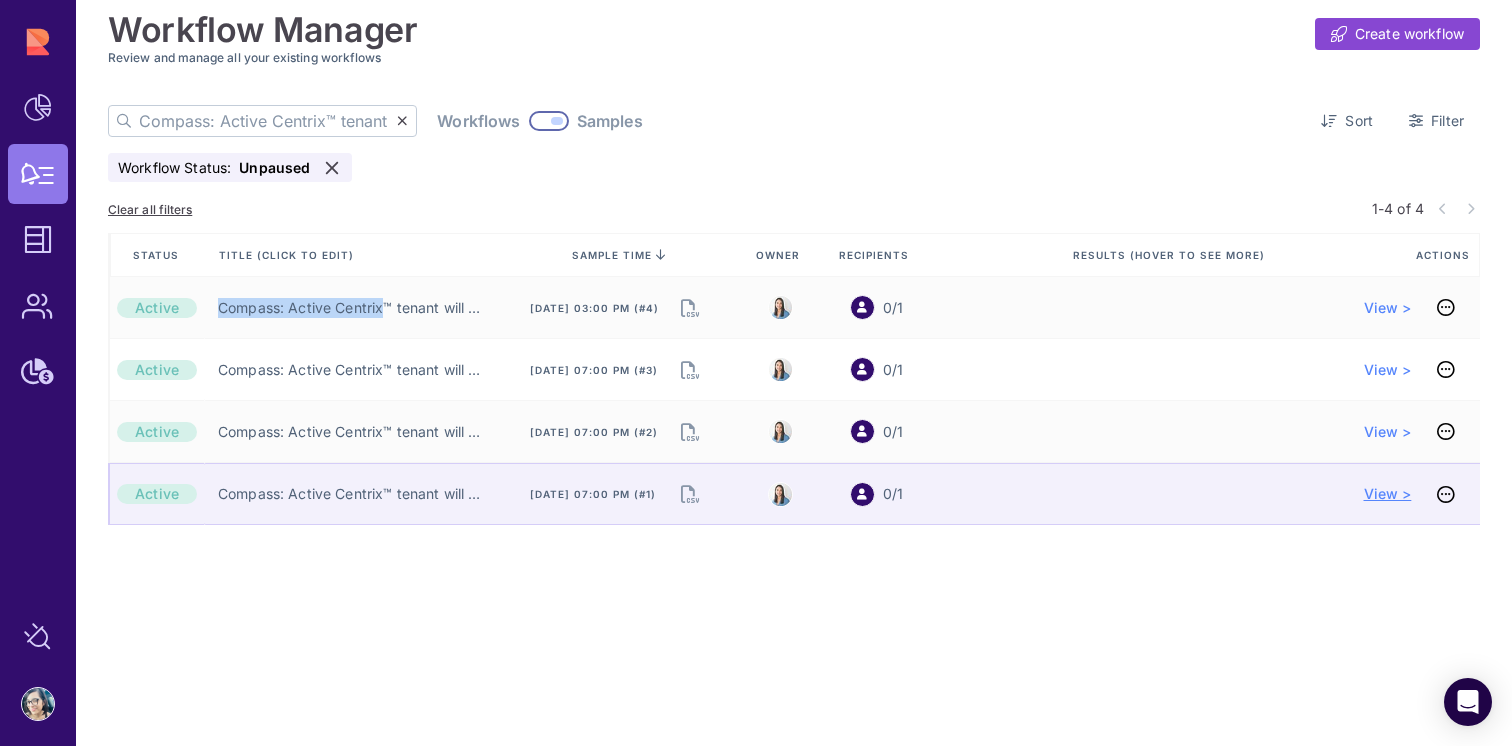 click on "View >" at bounding box center [1388, 494] 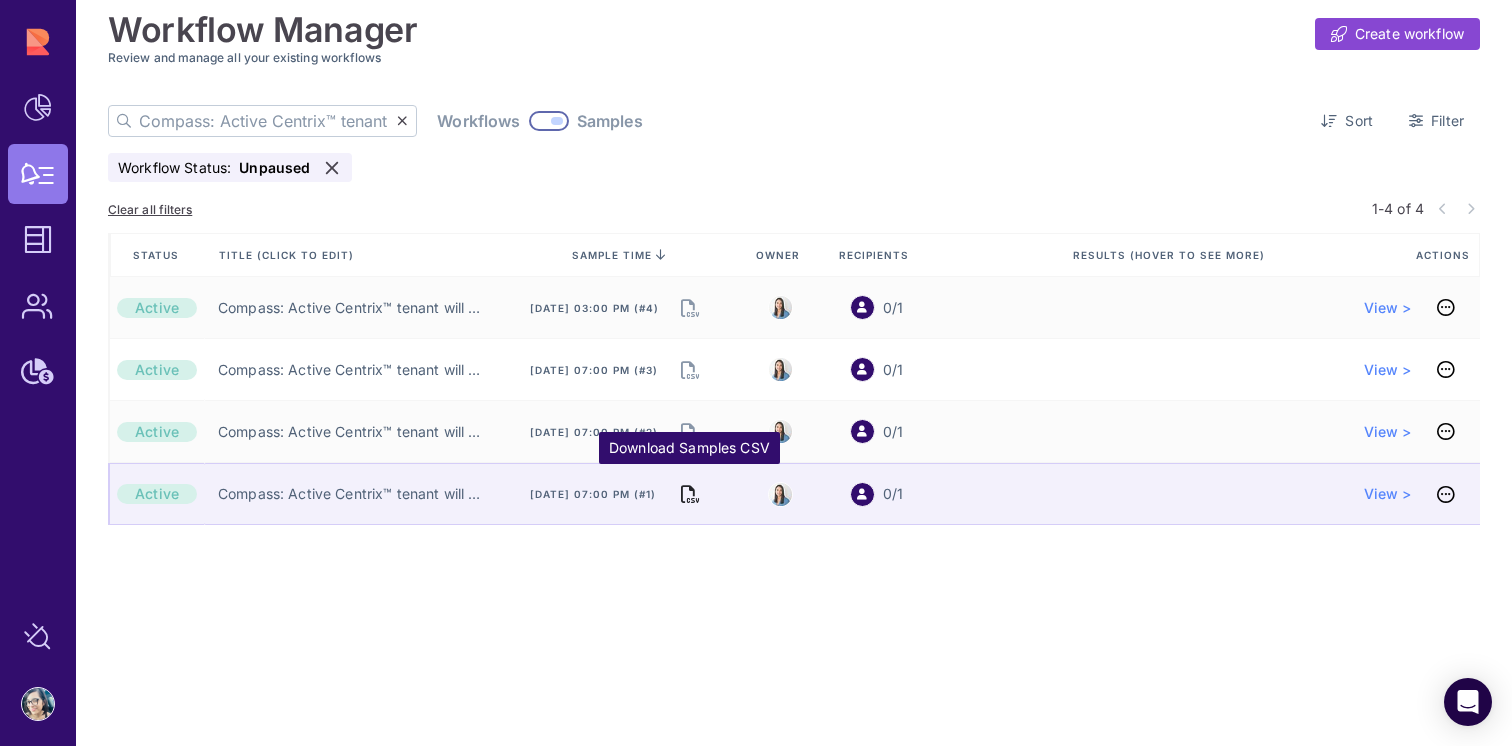 click at bounding box center (690, 494) 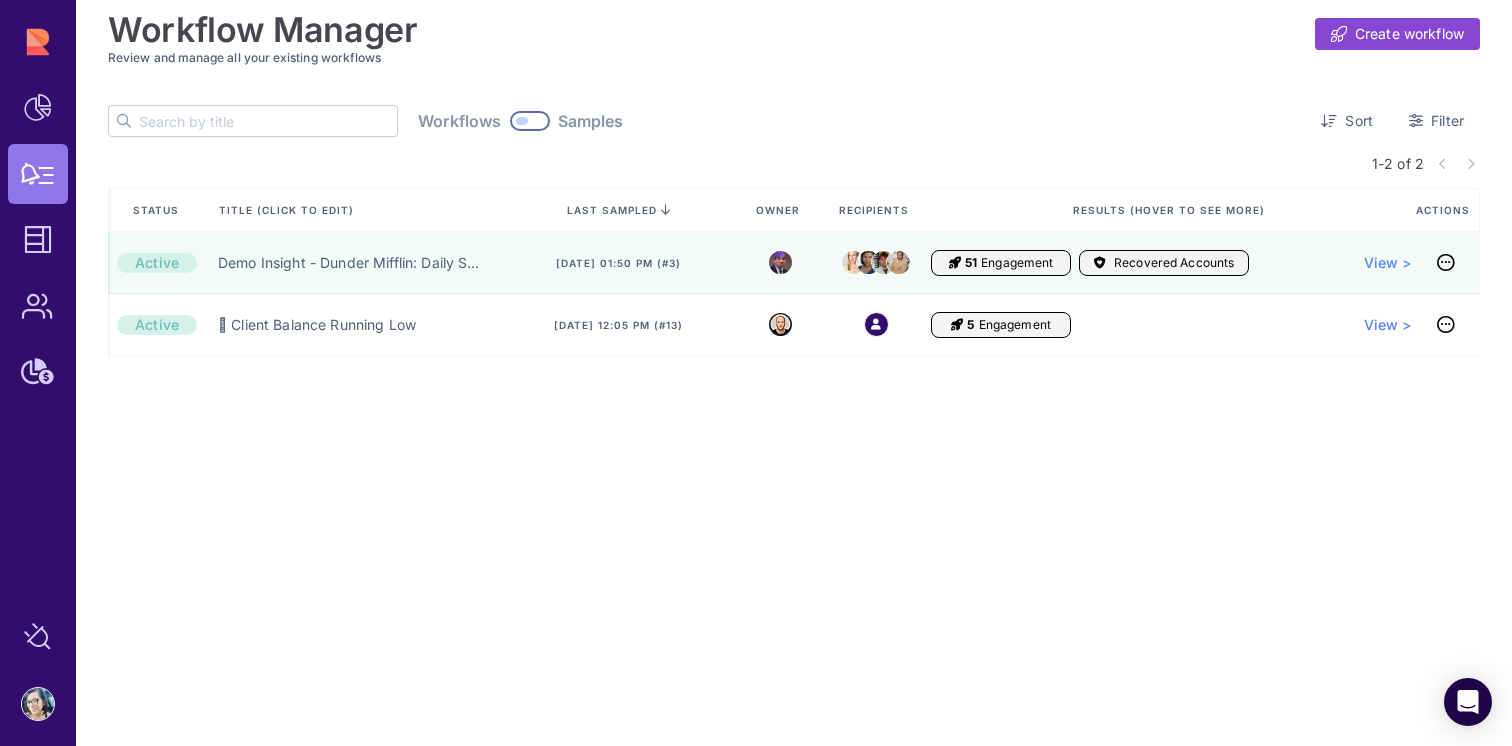 scroll, scrollTop: 0, scrollLeft: 0, axis: both 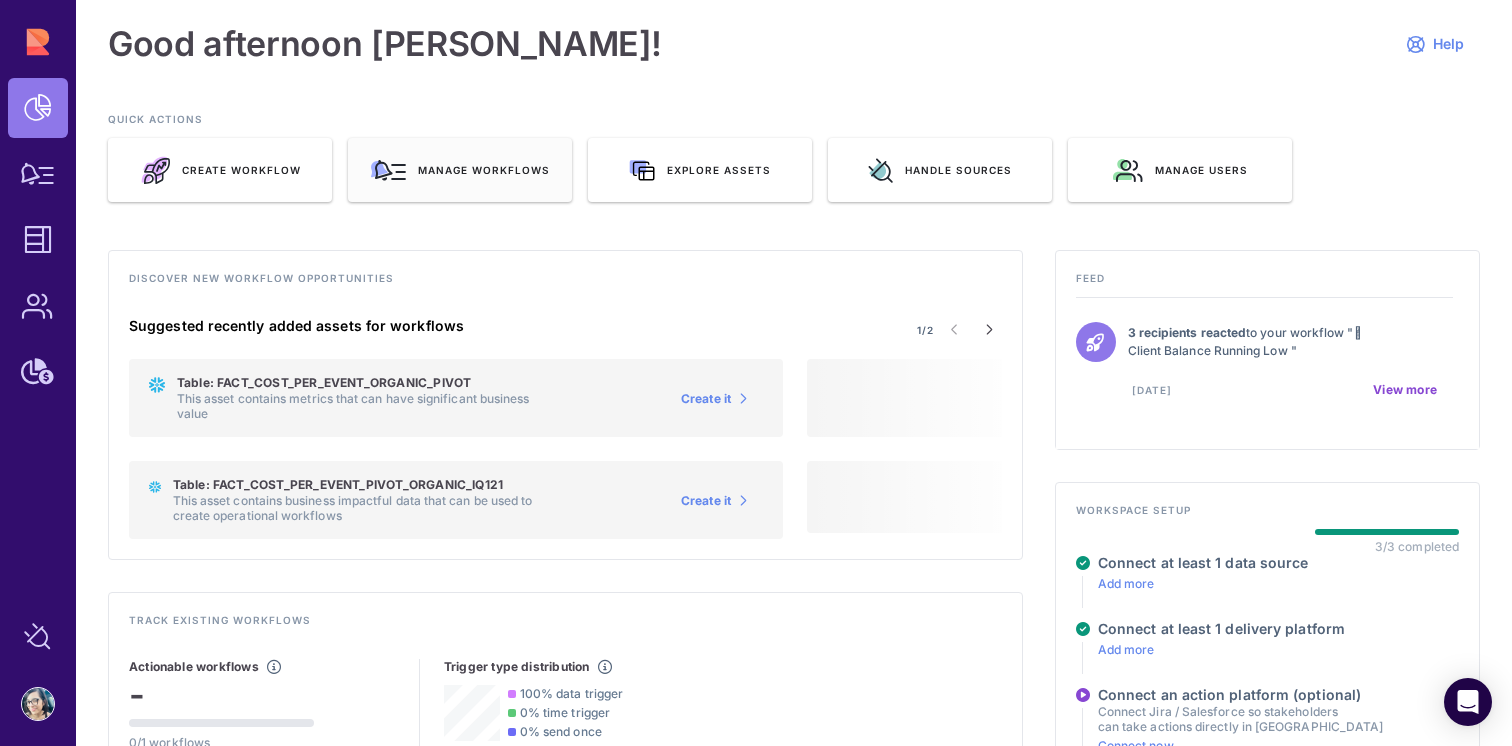 click on "Manage workflows" at bounding box center [460, 170] 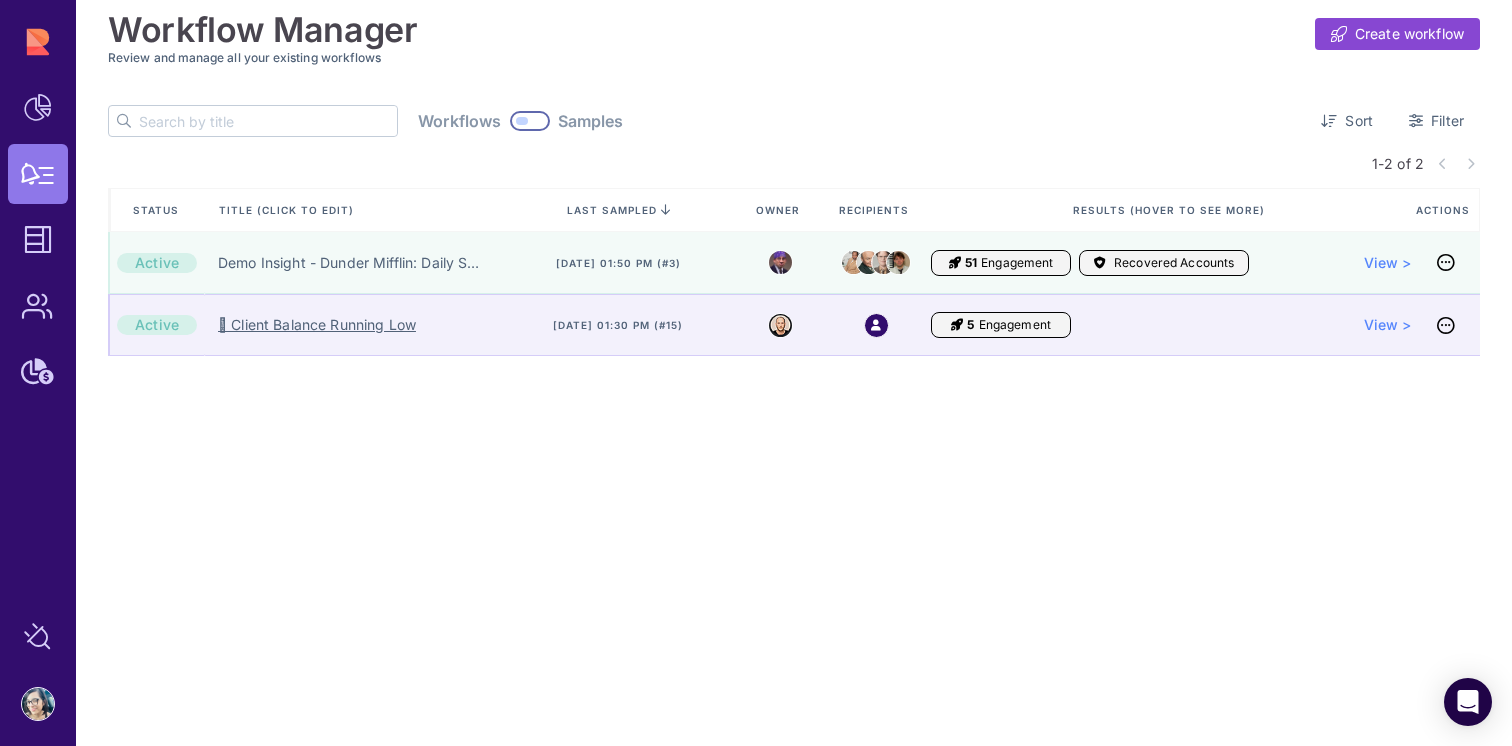 click on "🪫 Client Balance Running Low" at bounding box center [317, 325] 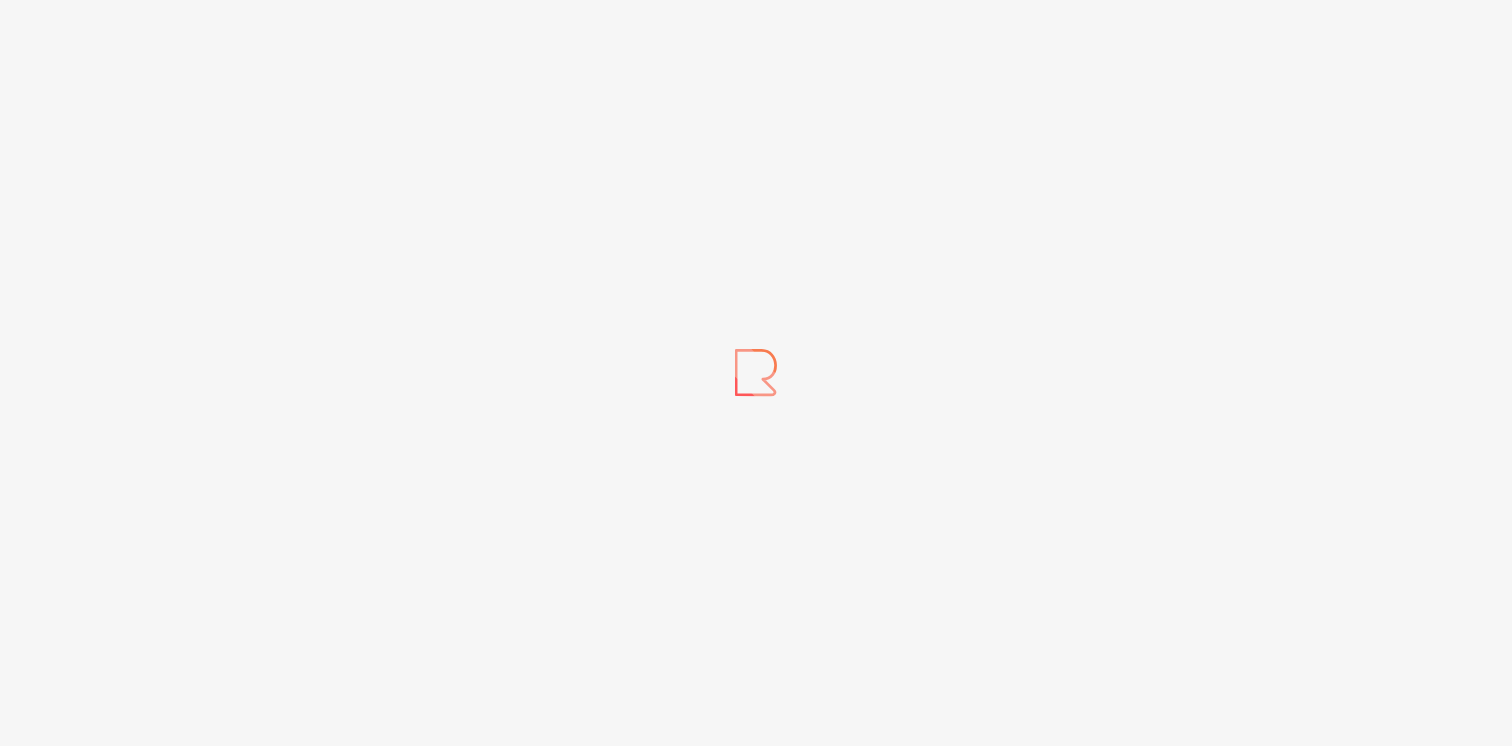 scroll, scrollTop: 0, scrollLeft: 0, axis: both 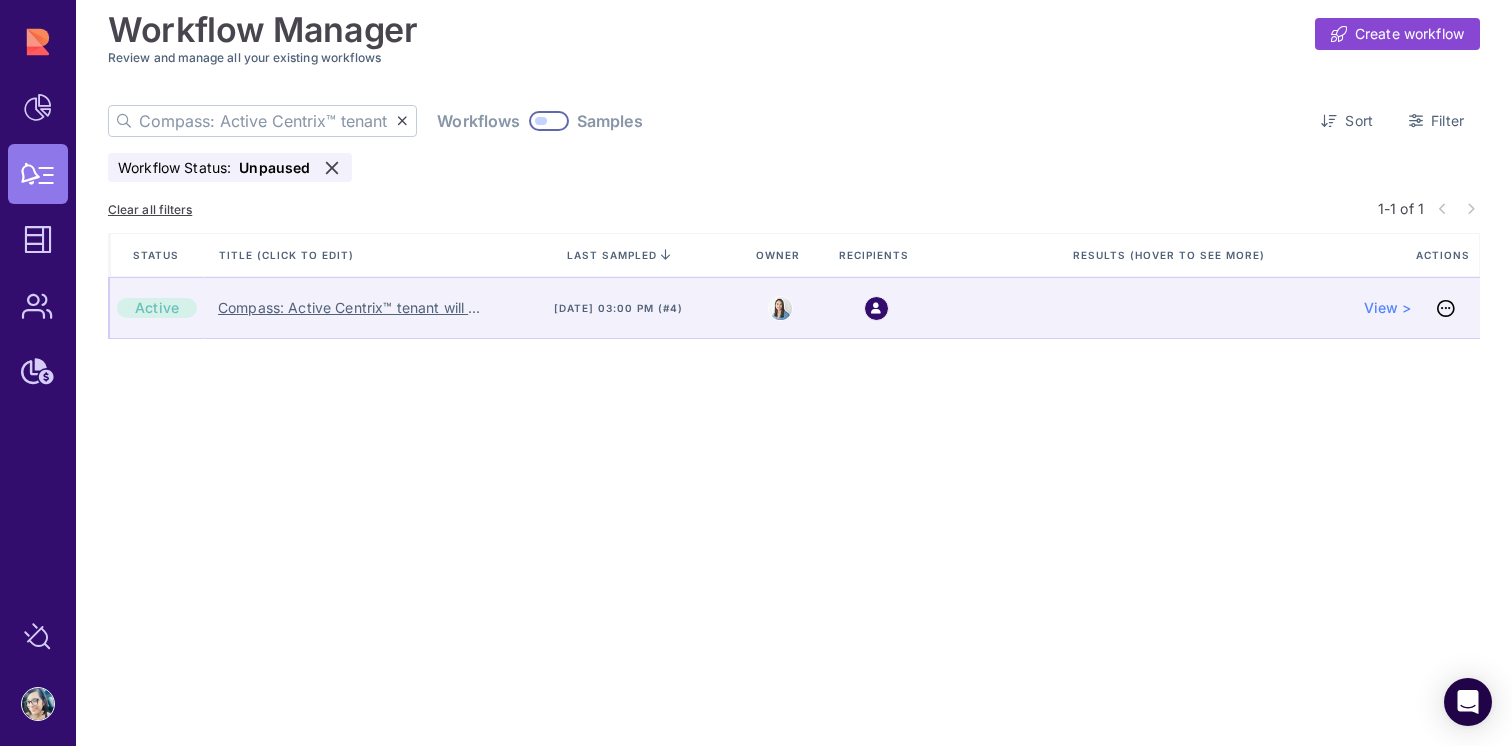 click on "Compass: Active Centrix™ tenant will be deleted (Partner) ❌" at bounding box center [350, 308] 